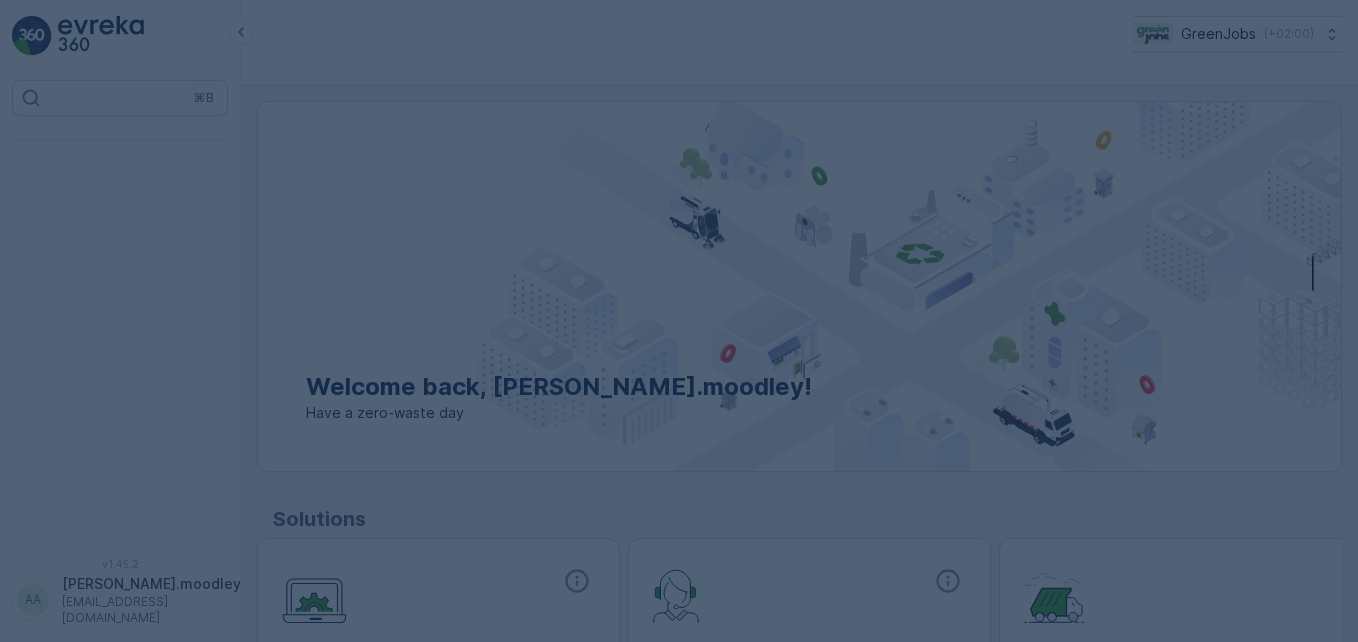 scroll, scrollTop: 0, scrollLeft: 0, axis: both 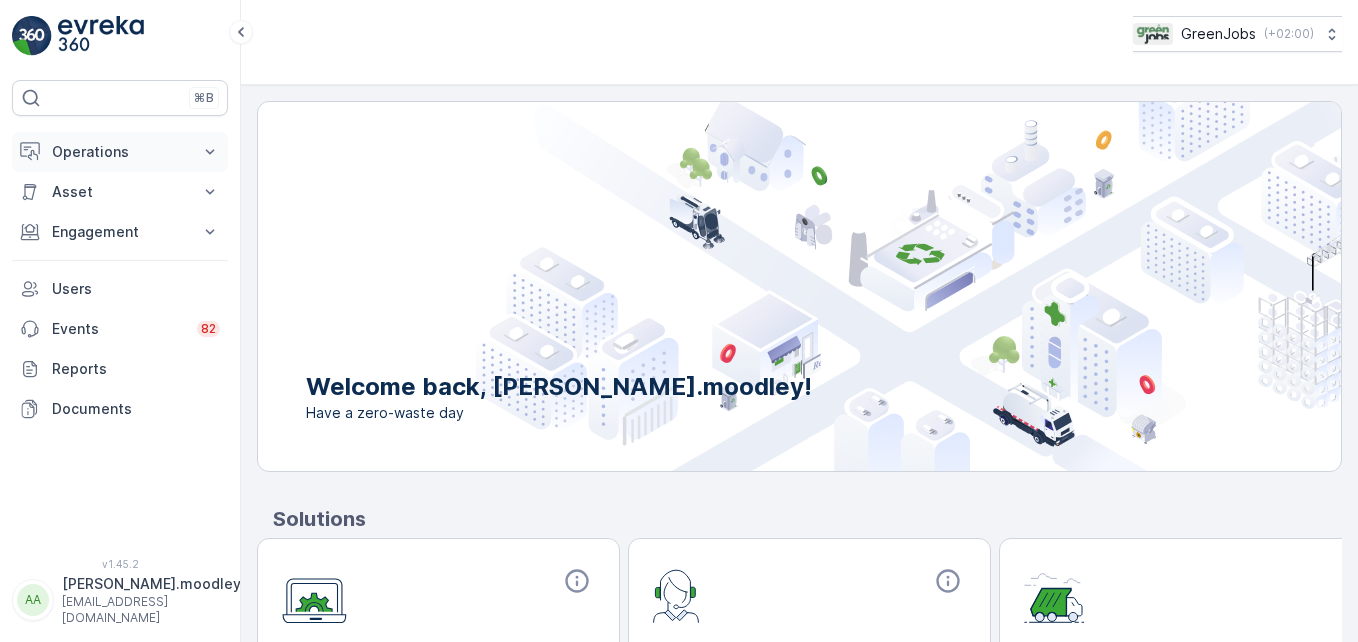click 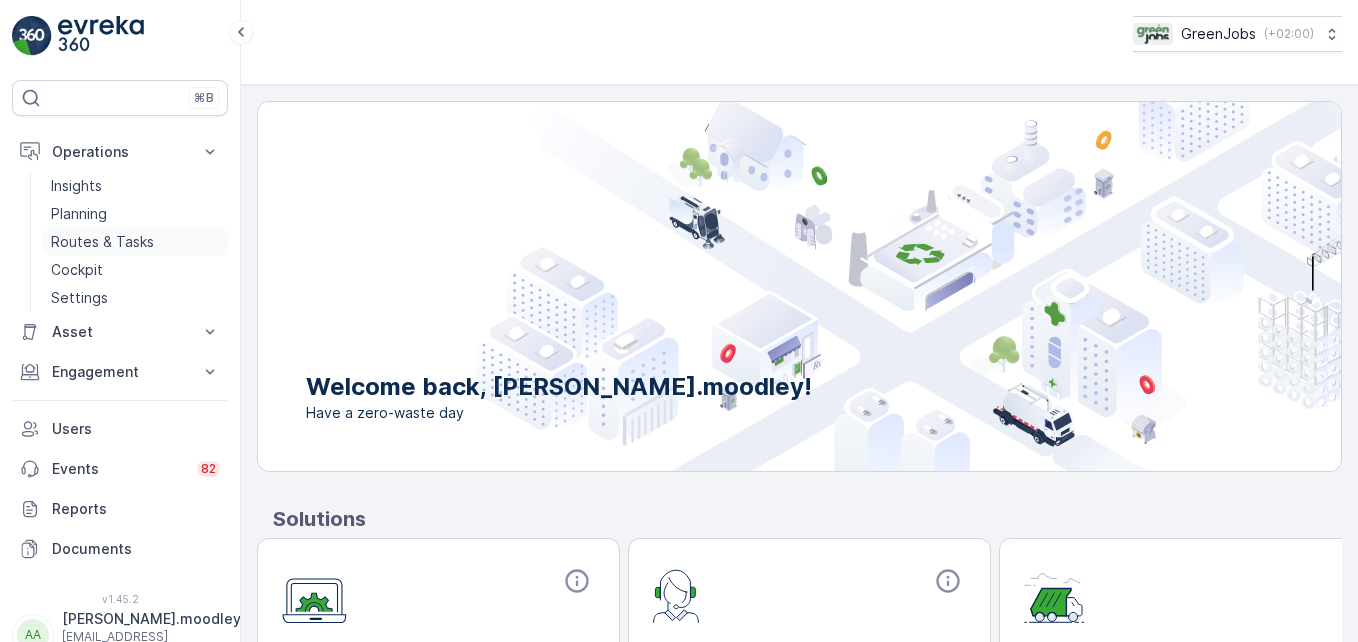 click on "Routes & Tasks" at bounding box center (102, 242) 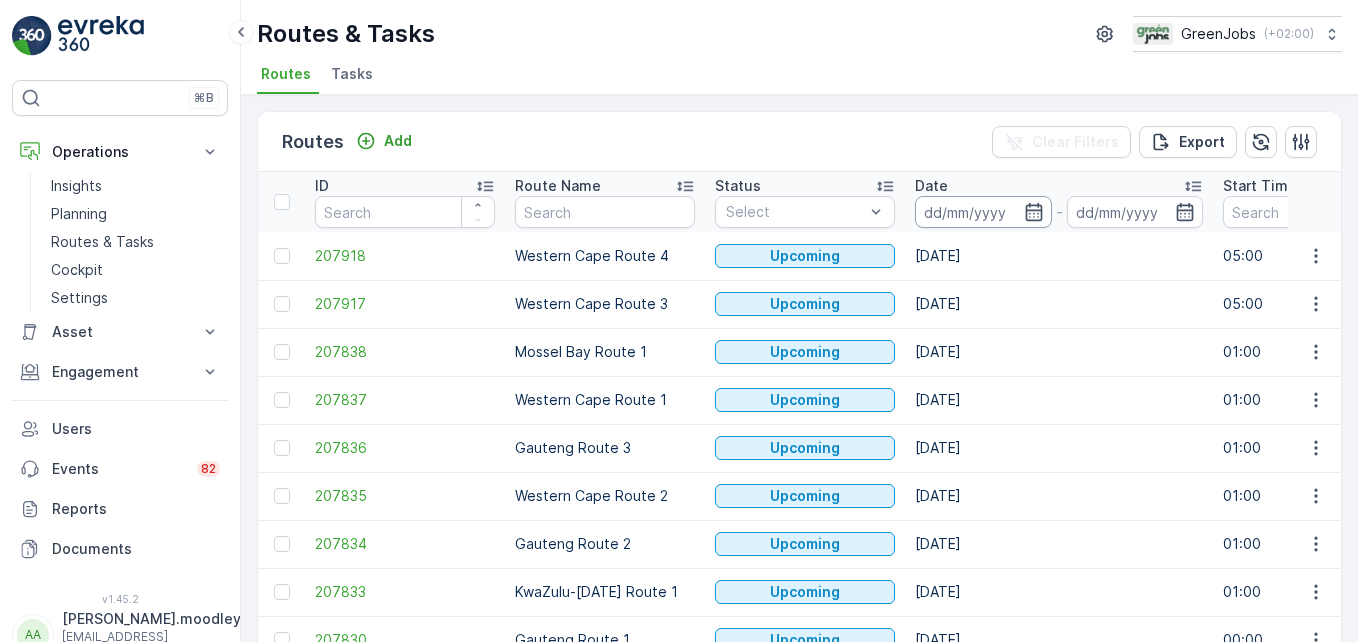 click at bounding box center [983, 212] 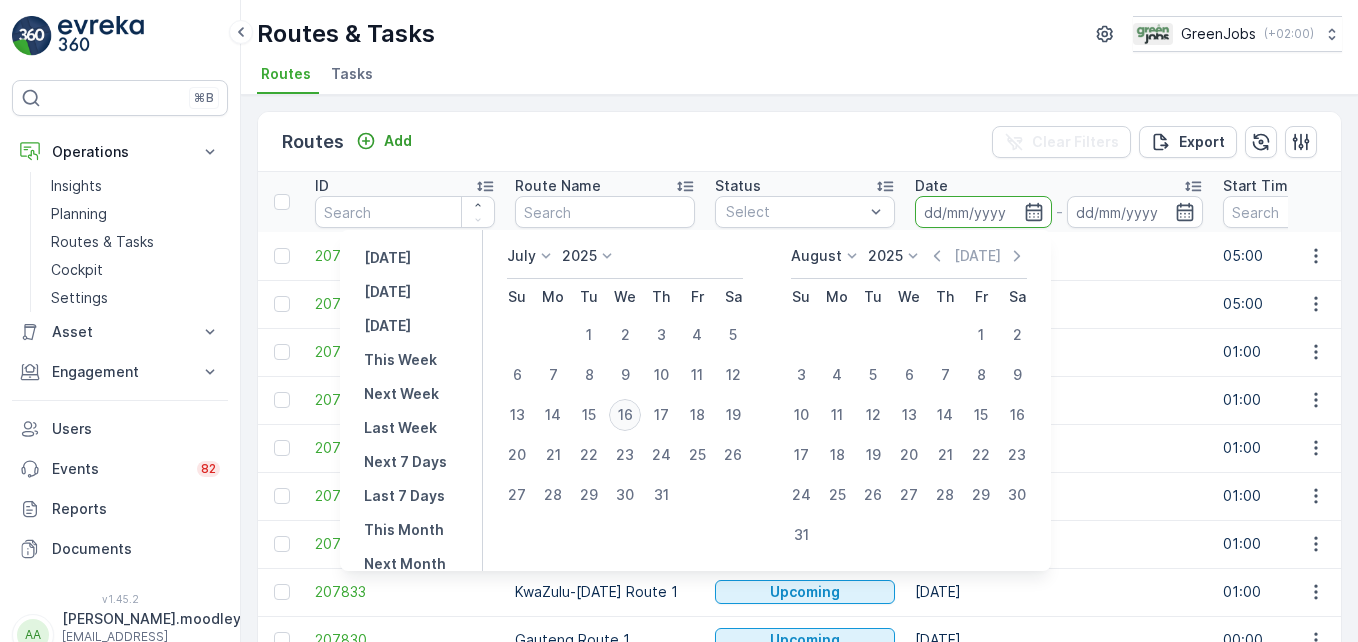 click on "16" at bounding box center (625, 415) 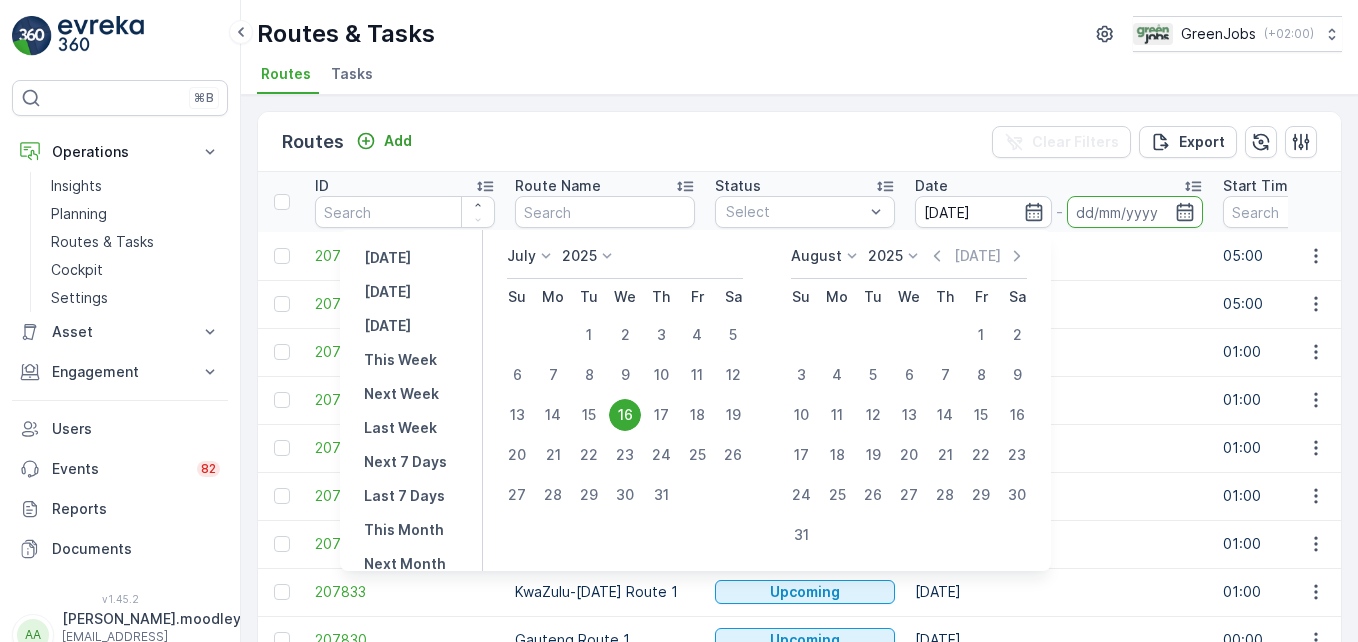 click on "16" at bounding box center [625, 415] 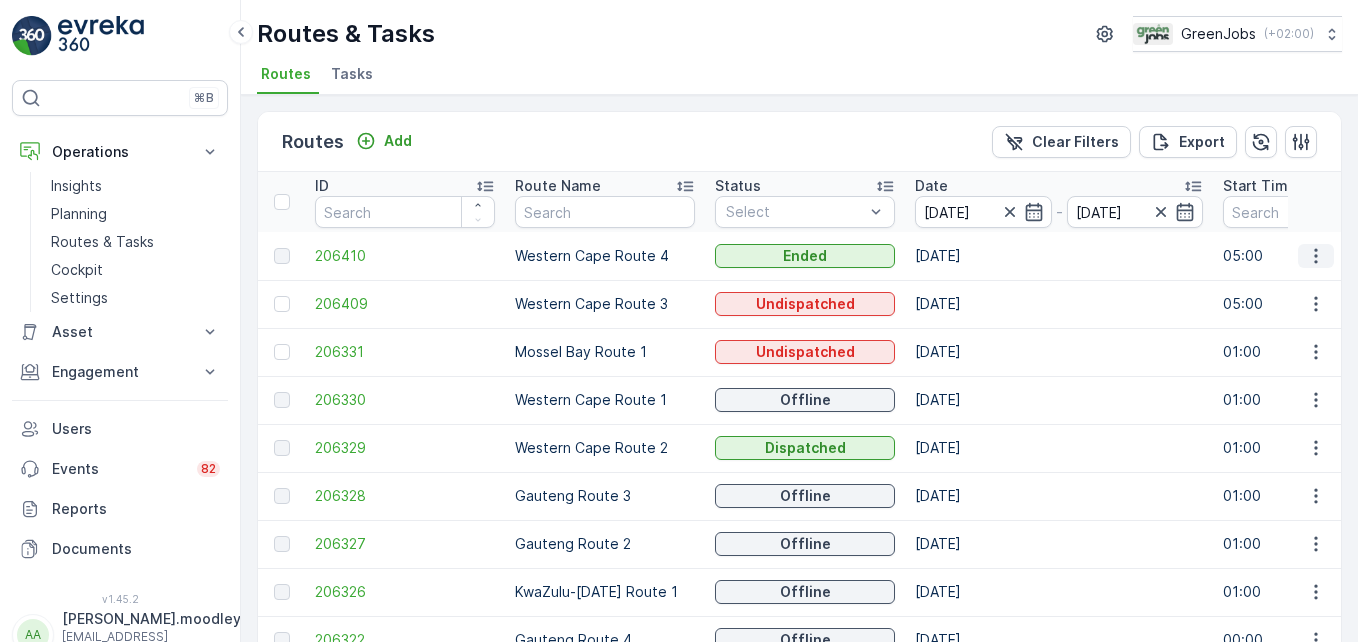 click 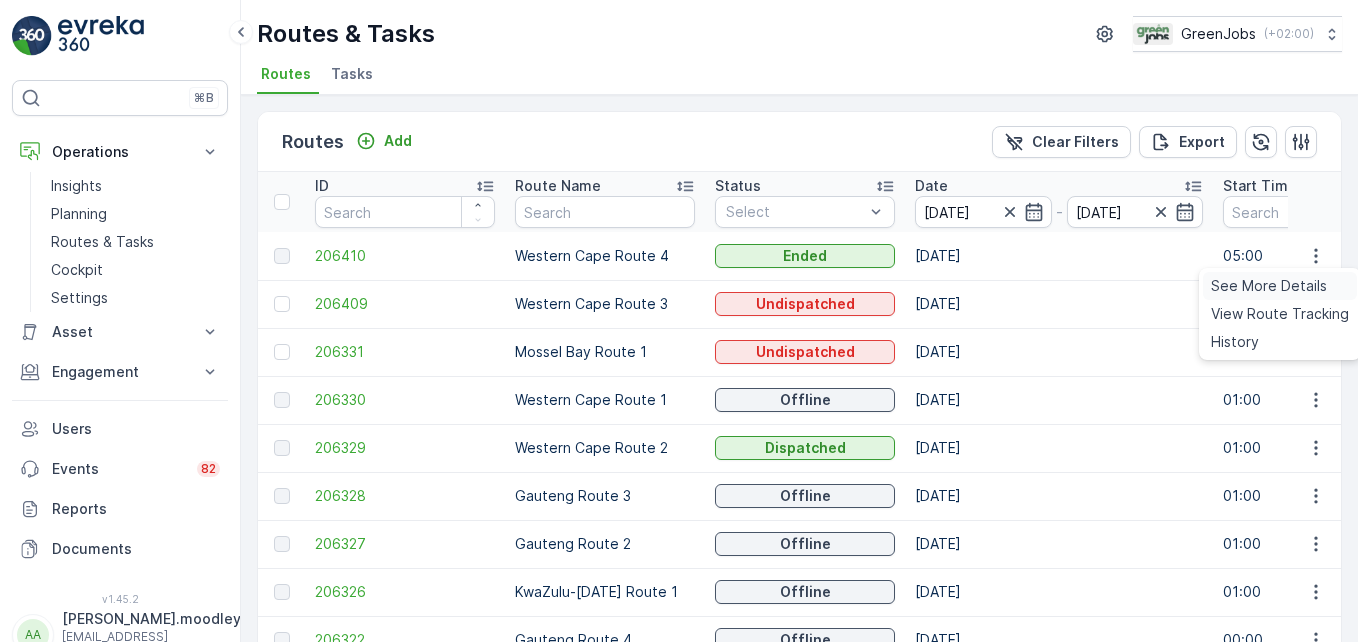 click on "See More Details" at bounding box center [1269, 286] 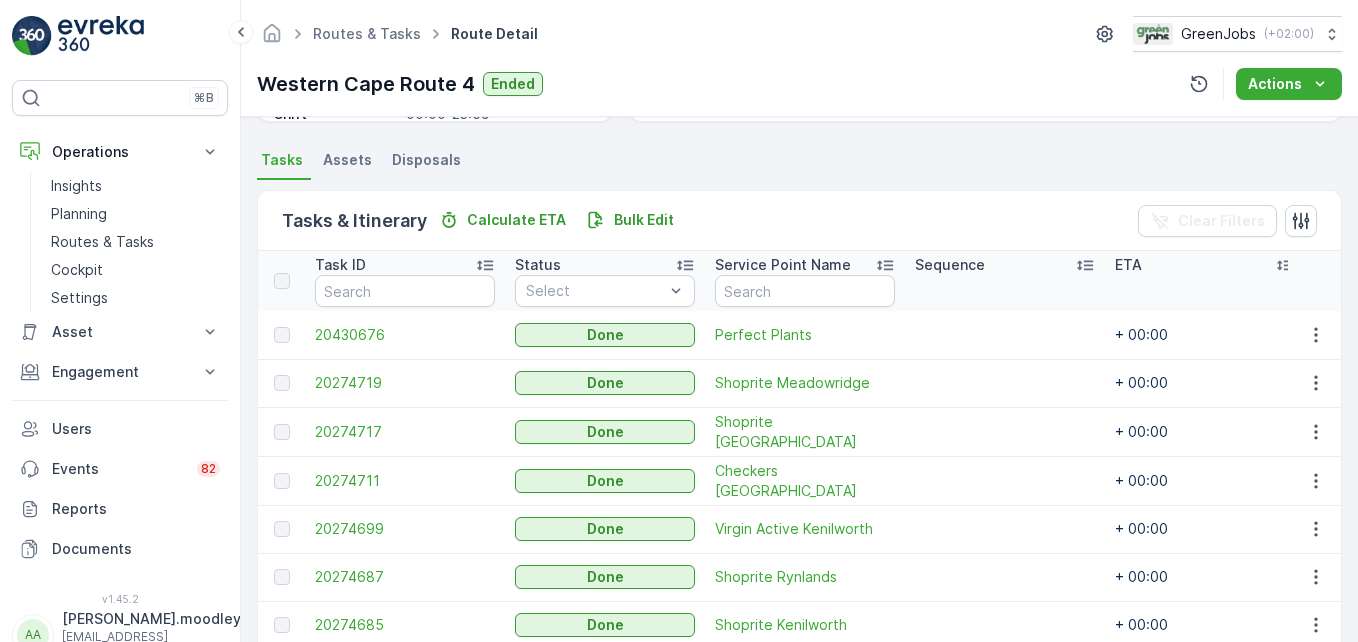 scroll, scrollTop: 408, scrollLeft: 0, axis: vertical 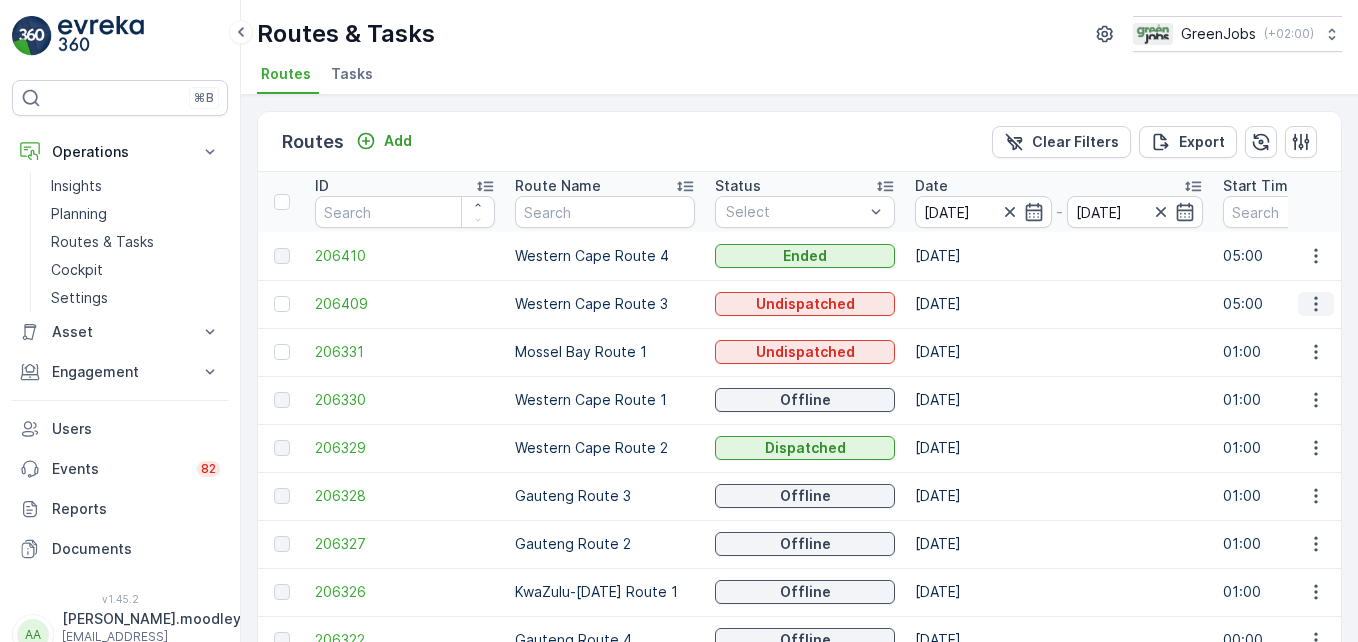click 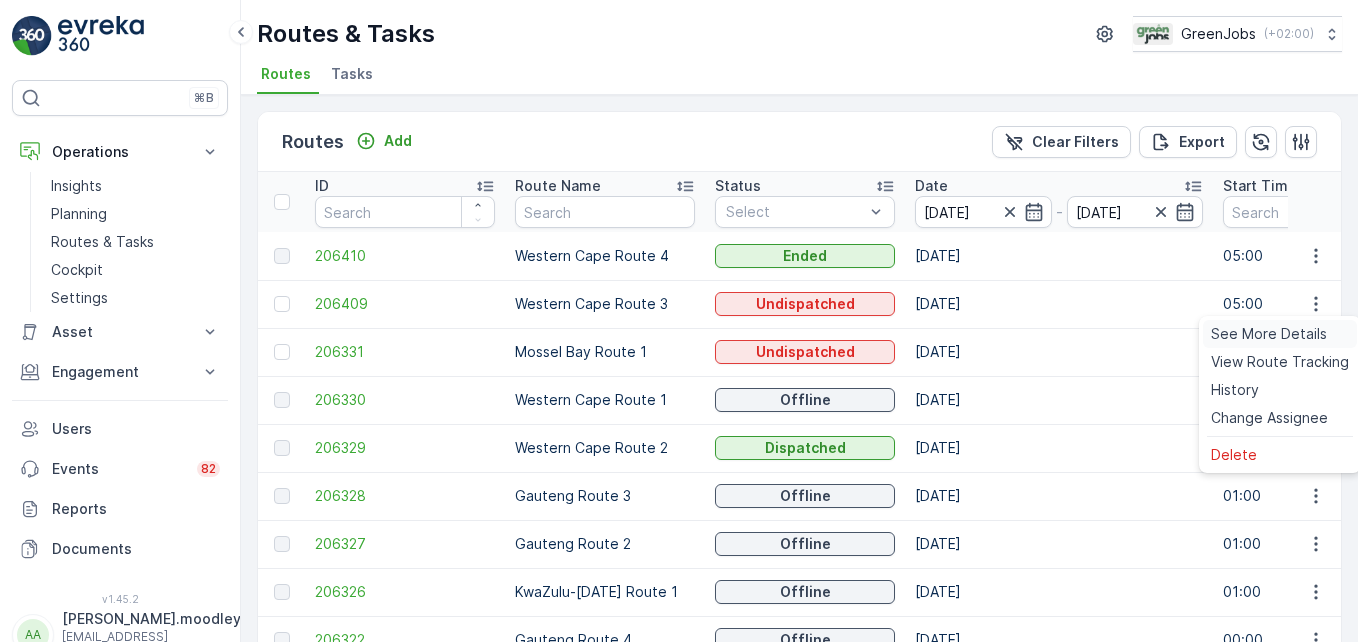 click on "See More Details" at bounding box center [1269, 334] 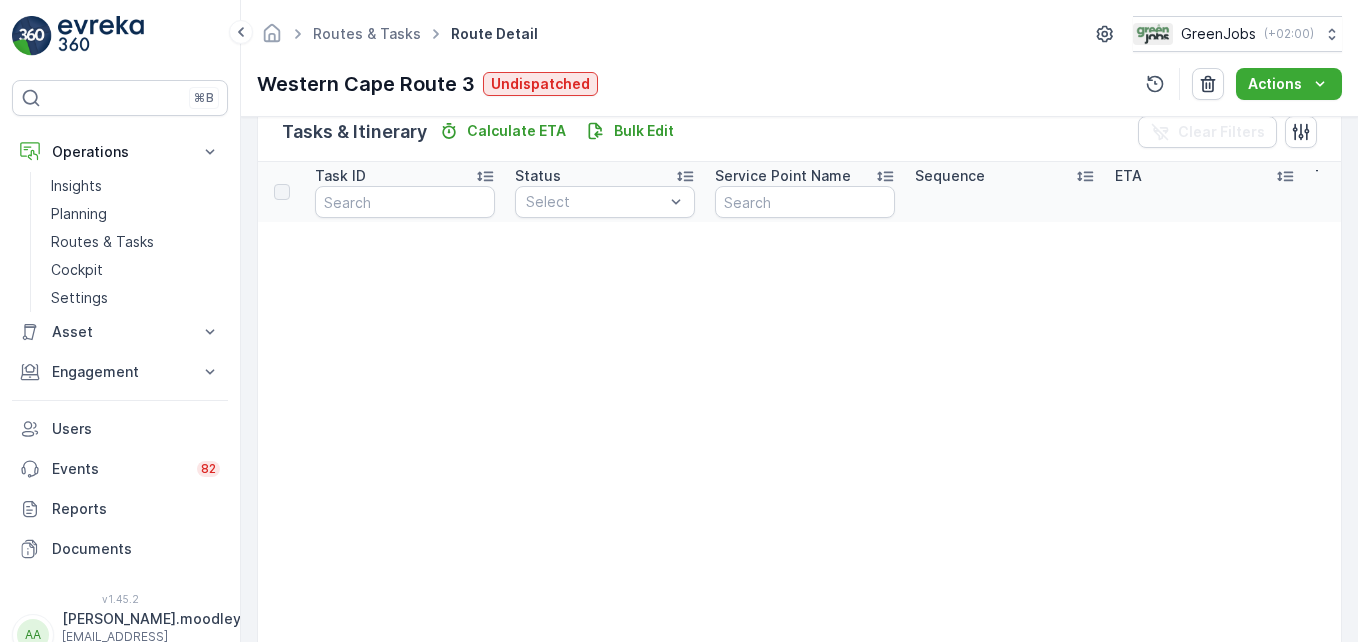 scroll, scrollTop: 0, scrollLeft: 0, axis: both 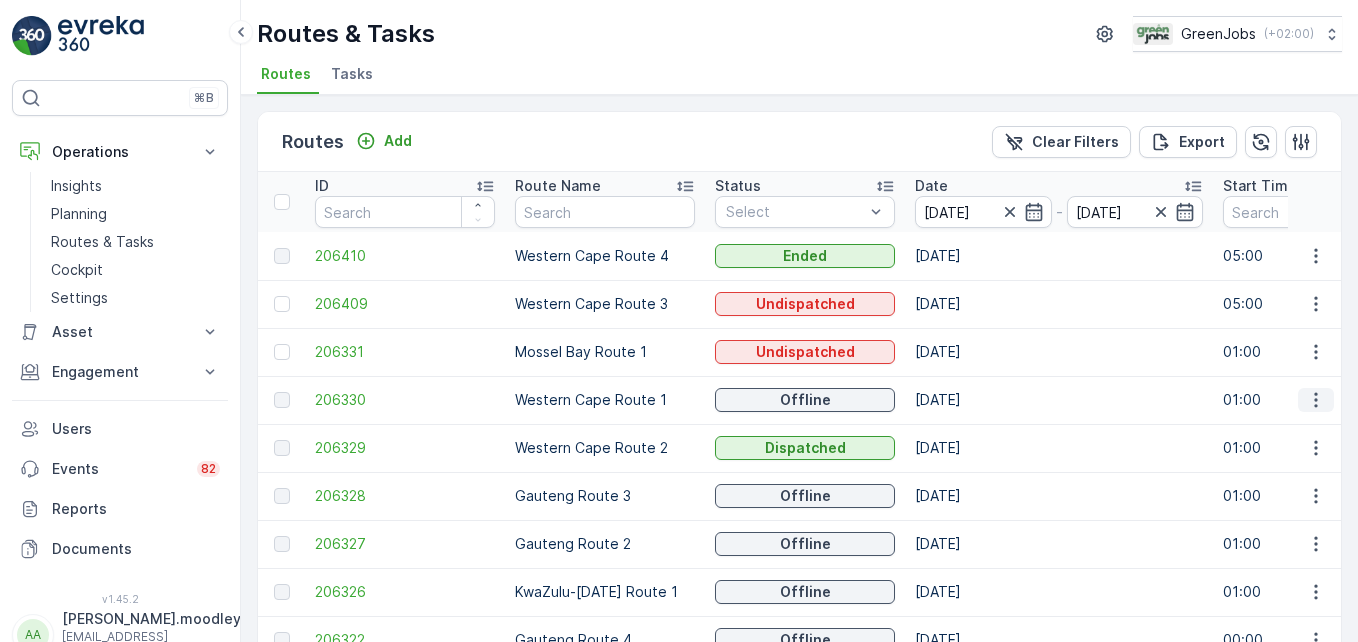 click 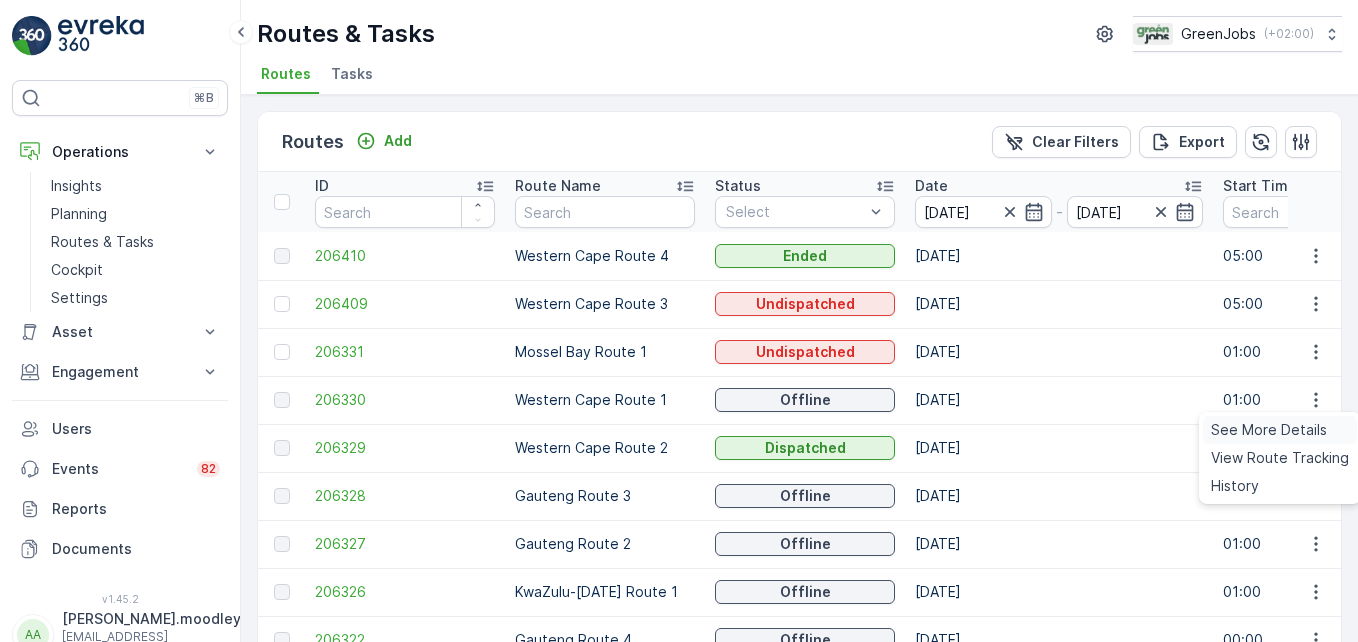click on "See More Details" at bounding box center (1269, 430) 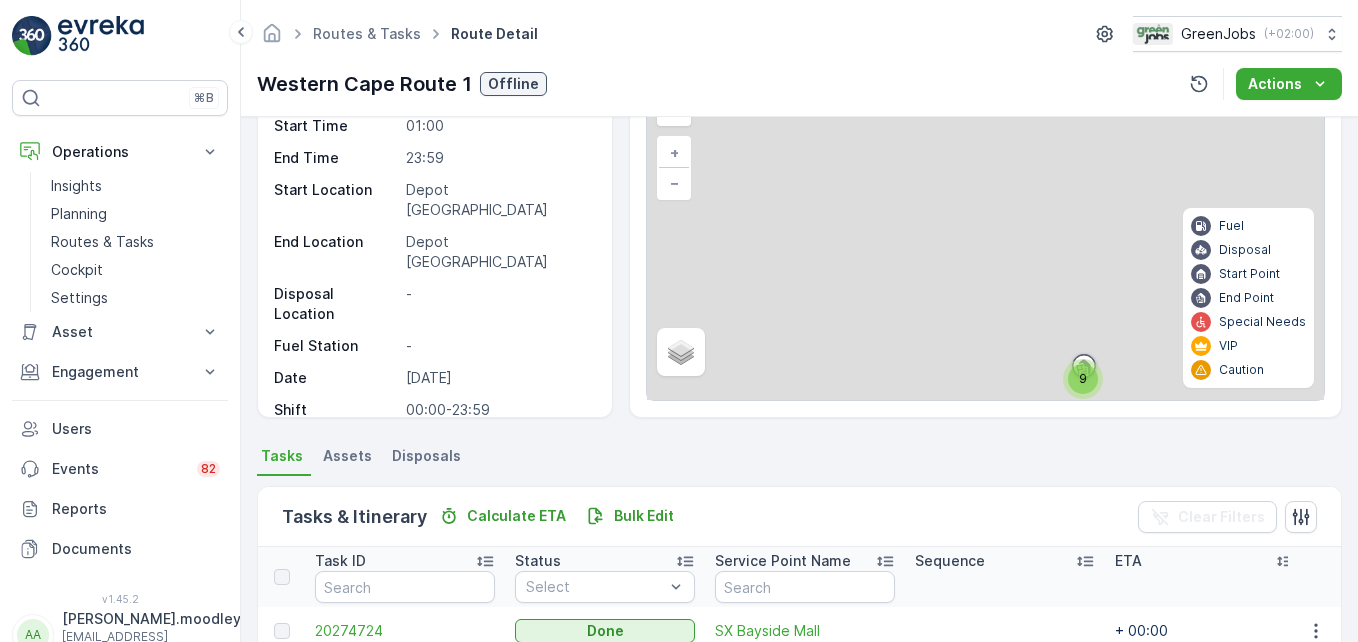 scroll, scrollTop: 607, scrollLeft: 0, axis: vertical 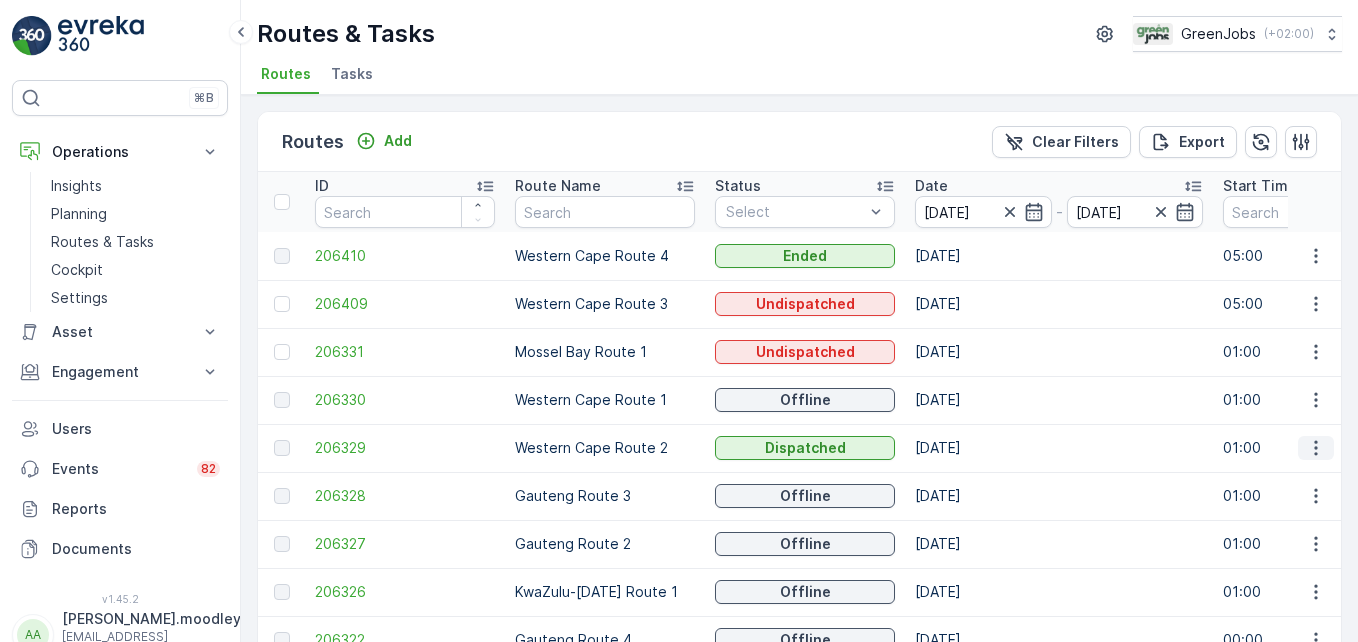 click 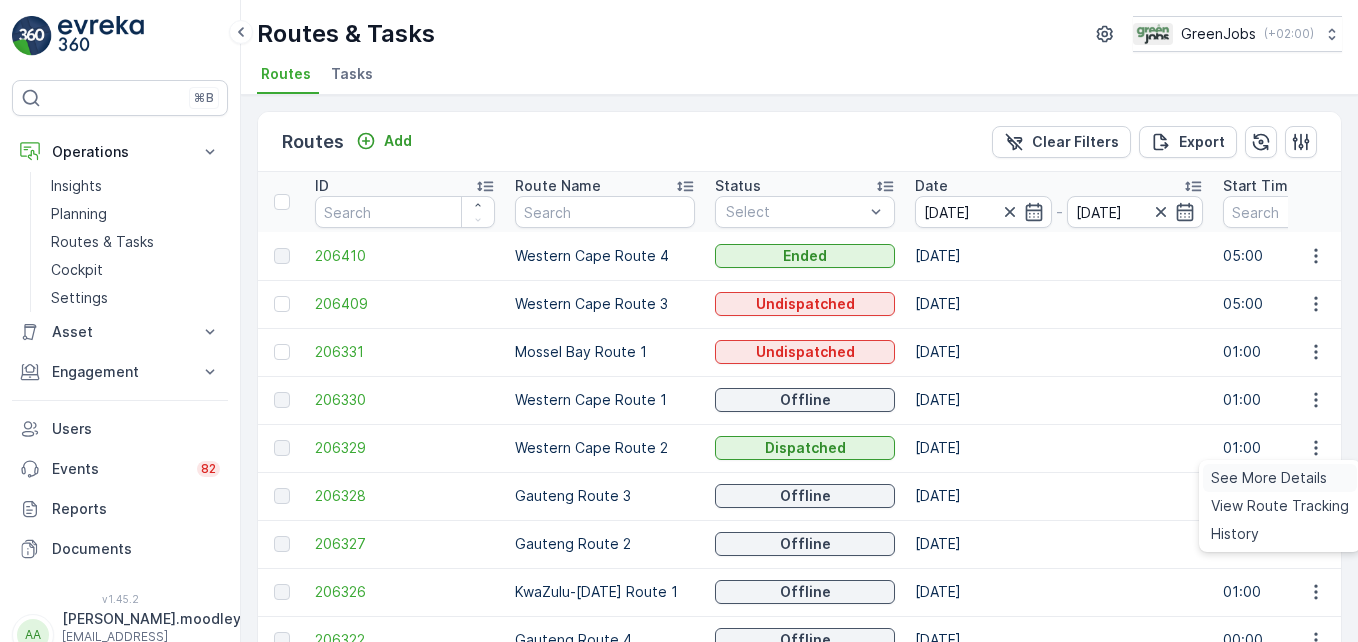 click on "See More Details" at bounding box center [1269, 478] 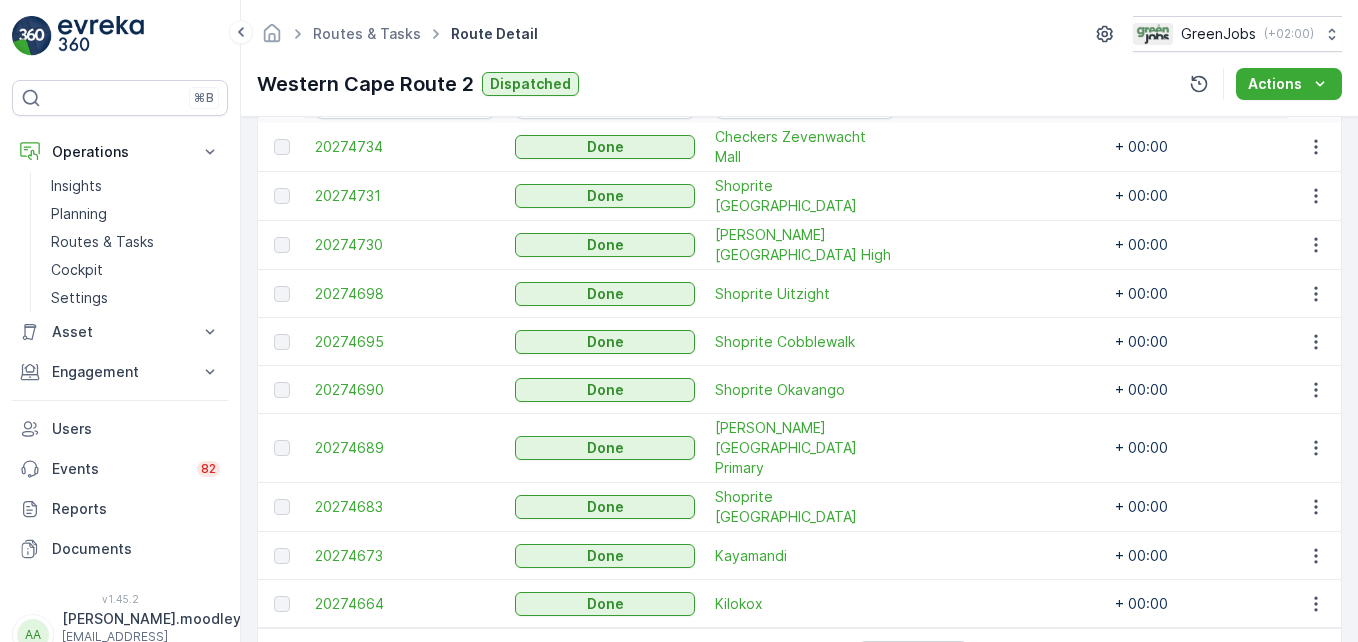 scroll, scrollTop: 600, scrollLeft: 0, axis: vertical 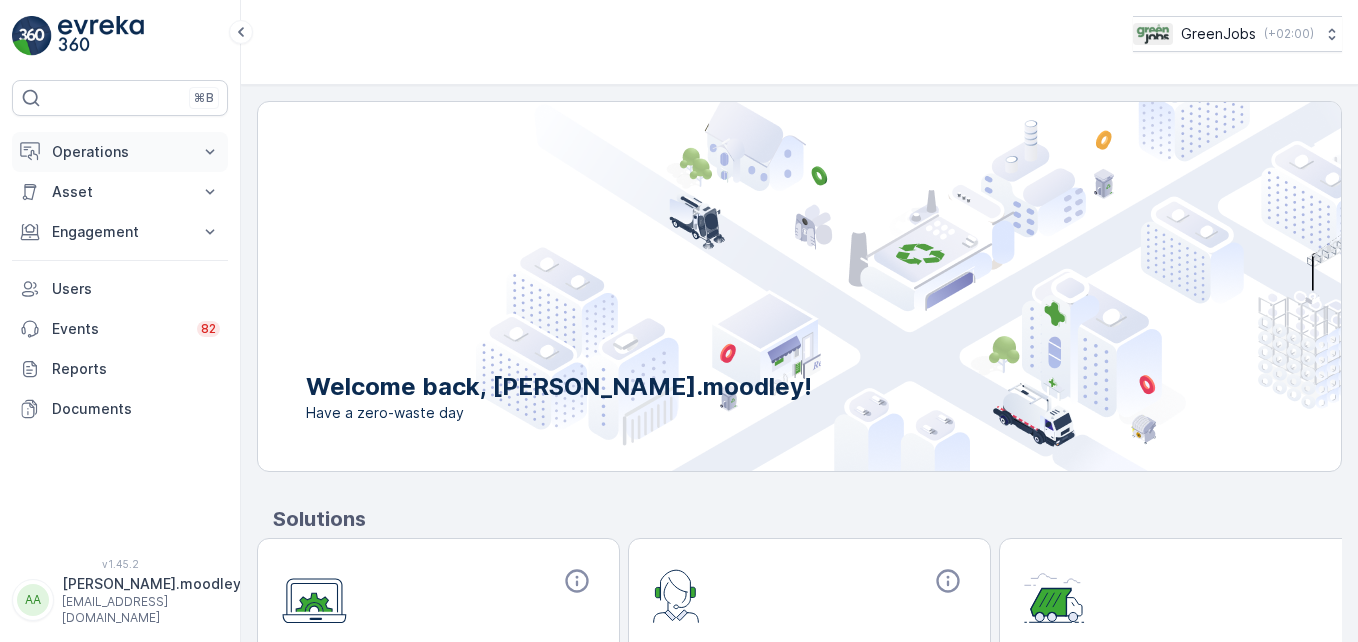 click 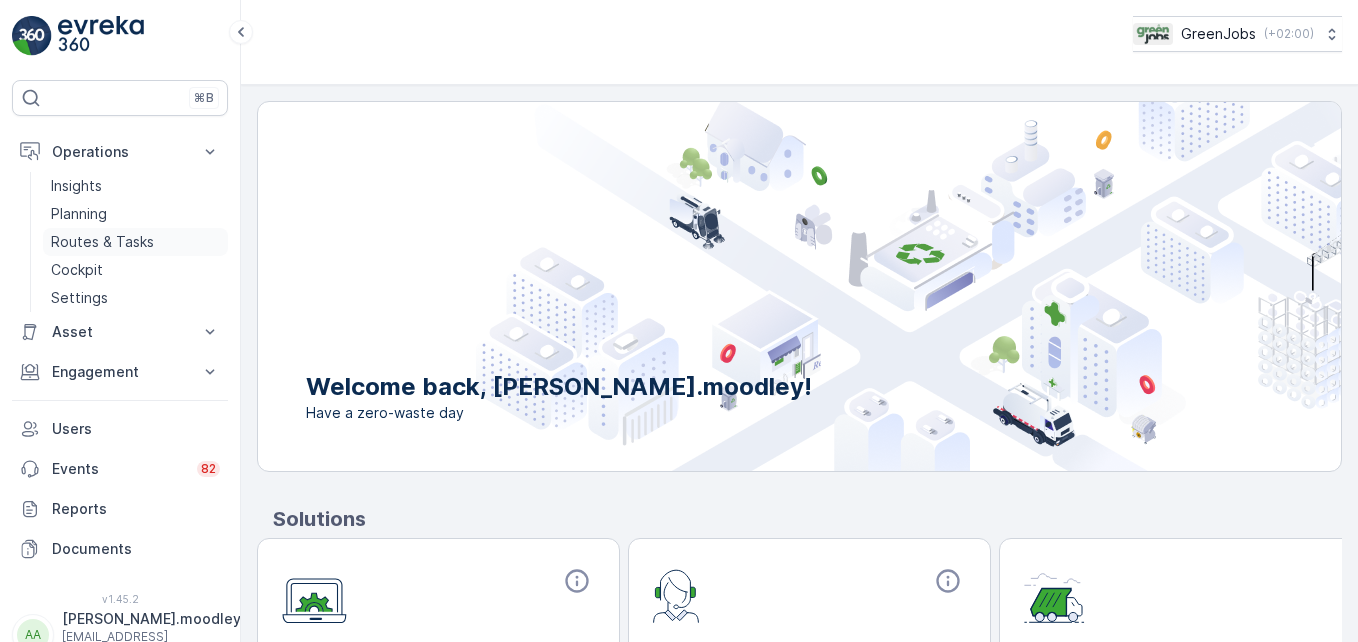 click on "Routes & Tasks" at bounding box center [102, 242] 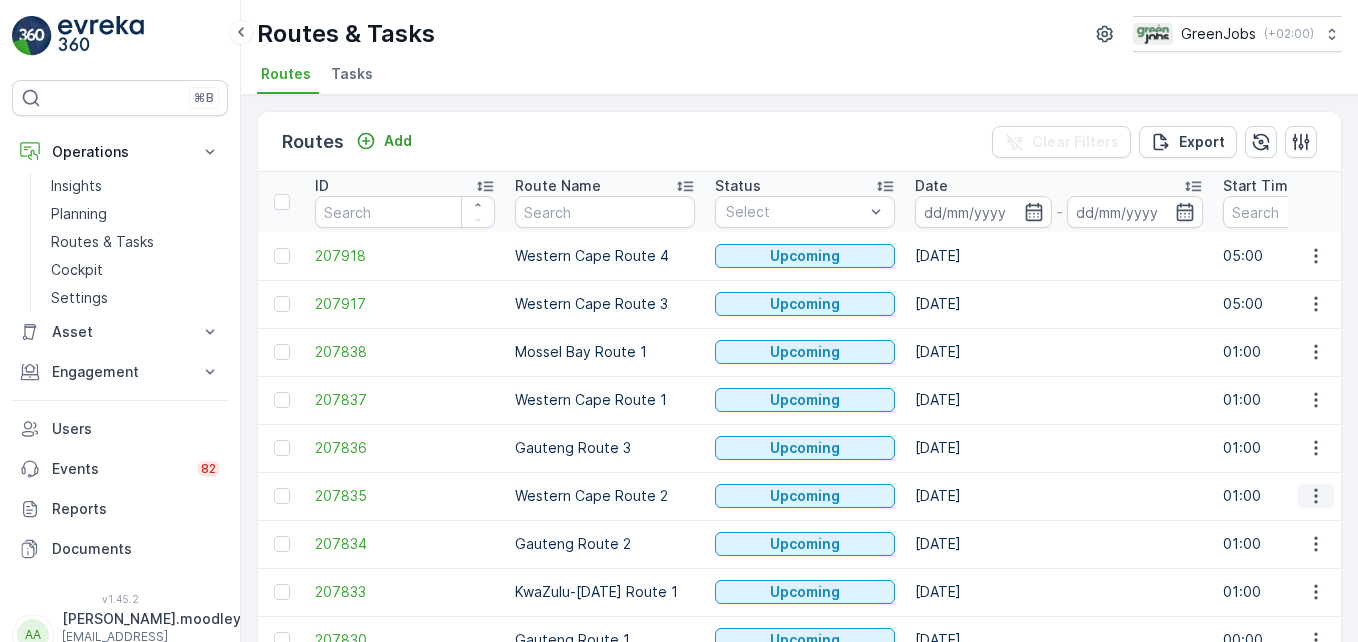 click 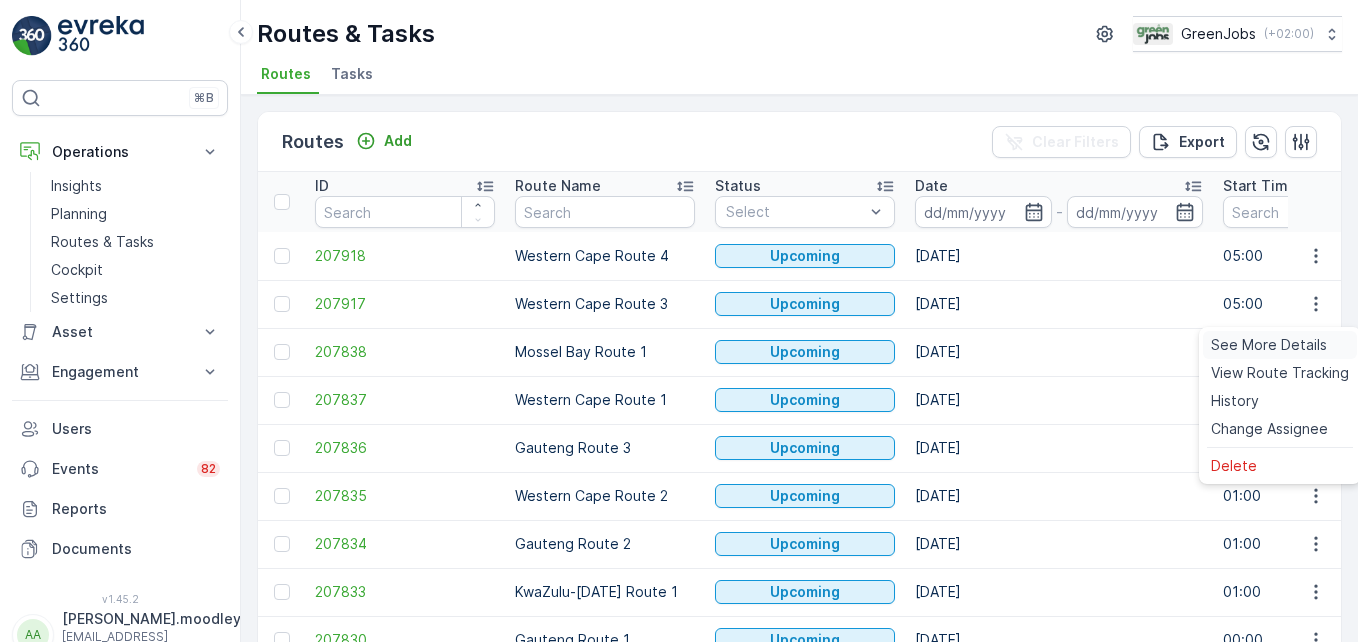 click on "See More Details" at bounding box center [1269, 345] 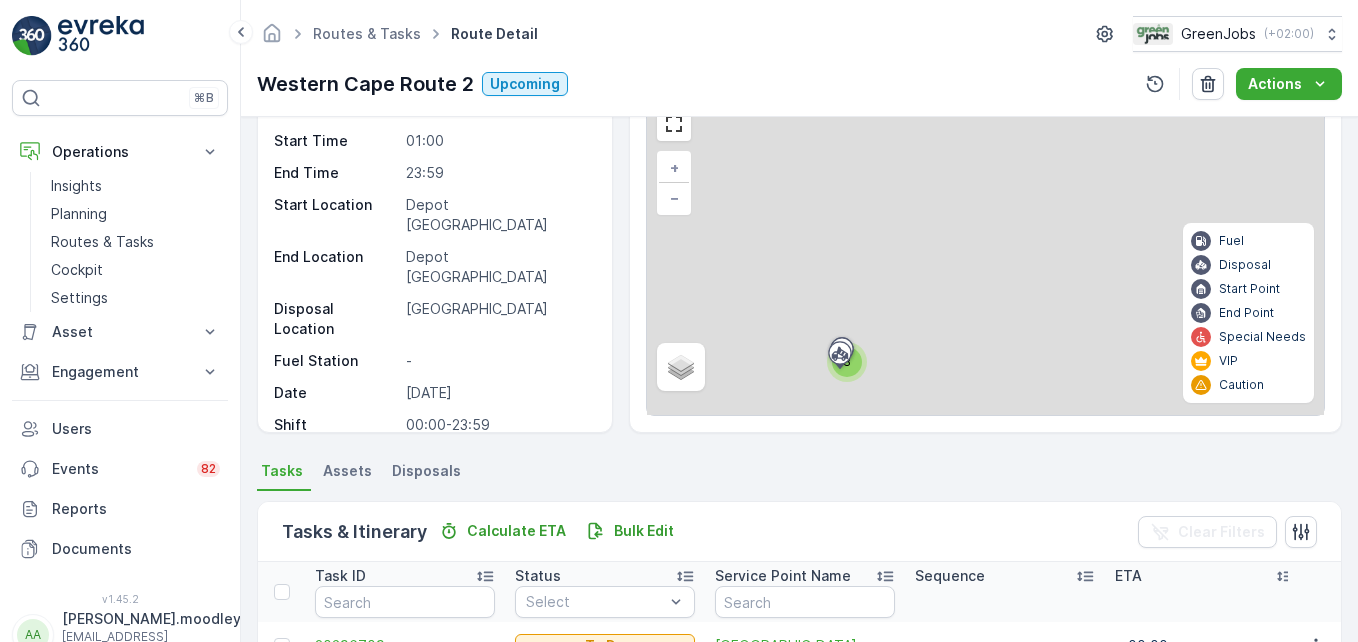 scroll, scrollTop: 200, scrollLeft: 0, axis: vertical 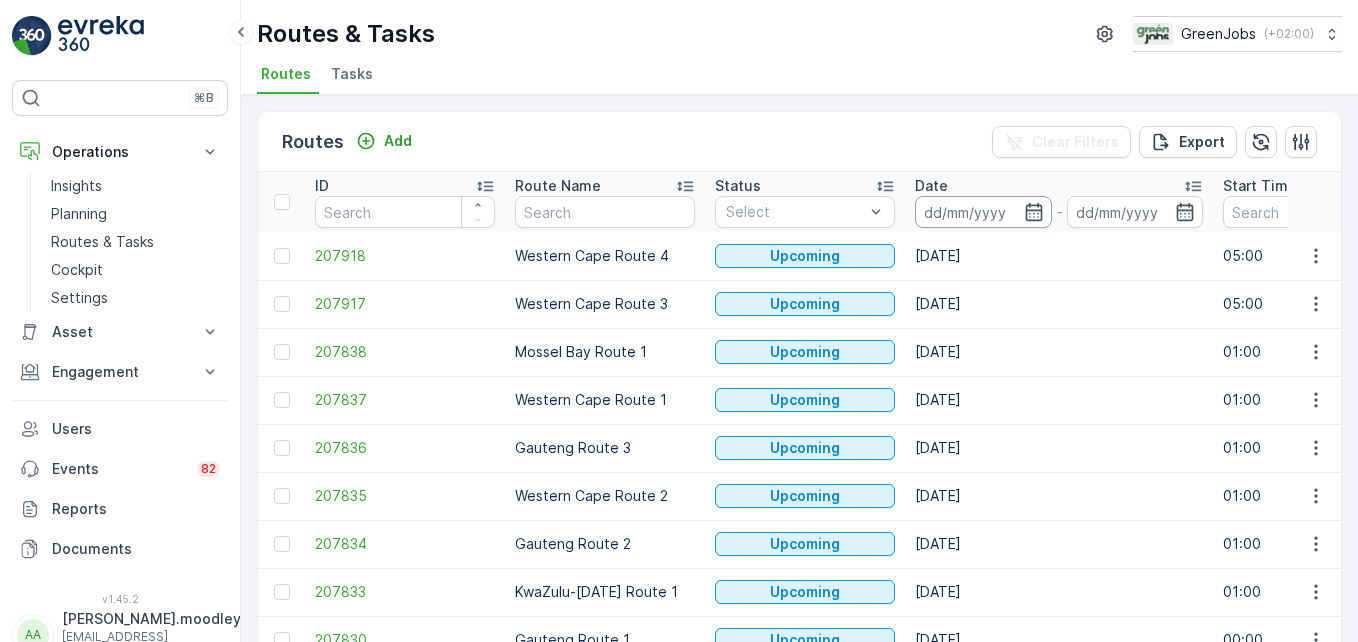 click at bounding box center (983, 212) 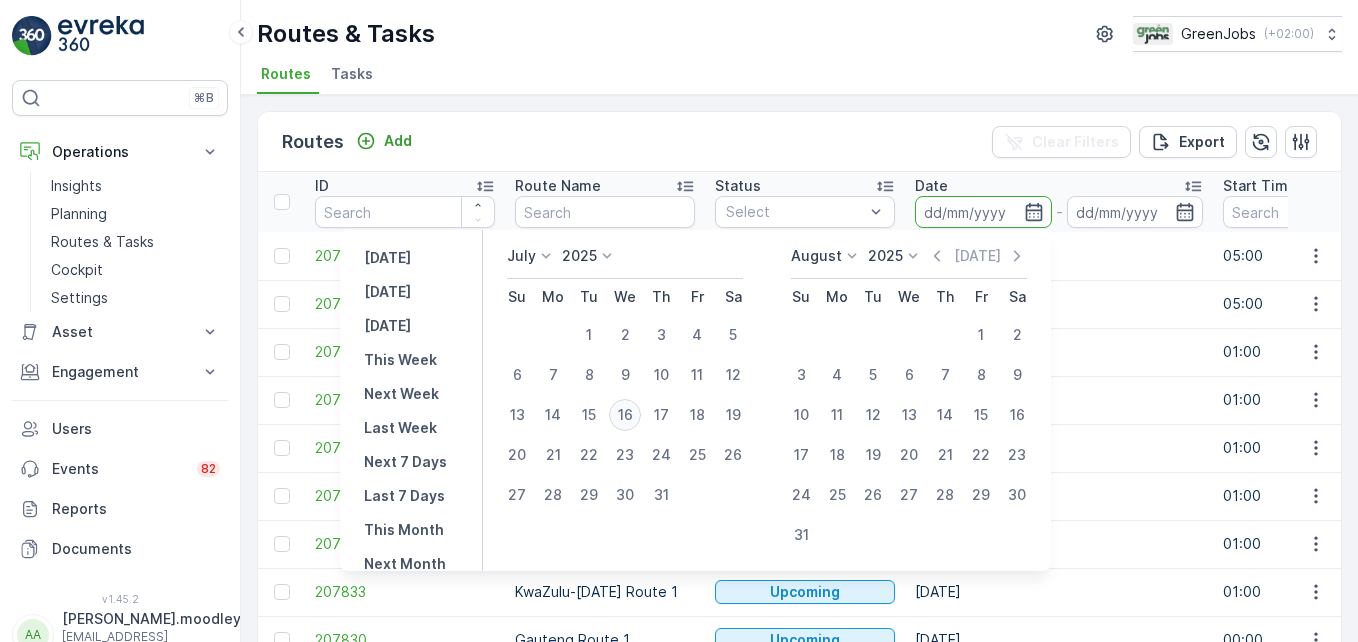 click on "16" at bounding box center [625, 415] 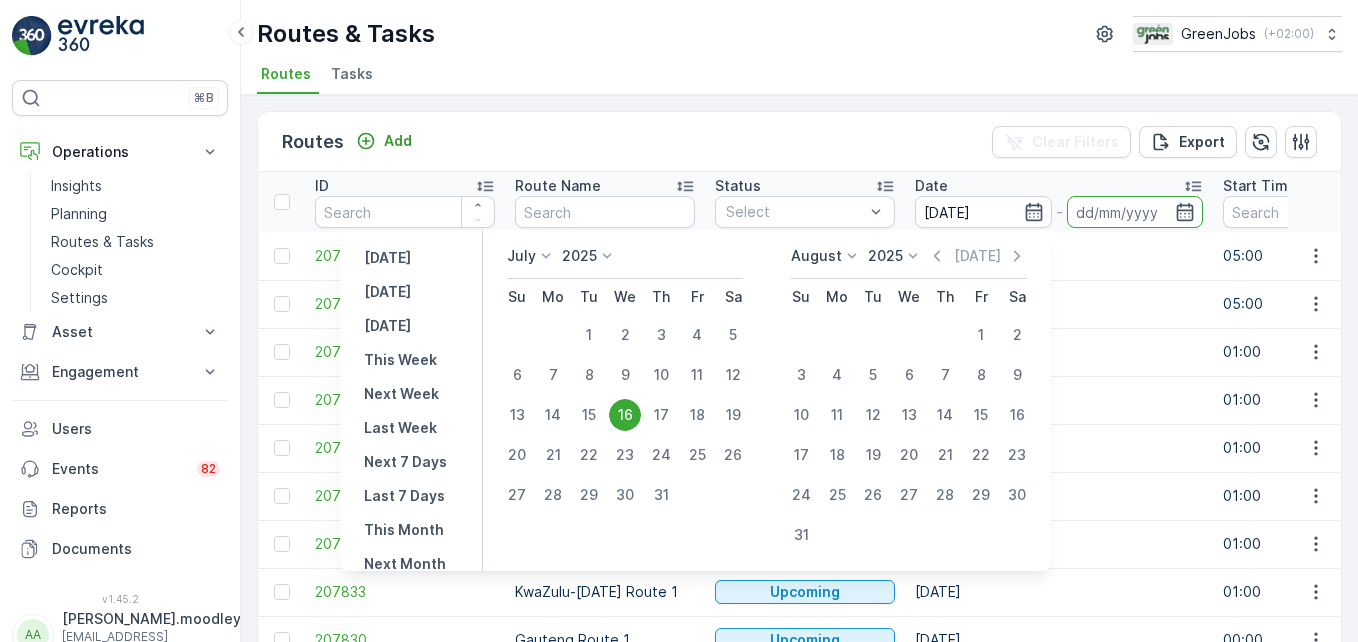 click on "16" at bounding box center (625, 415) 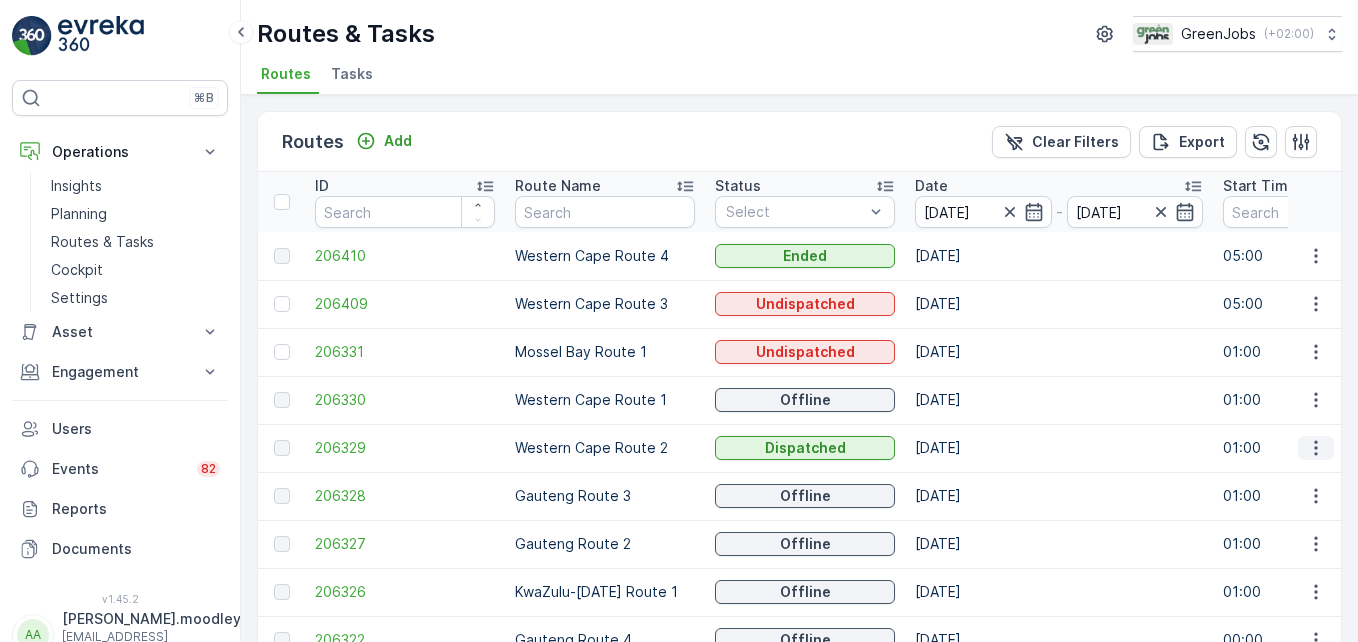 drag, startPoint x: 1324, startPoint y: 446, endPoint x: 1324, endPoint y: 458, distance: 12 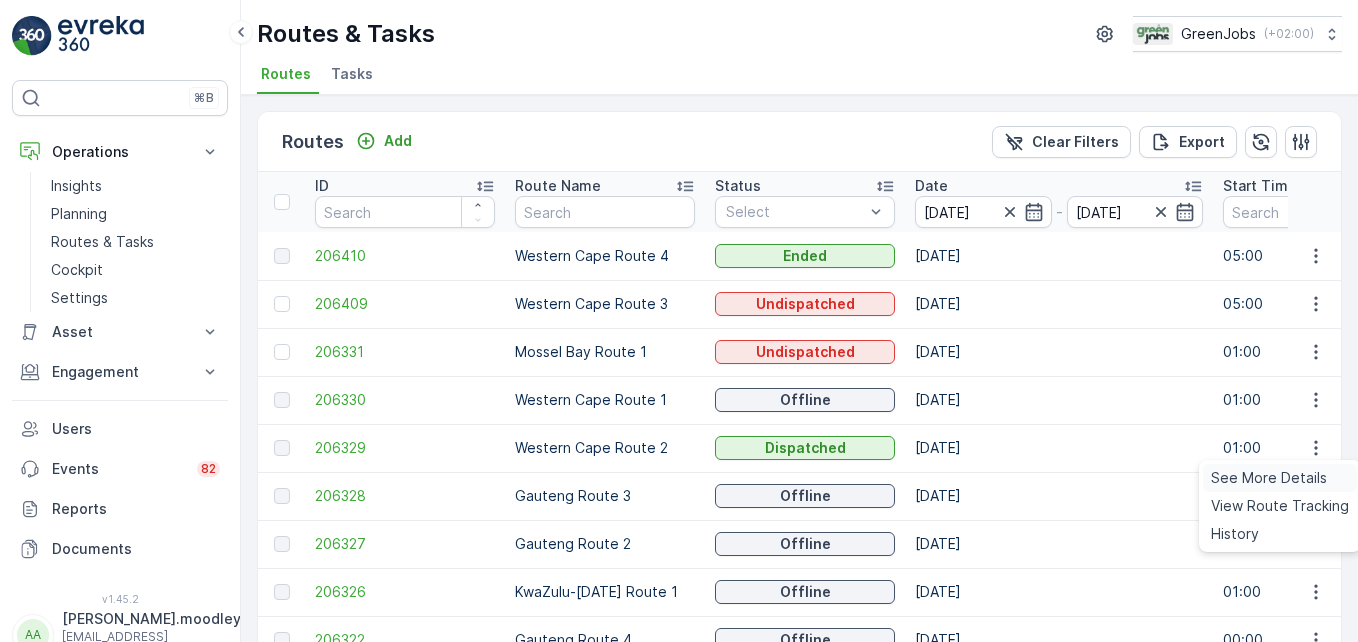 click on "See More Details" at bounding box center [1269, 478] 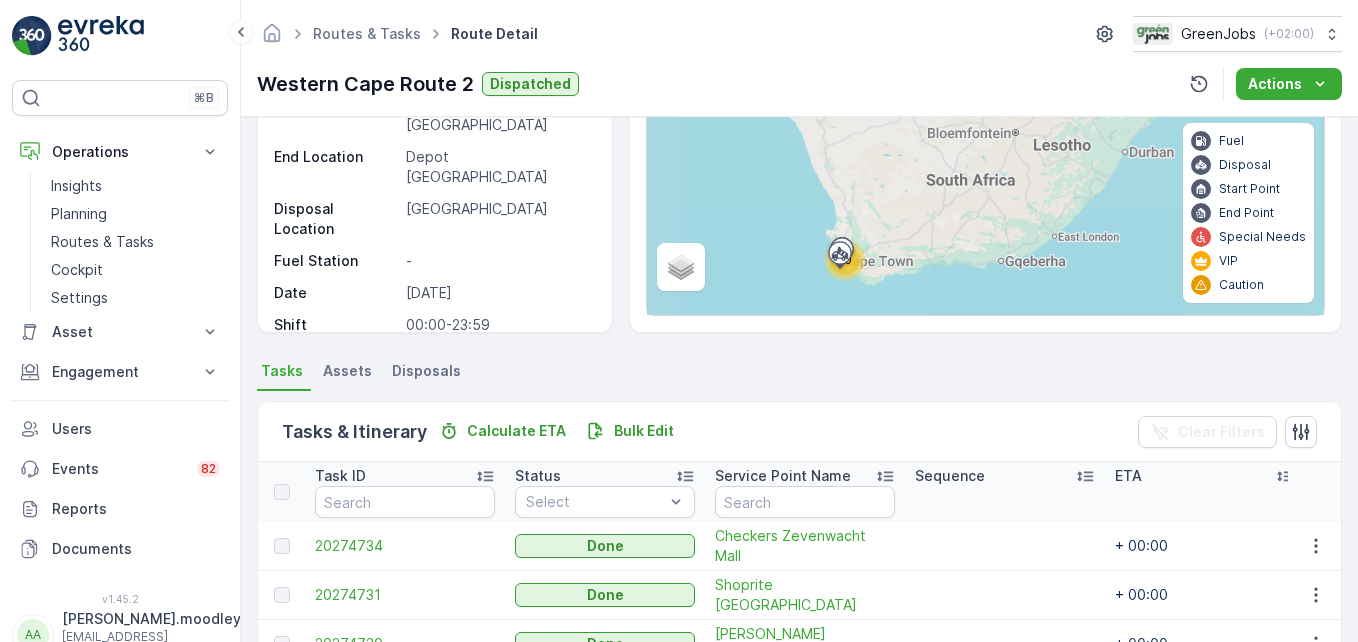 scroll, scrollTop: 655, scrollLeft: 0, axis: vertical 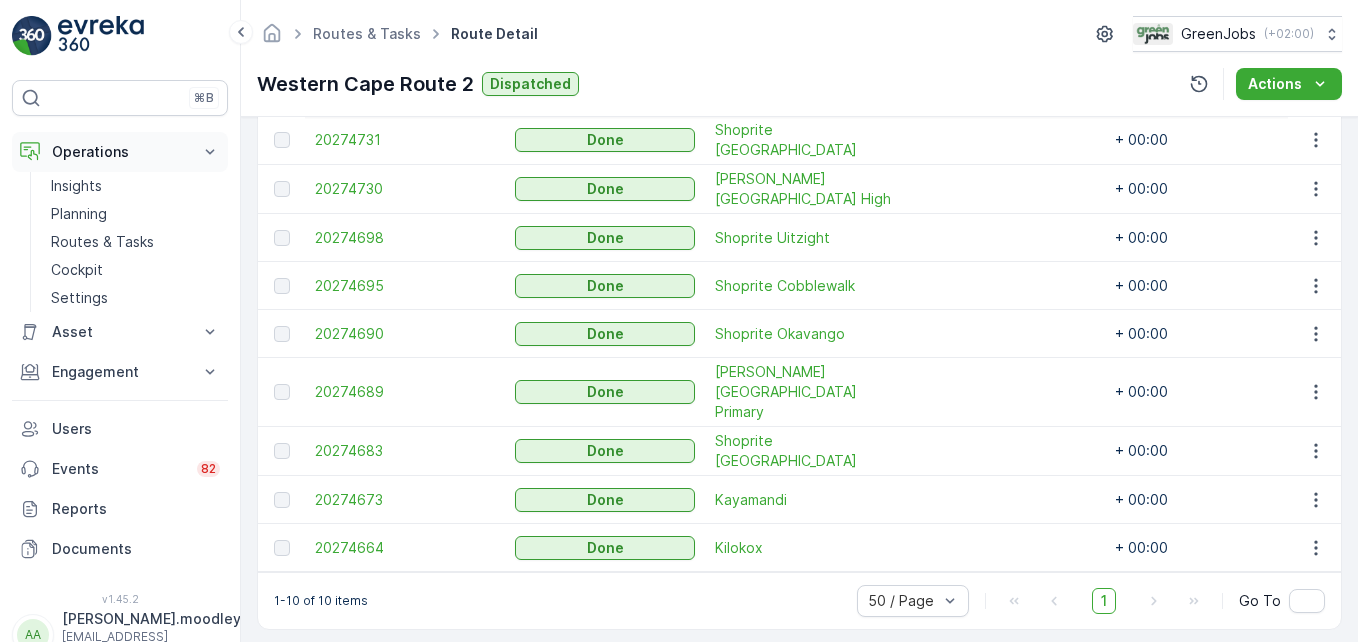 click 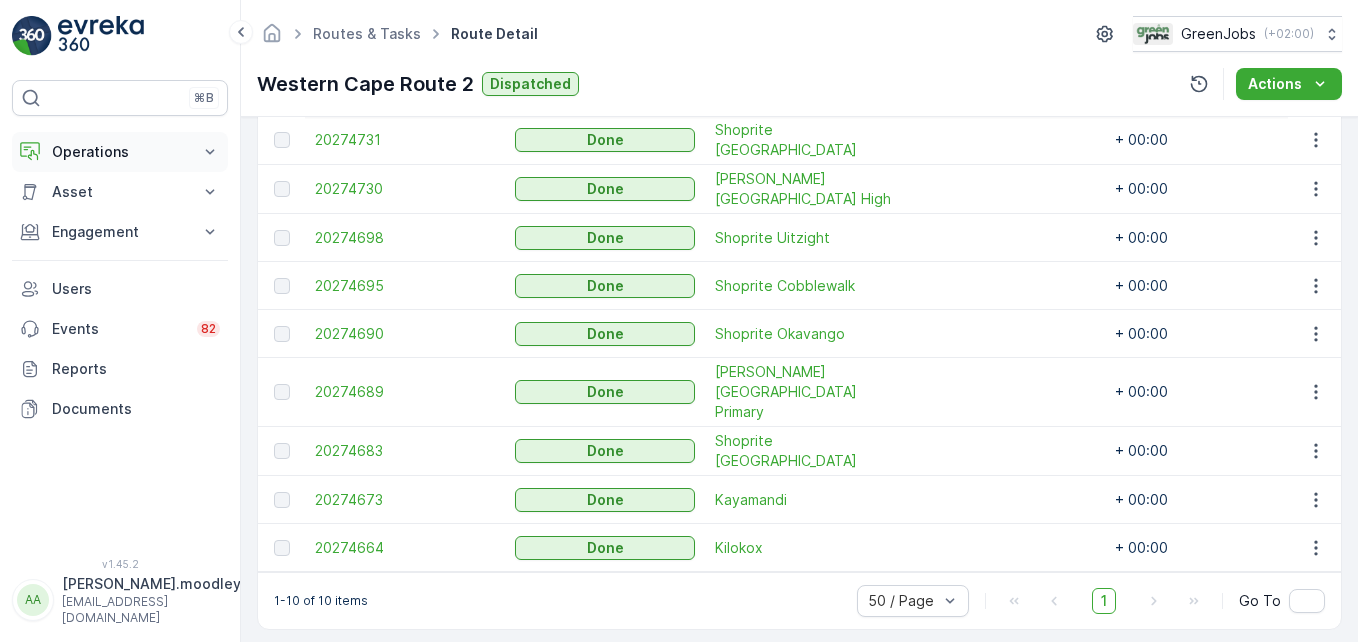 click 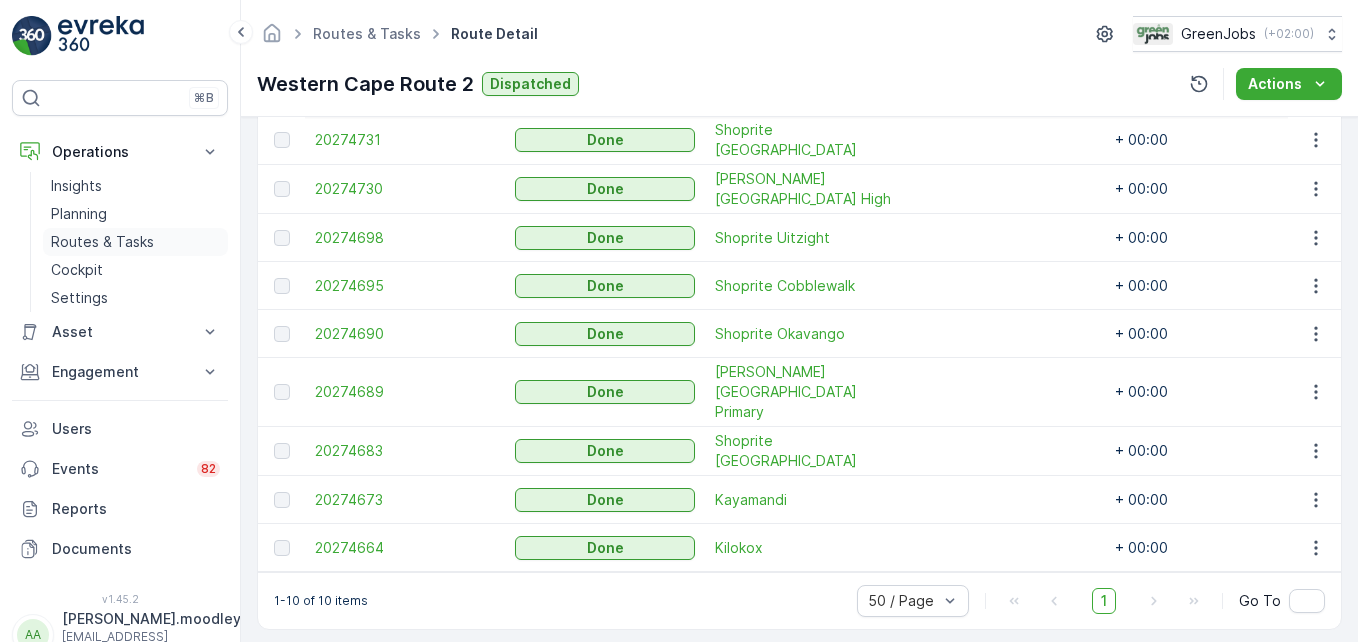 click on "Routes & Tasks" at bounding box center [102, 242] 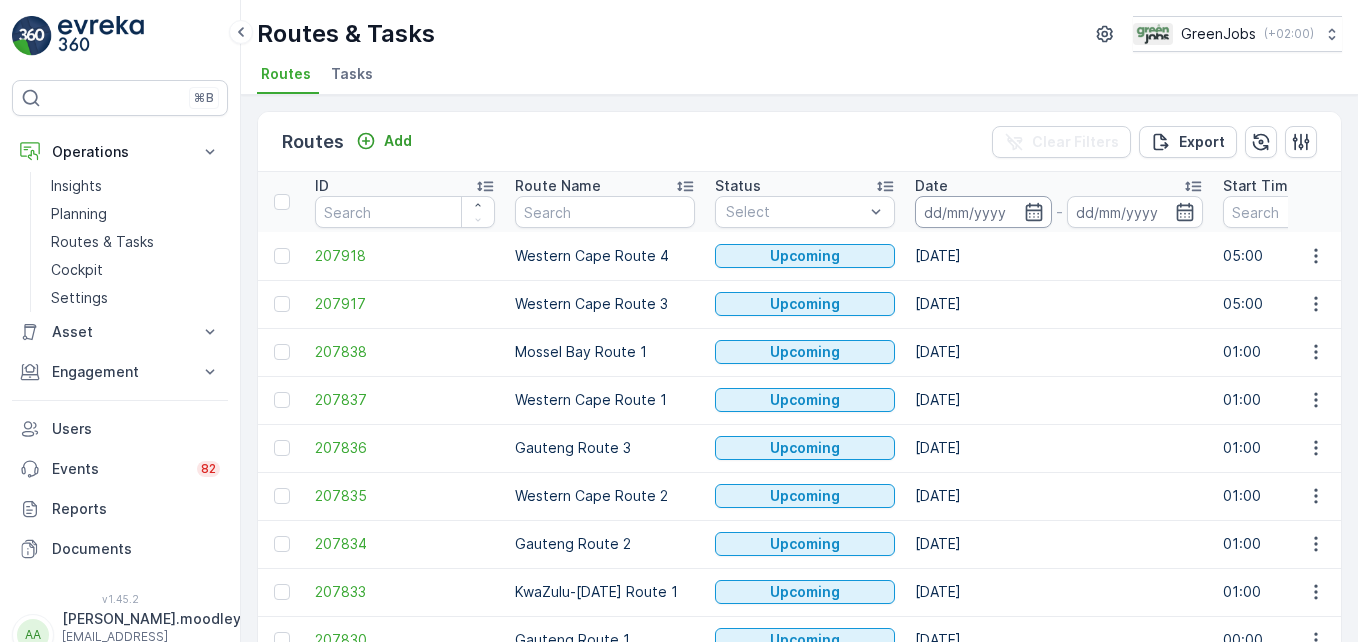 click at bounding box center (983, 212) 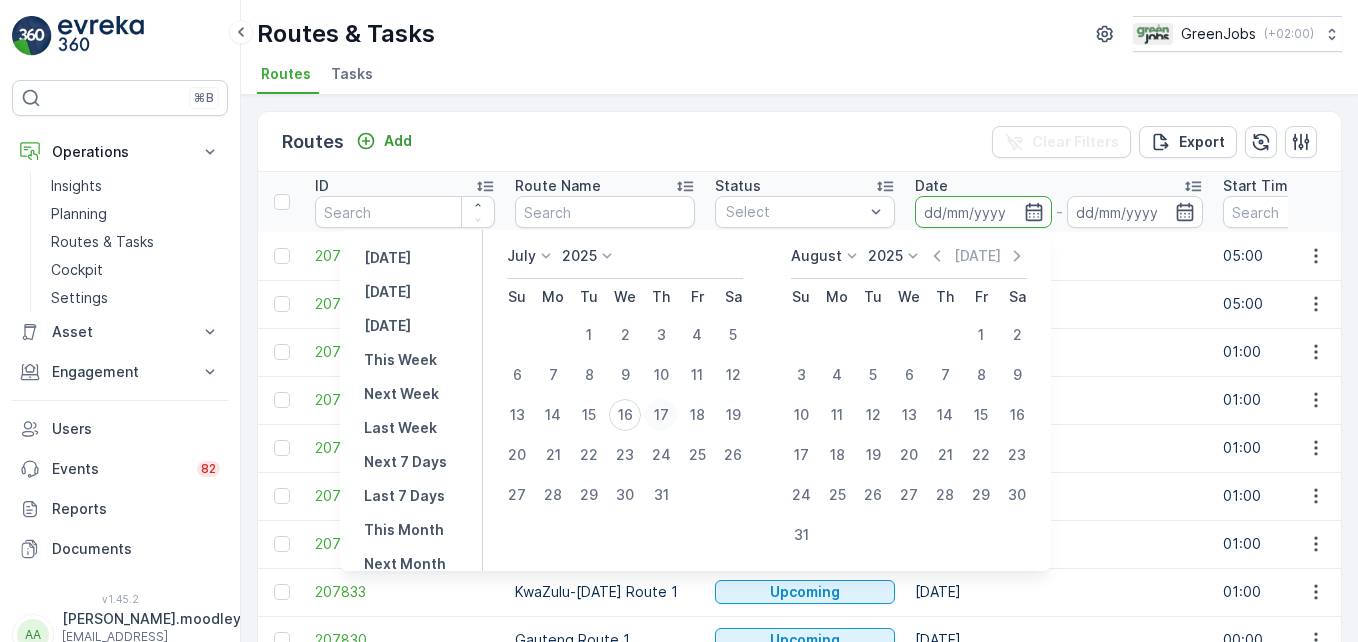 click on "17" at bounding box center [661, 415] 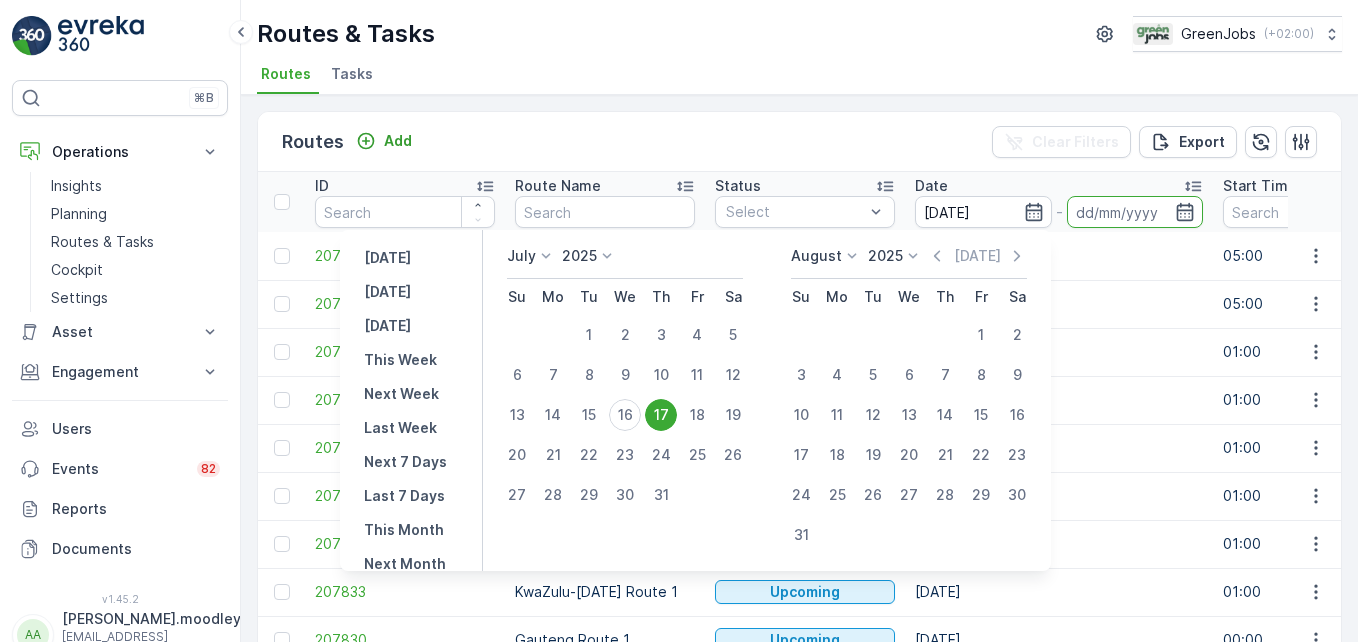 click on "17" at bounding box center [661, 415] 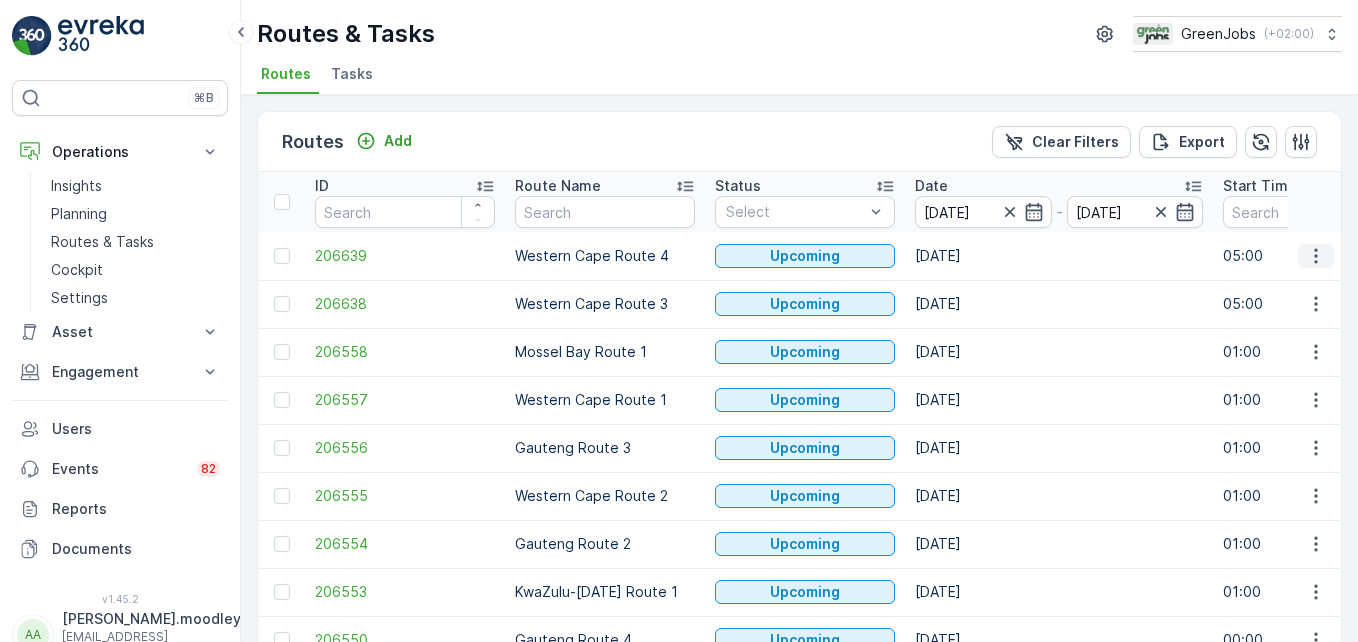 click 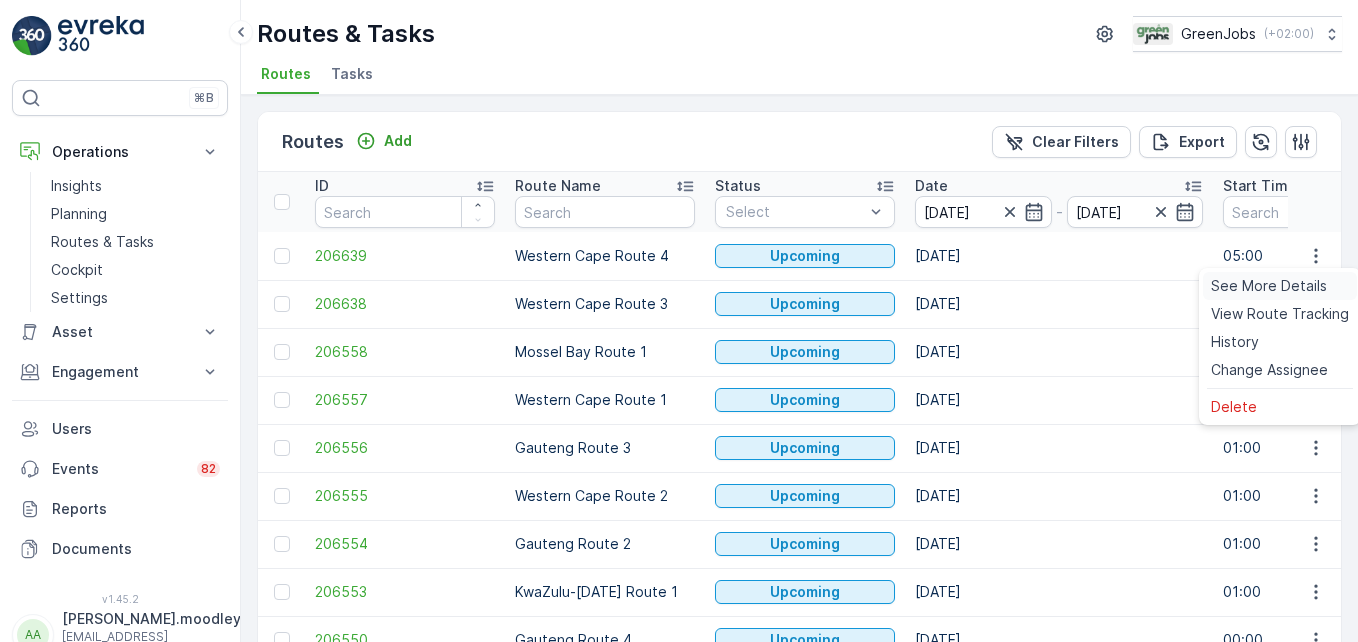 click on "See More Details" at bounding box center [1269, 286] 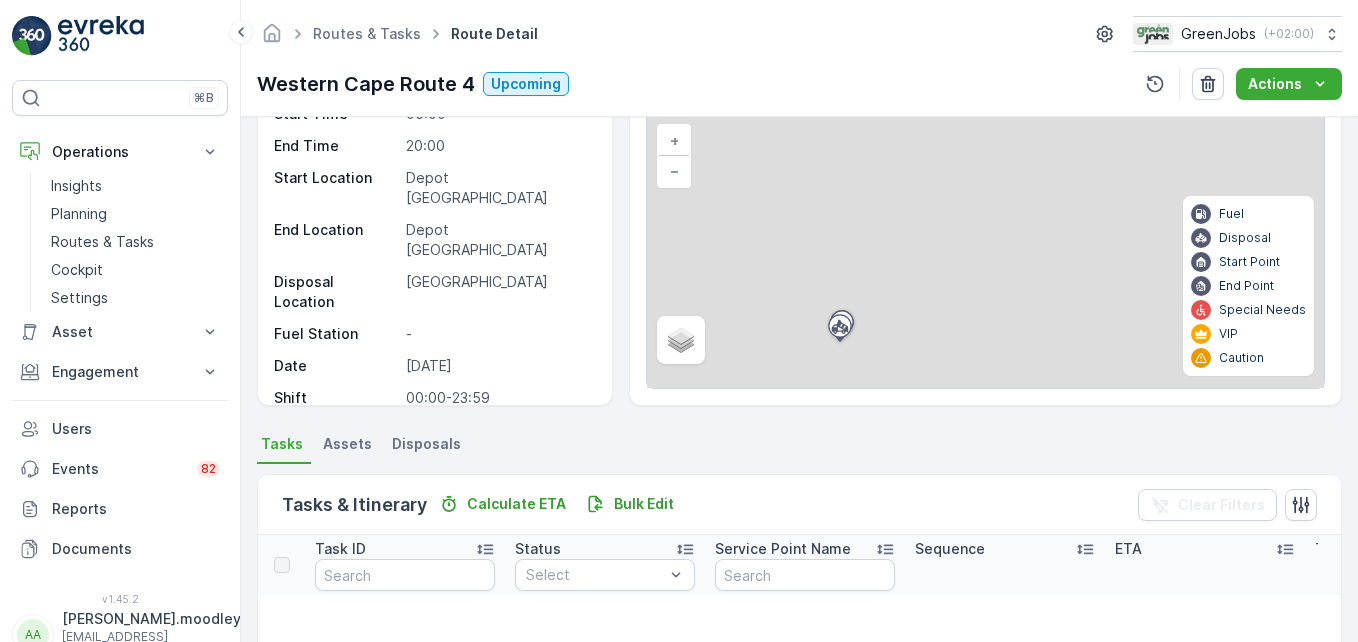scroll, scrollTop: 200, scrollLeft: 0, axis: vertical 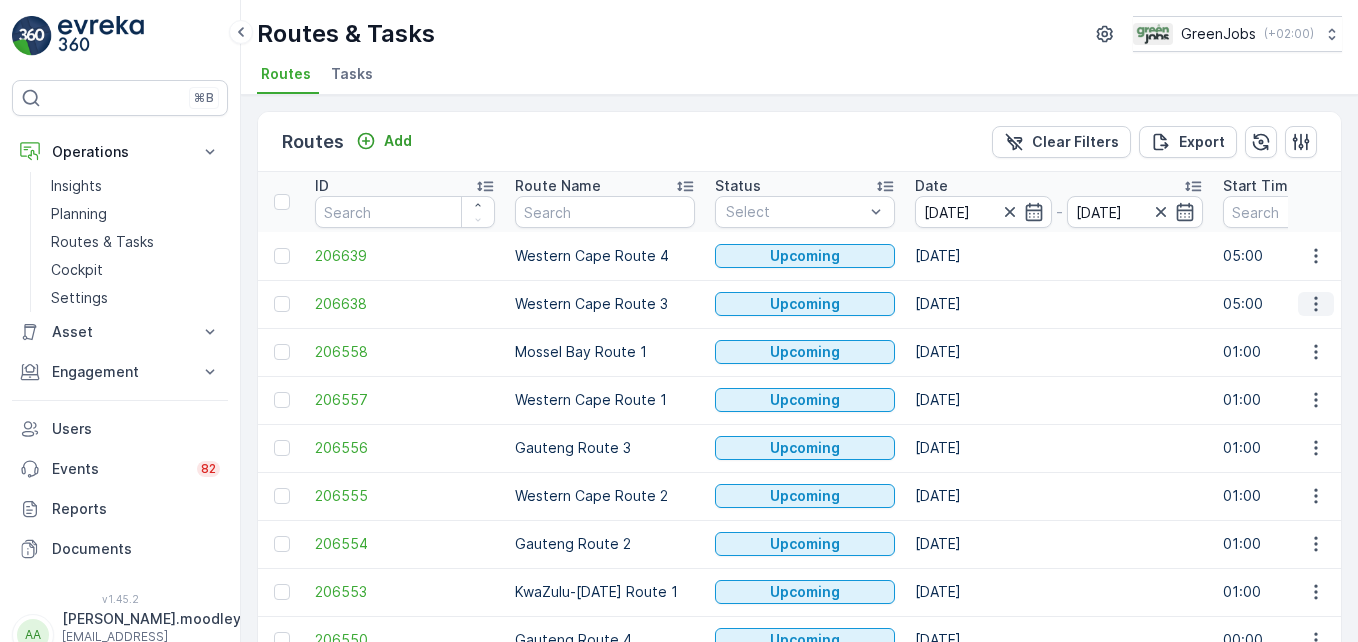 click at bounding box center [1316, 304] 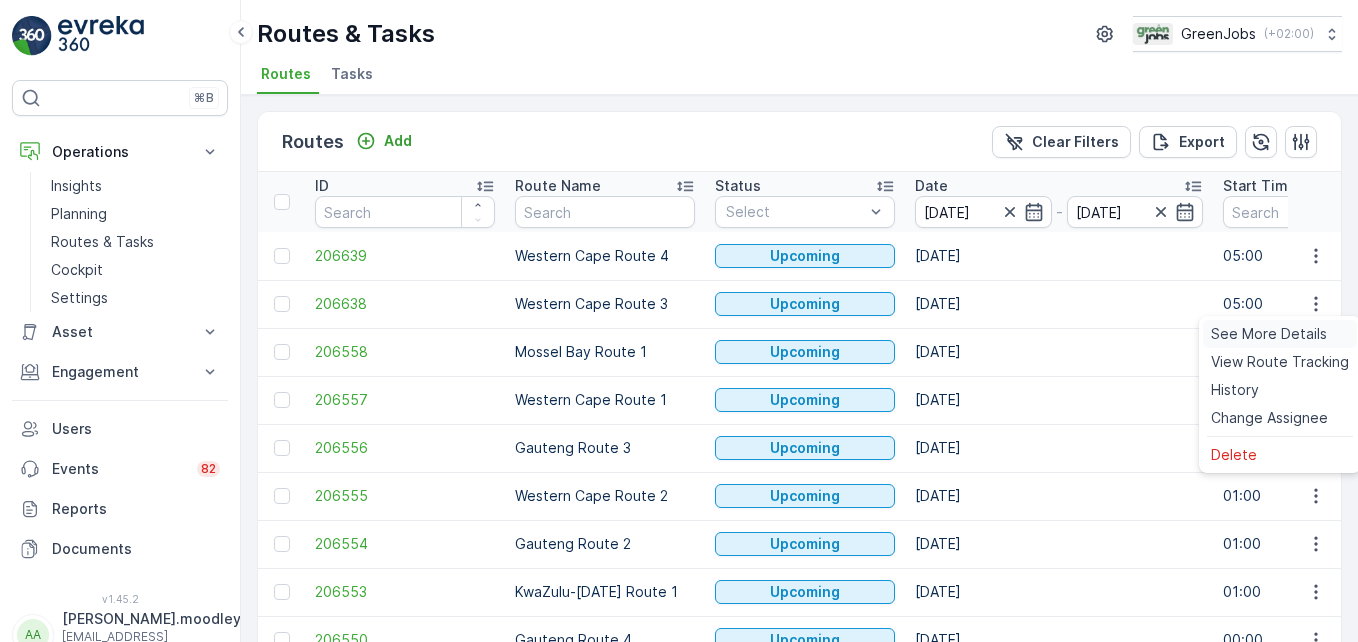click on "See More Details" at bounding box center [1269, 334] 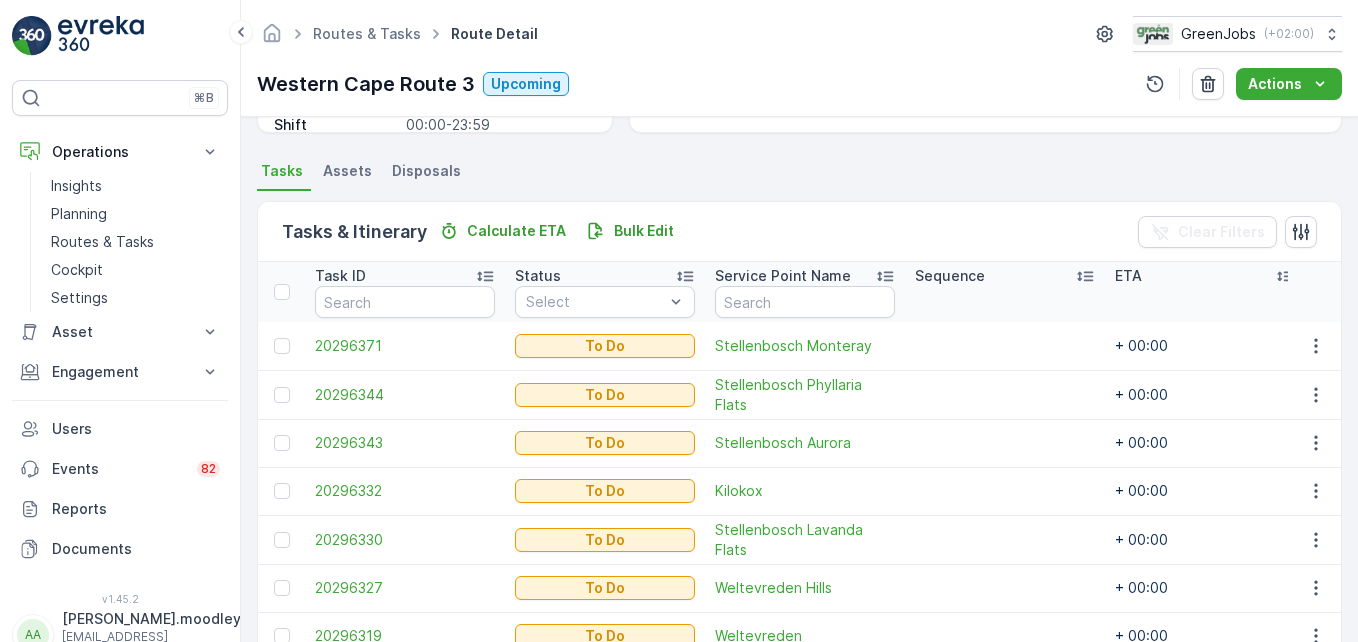 scroll, scrollTop: 500, scrollLeft: 0, axis: vertical 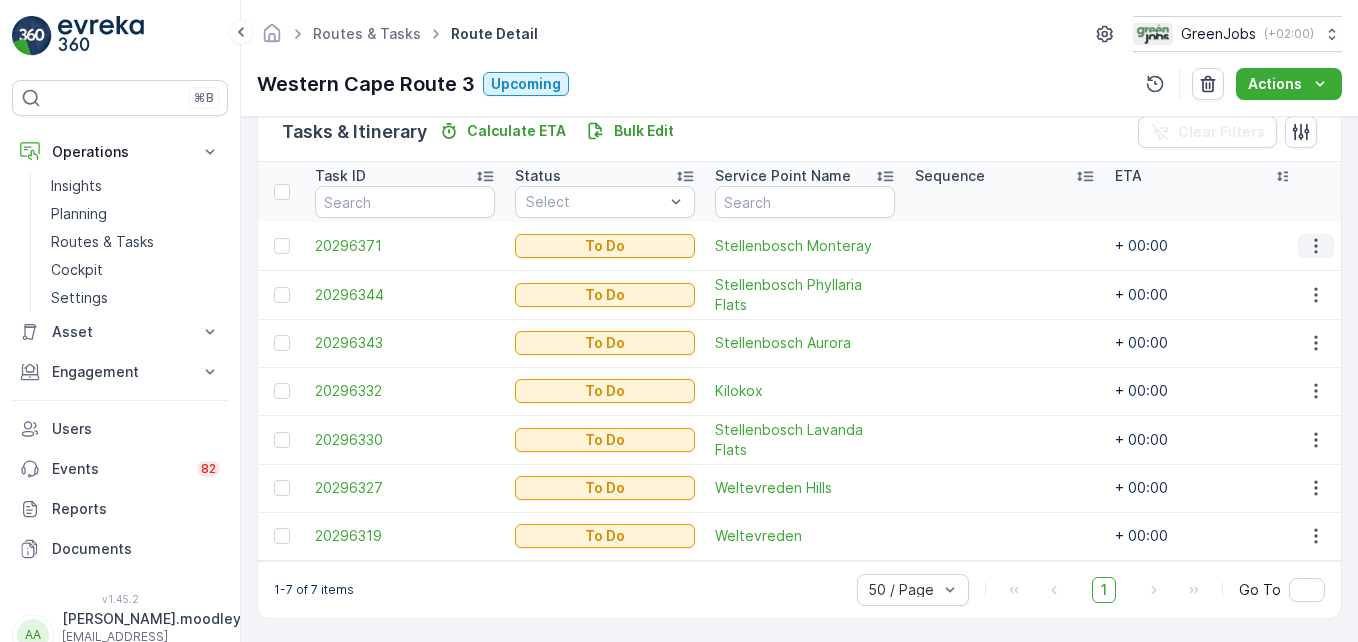click 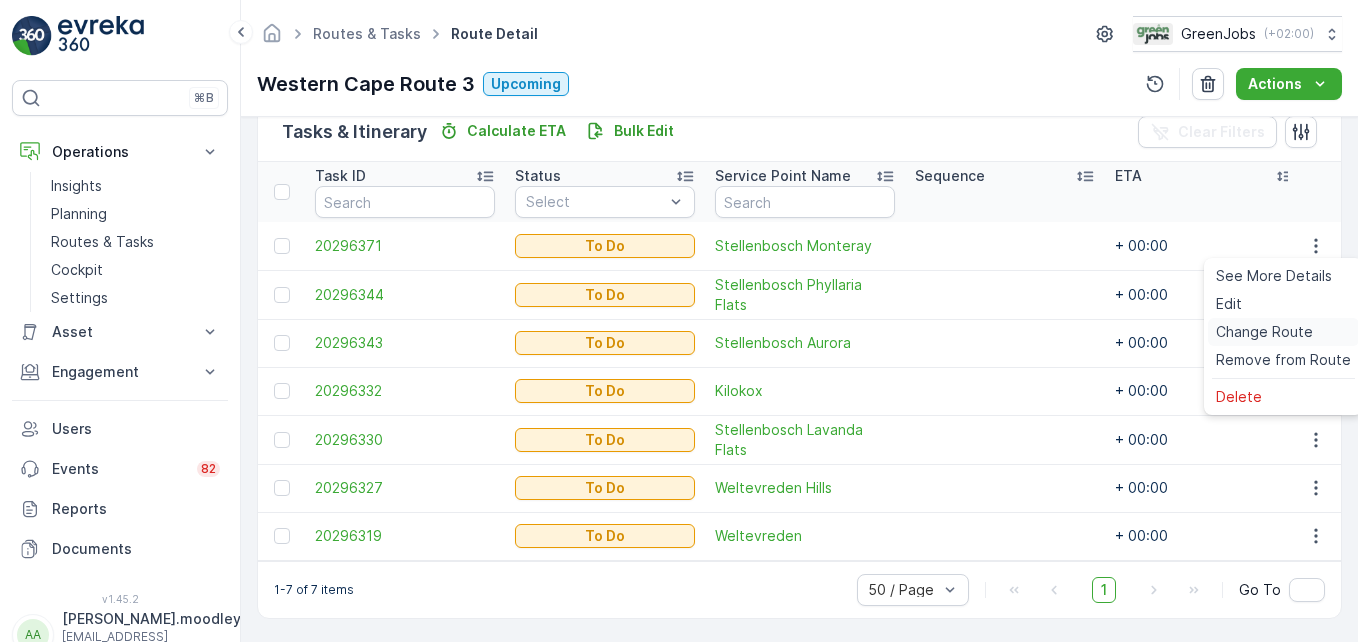 click on "Change Route" at bounding box center [1264, 332] 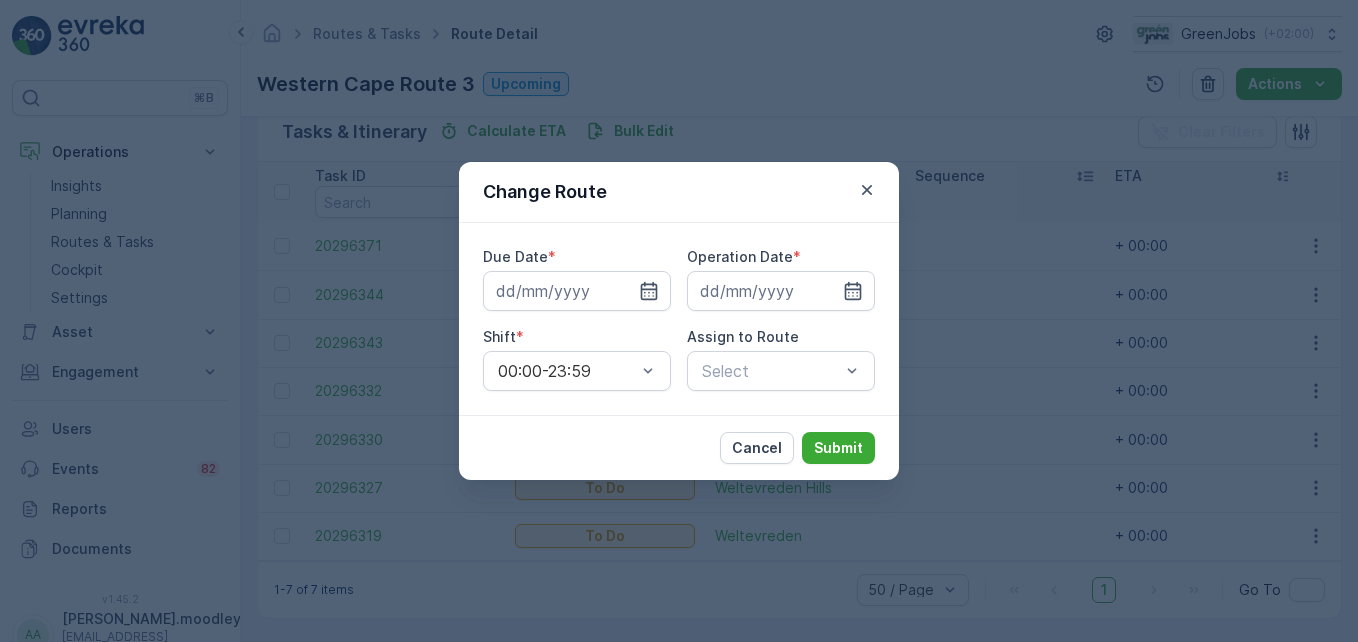 type on "[DATE]" 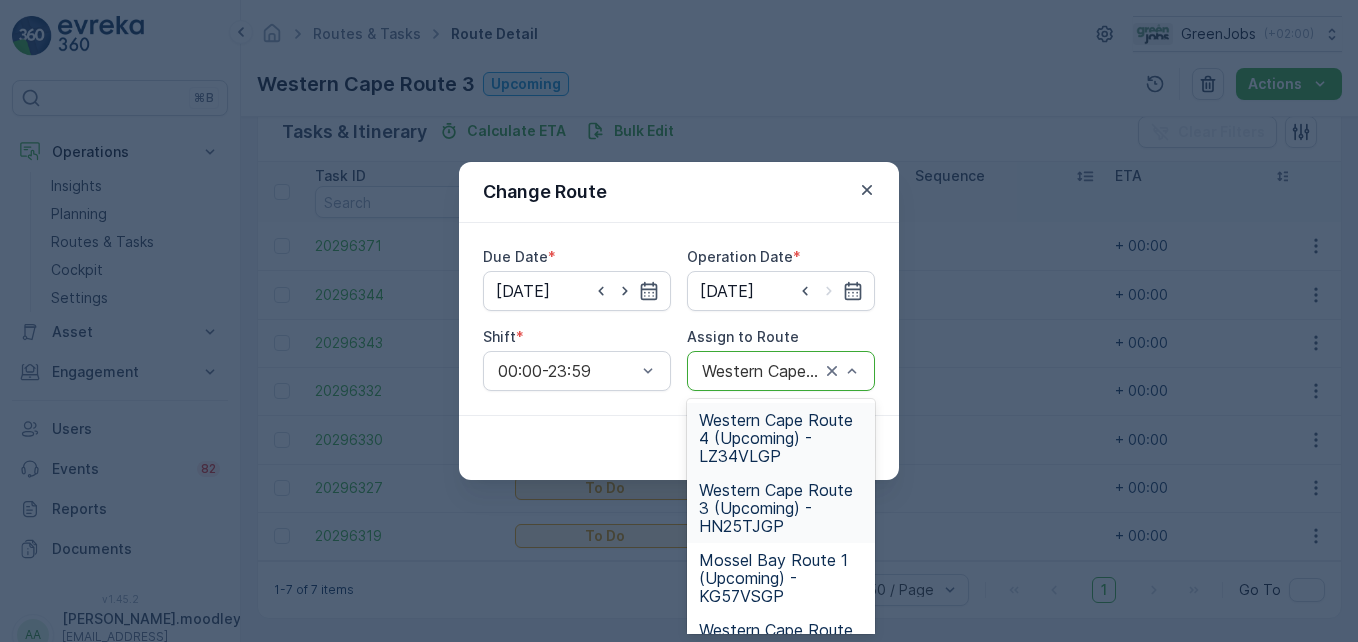 click on "Western Cape Route 4 (Upcoming) - LZ34VLGP" at bounding box center (781, 438) 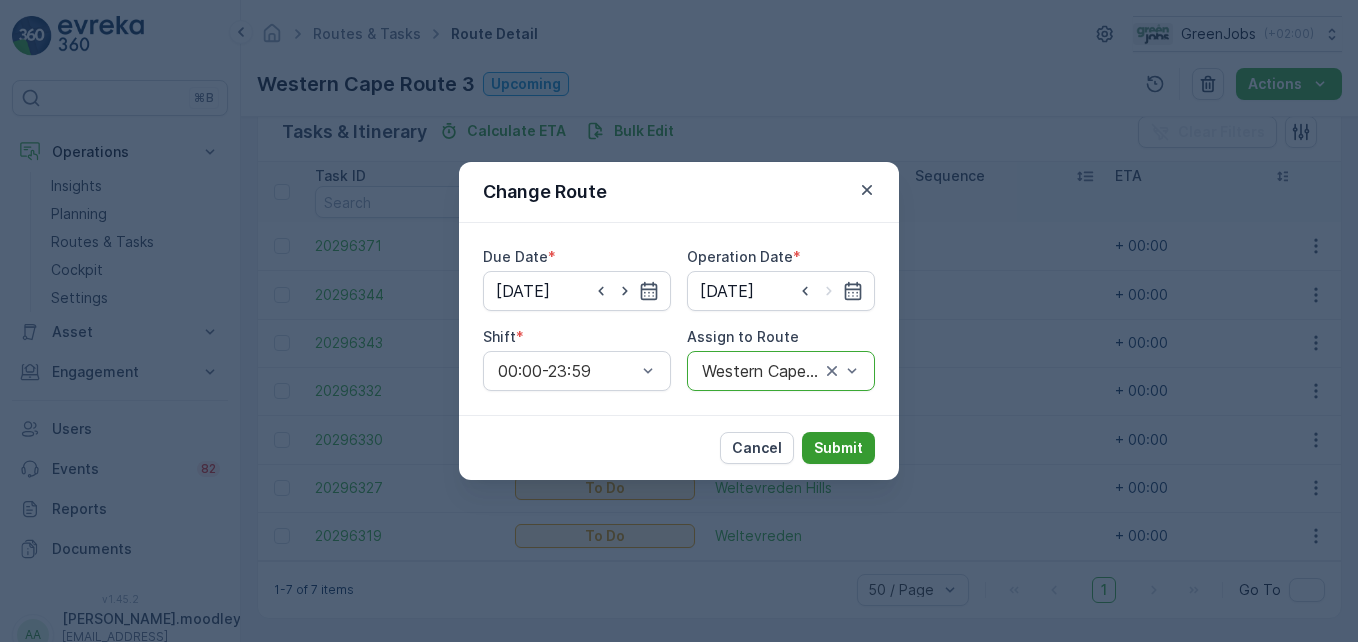 click on "Submit" at bounding box center [838, 448] 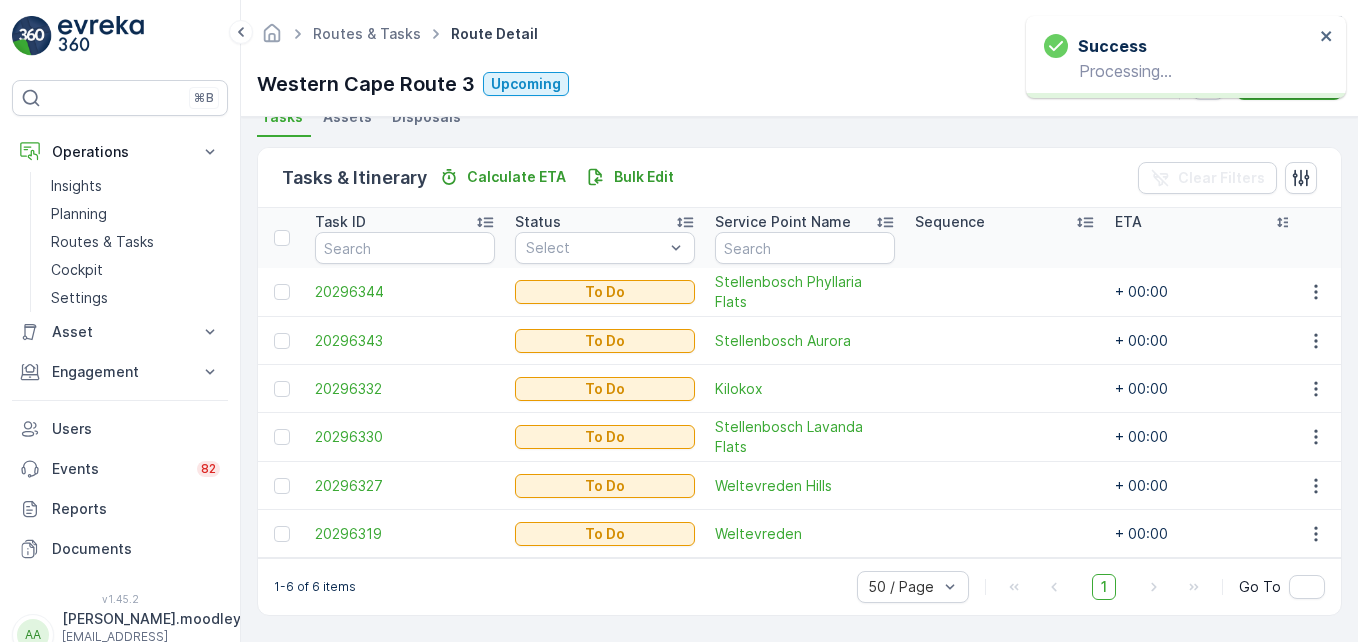 scroll, scrollTop: 464, scrollLeft: 0, axis: vertical 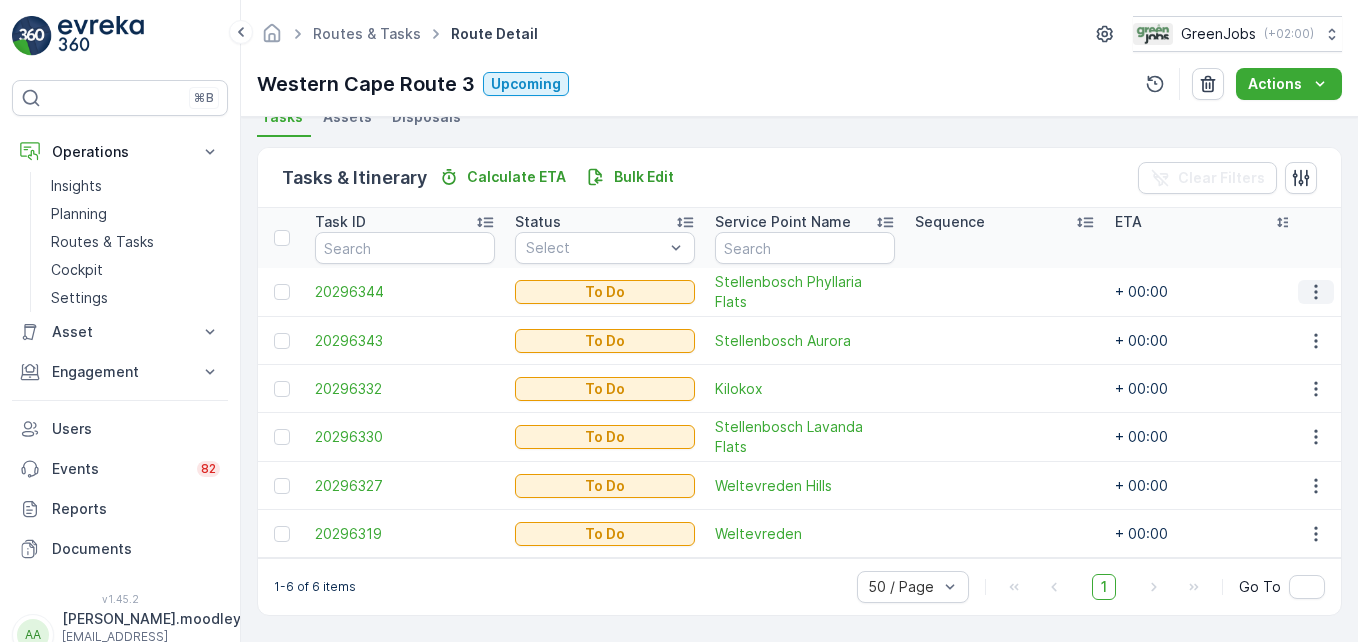 click 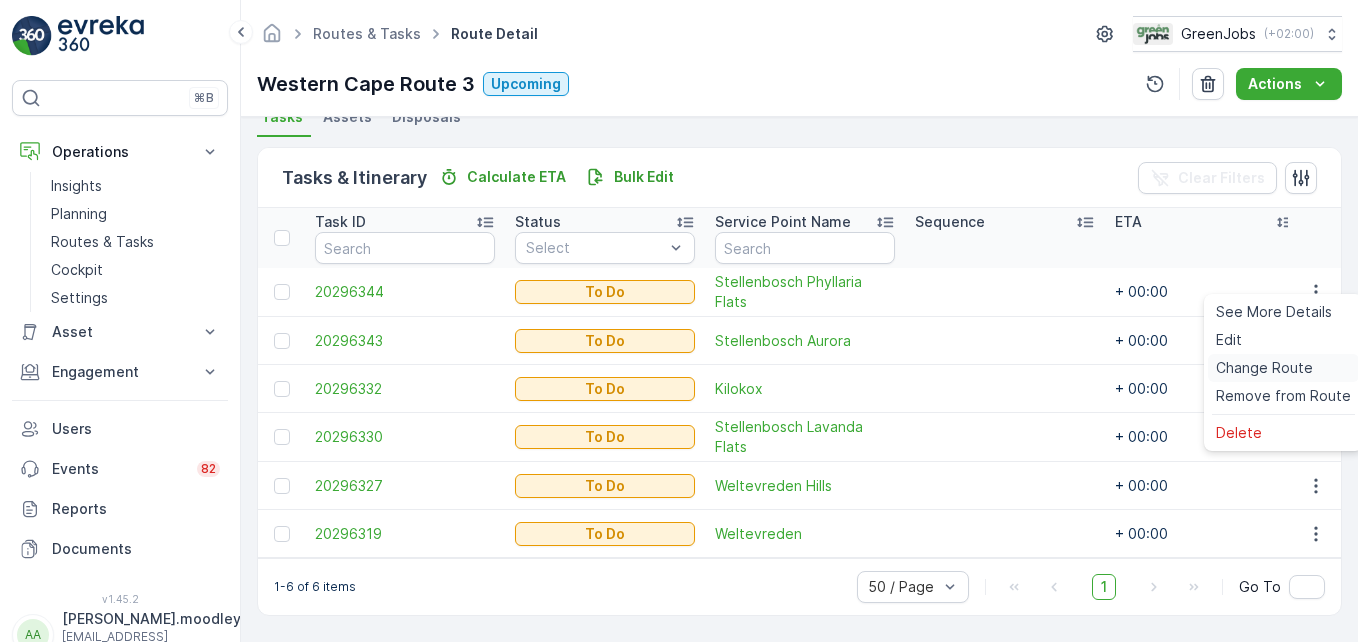 click on "Change Route" at bounding box center [1264, 368] 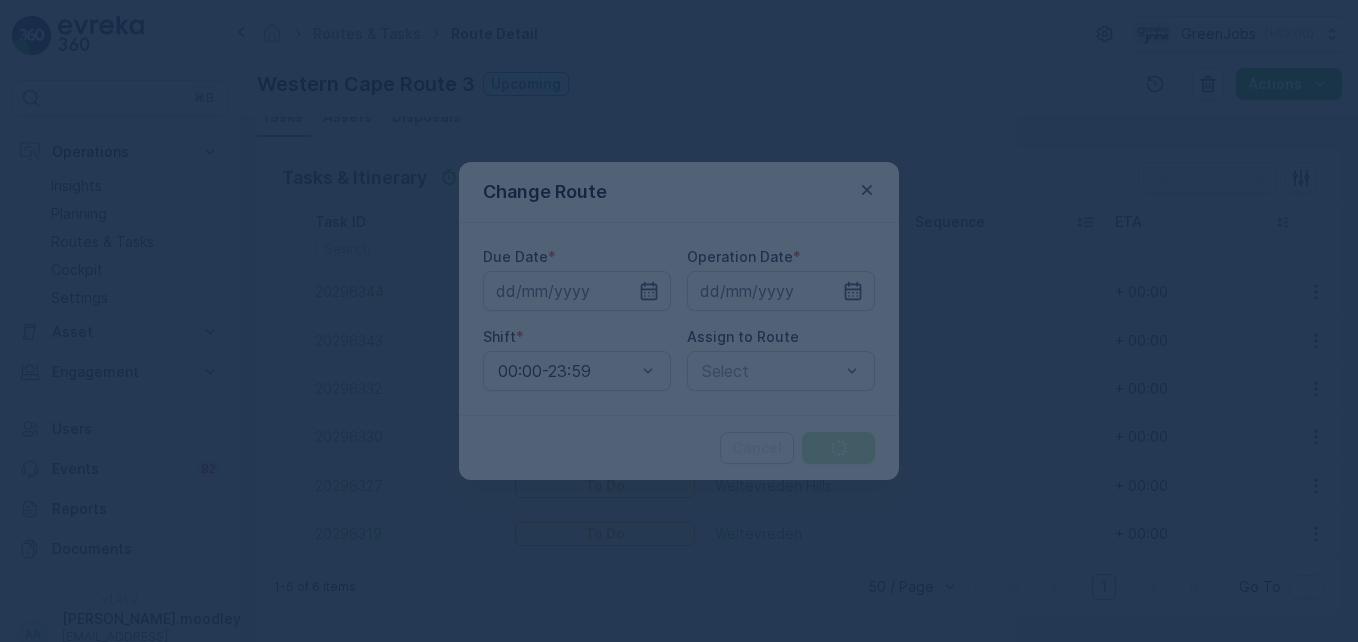 type on "[DATE]" 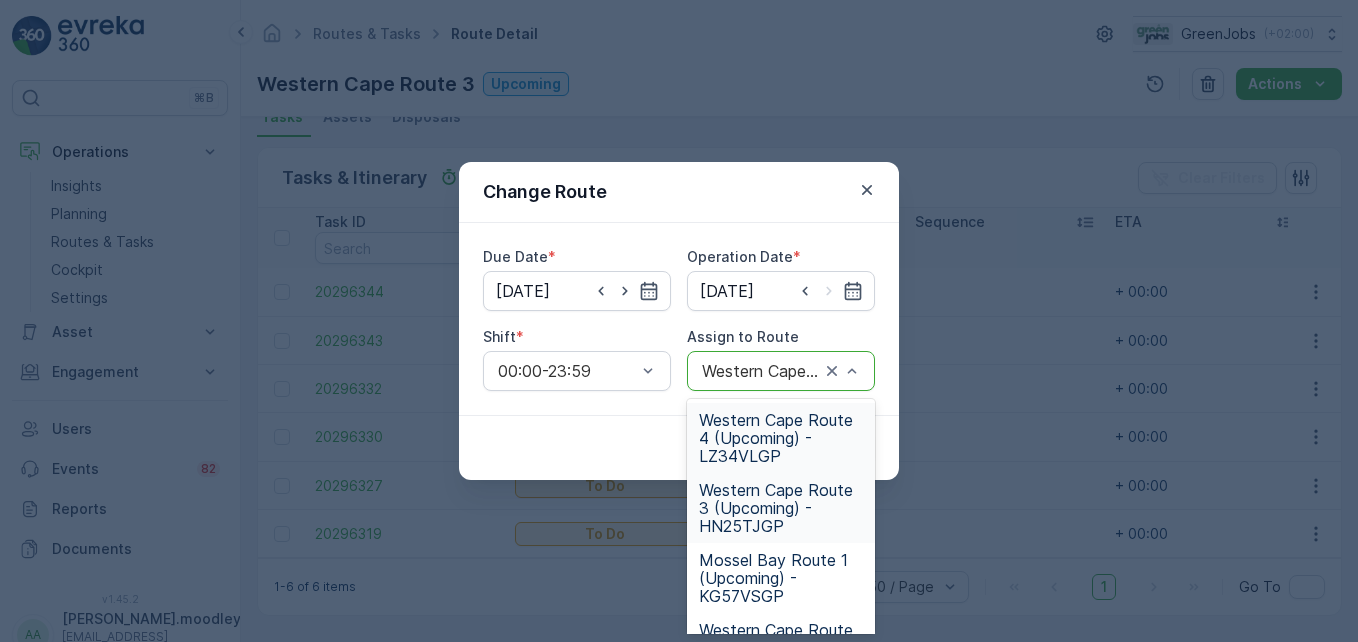 click on "Western Cape Route 4 (Upcoming) - LZ34VLGP" at bounding box center (781, 438) 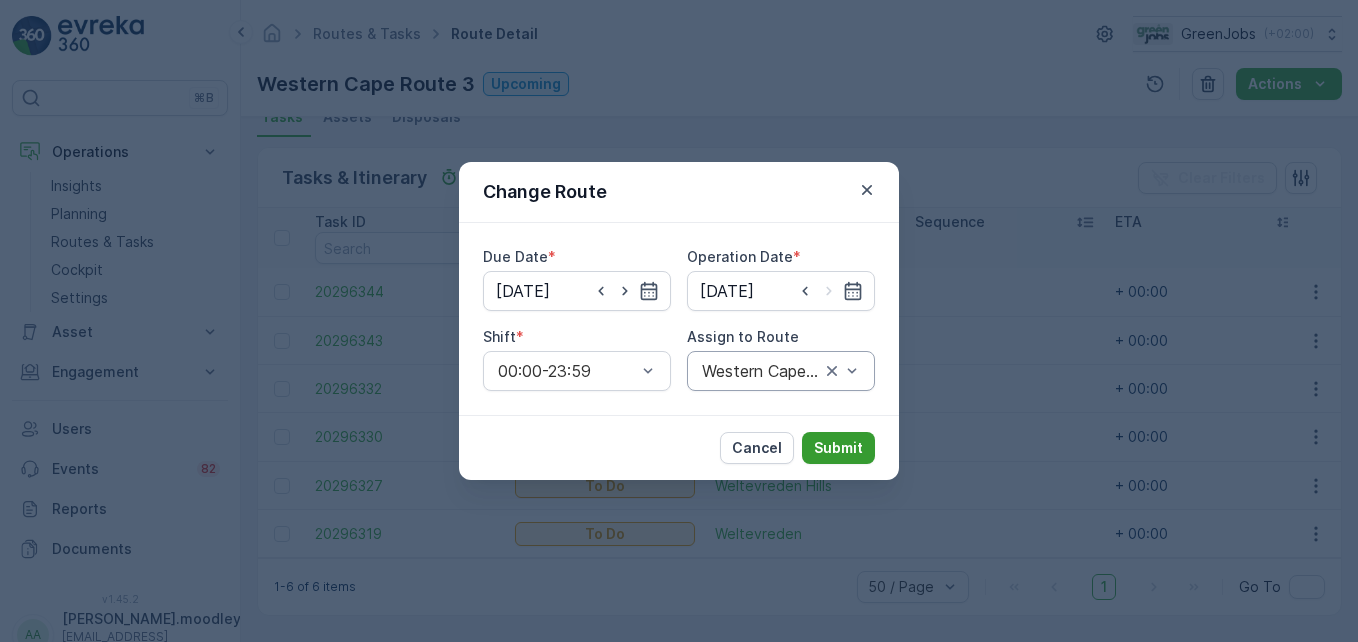 click on "Submit" at bounding box center (838, 448) 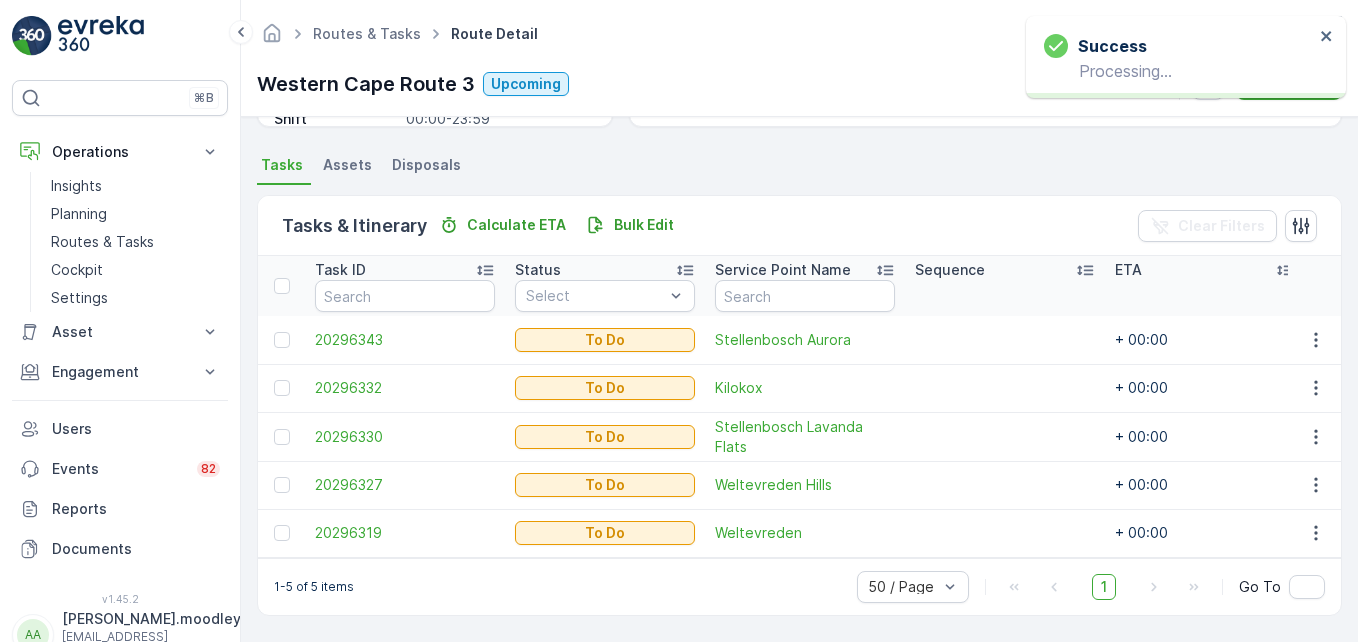 scroll, scrollTop: 416, scrollLeft: 0, axis: vertical 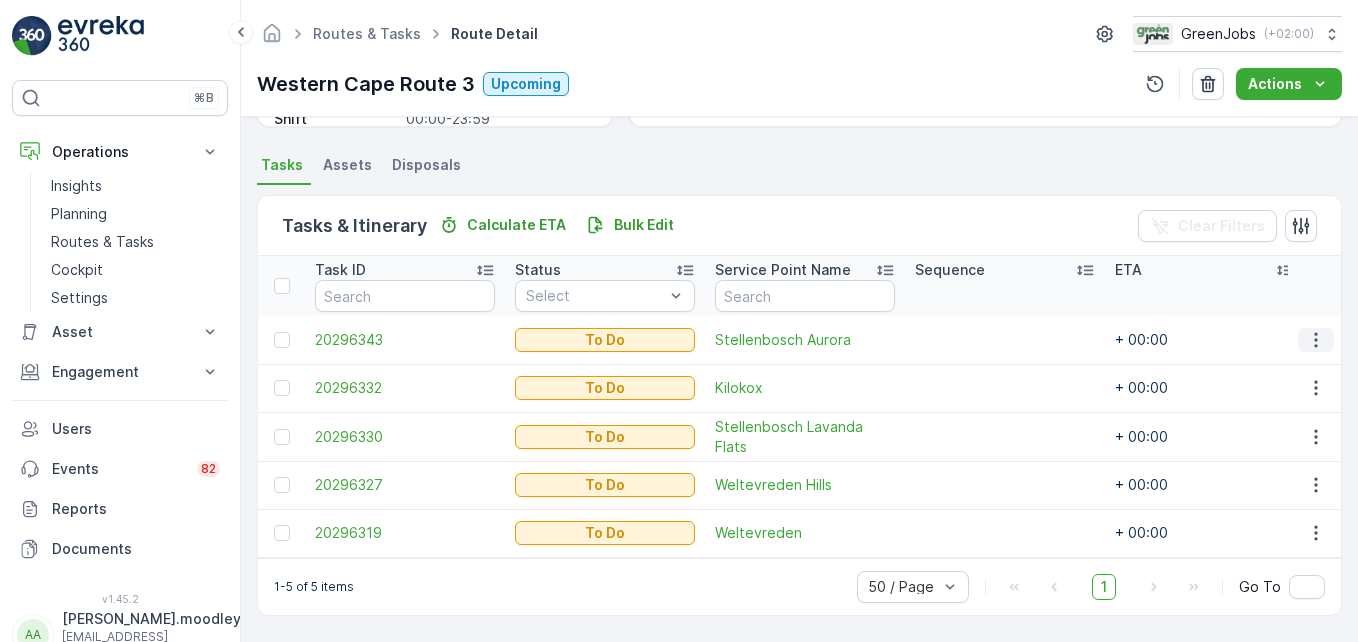 click 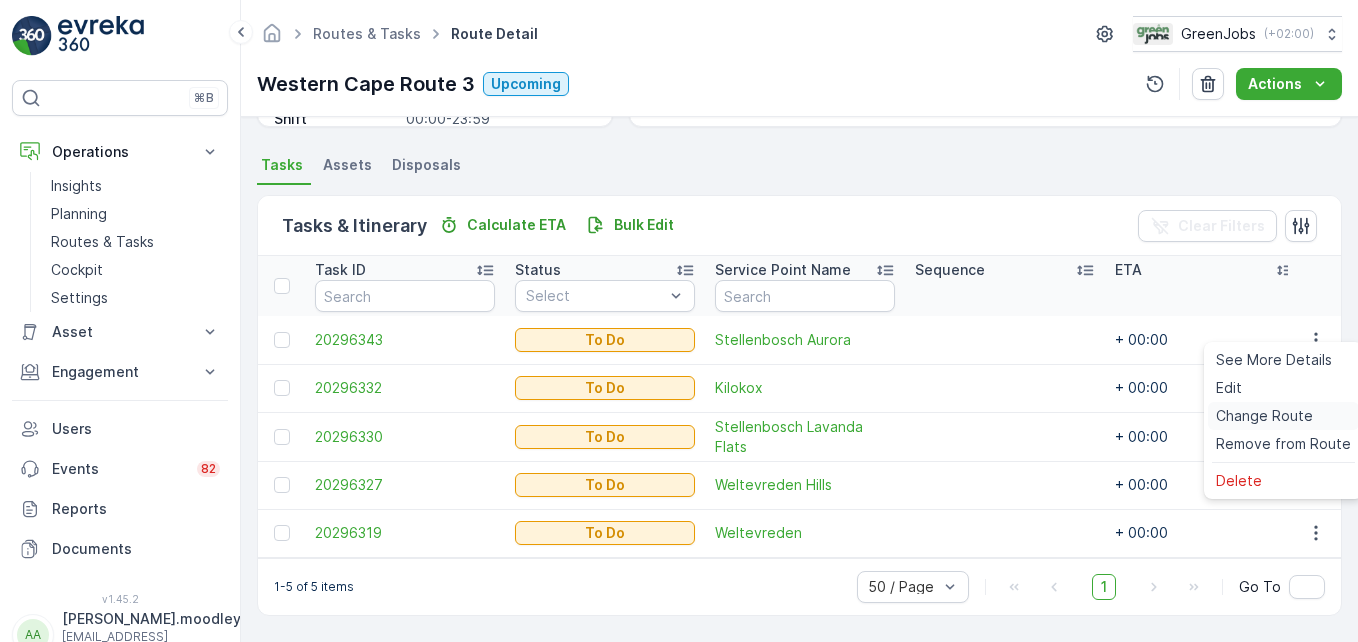 click on "Change Route" at bounding box center [1264, 416] 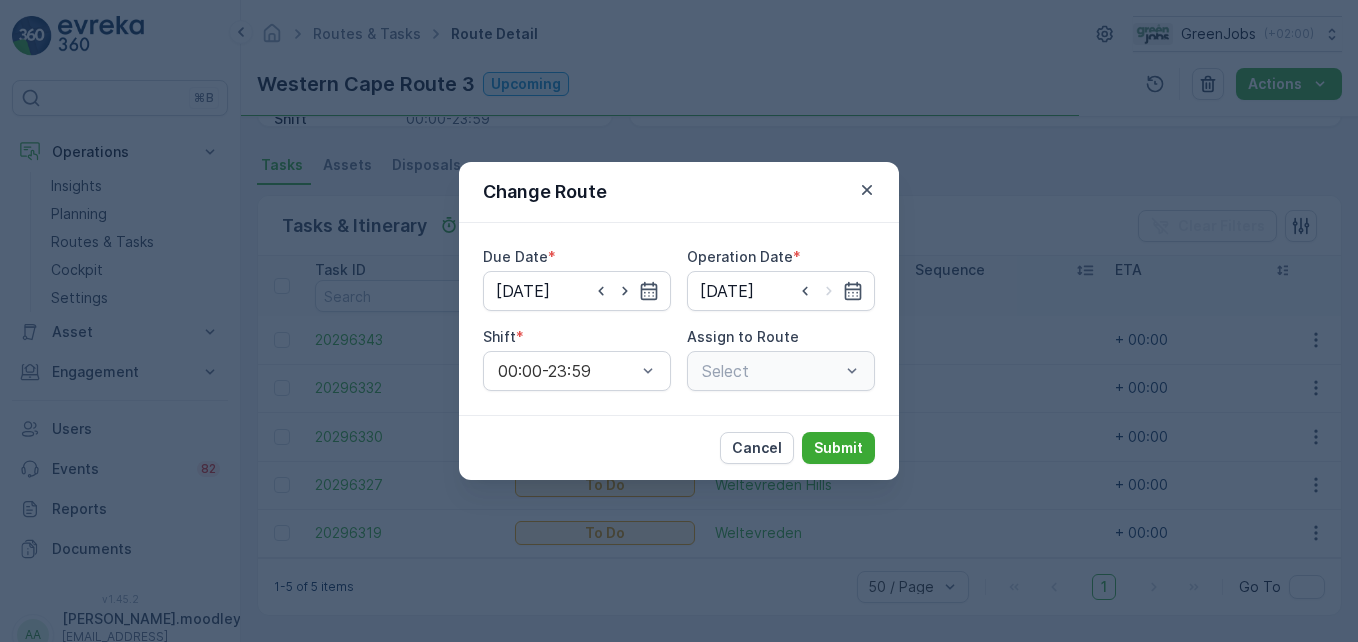 type on "[DATE]" 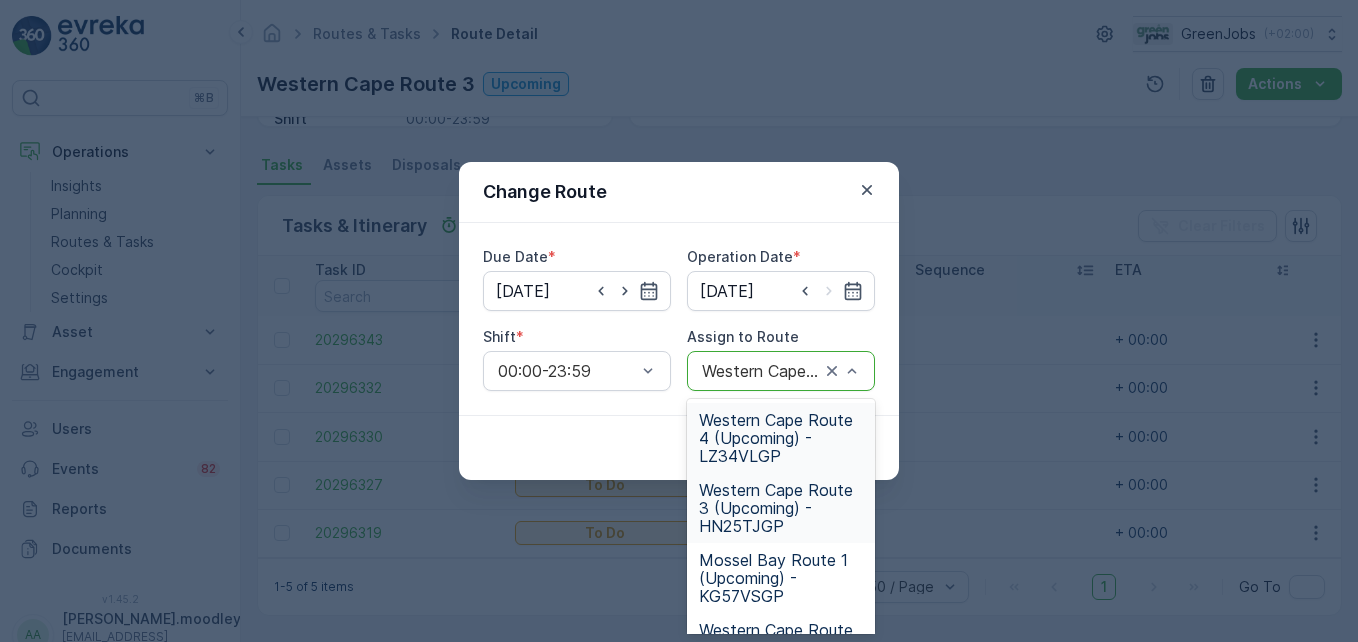 click on "Western Cape Route 3 (Upcoming) - HN25TJGP" at bounding box center [781, 371] 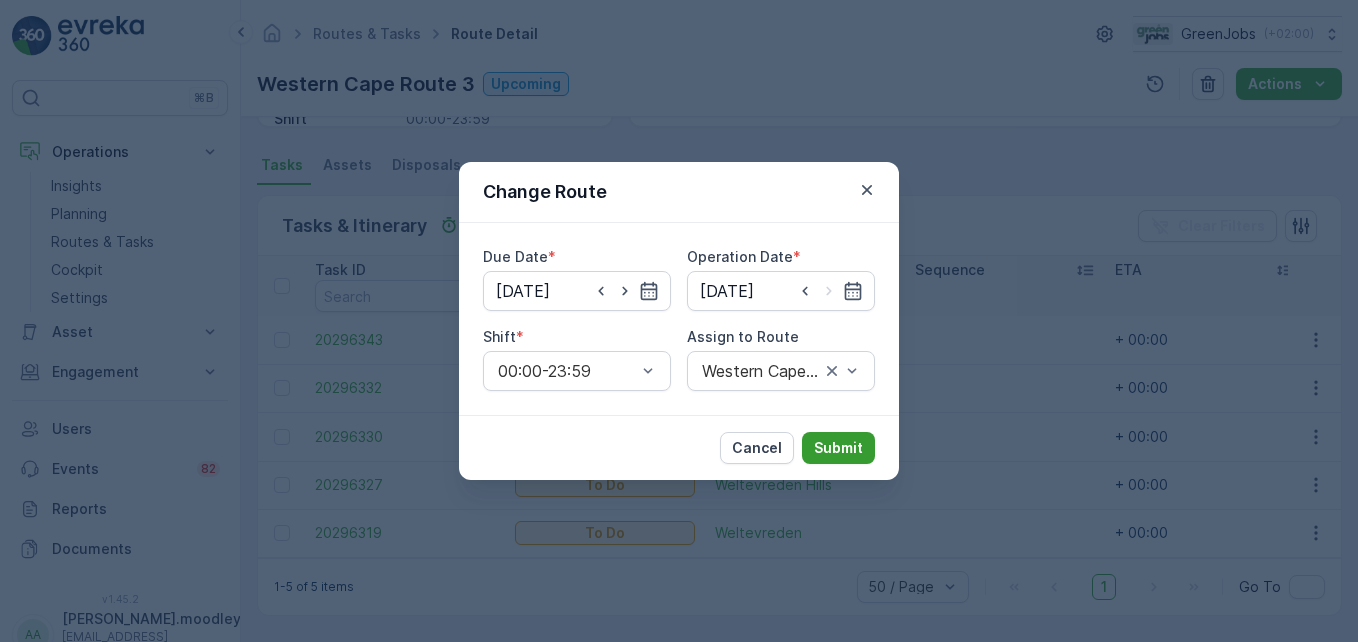 click on "Submit" at bounding box center (838, 448) 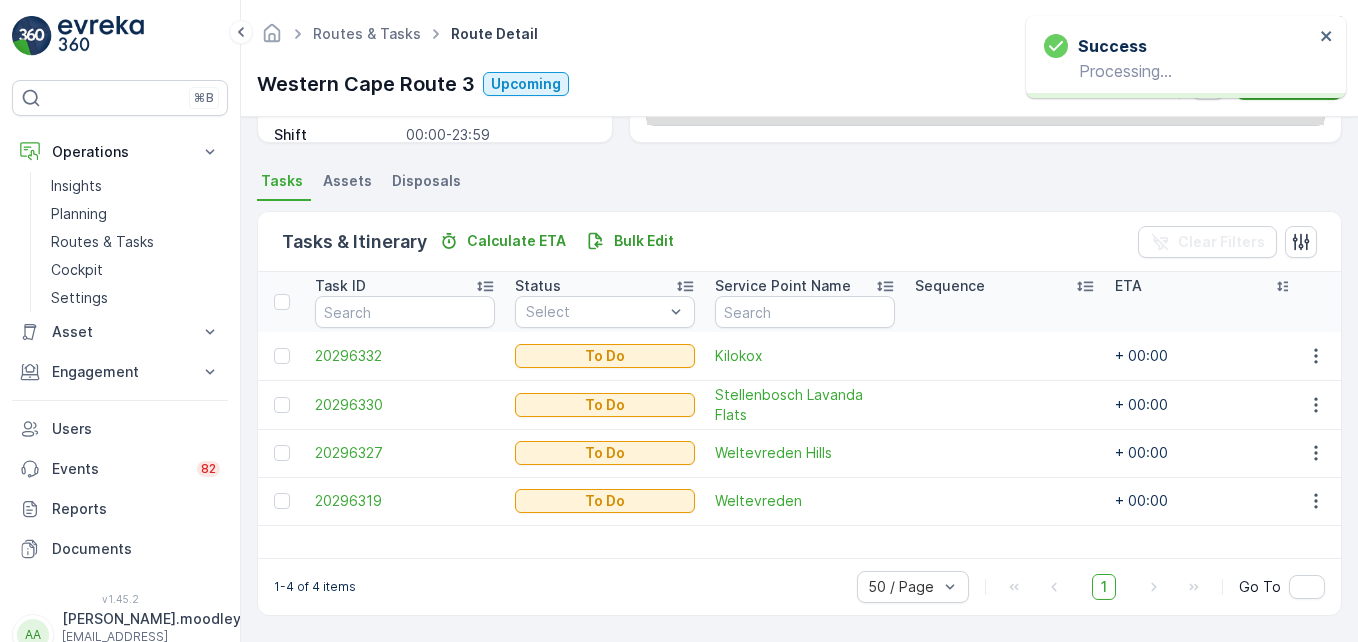 scroll, scrollTop: 390, scrollLeft: 0, axis: vertical 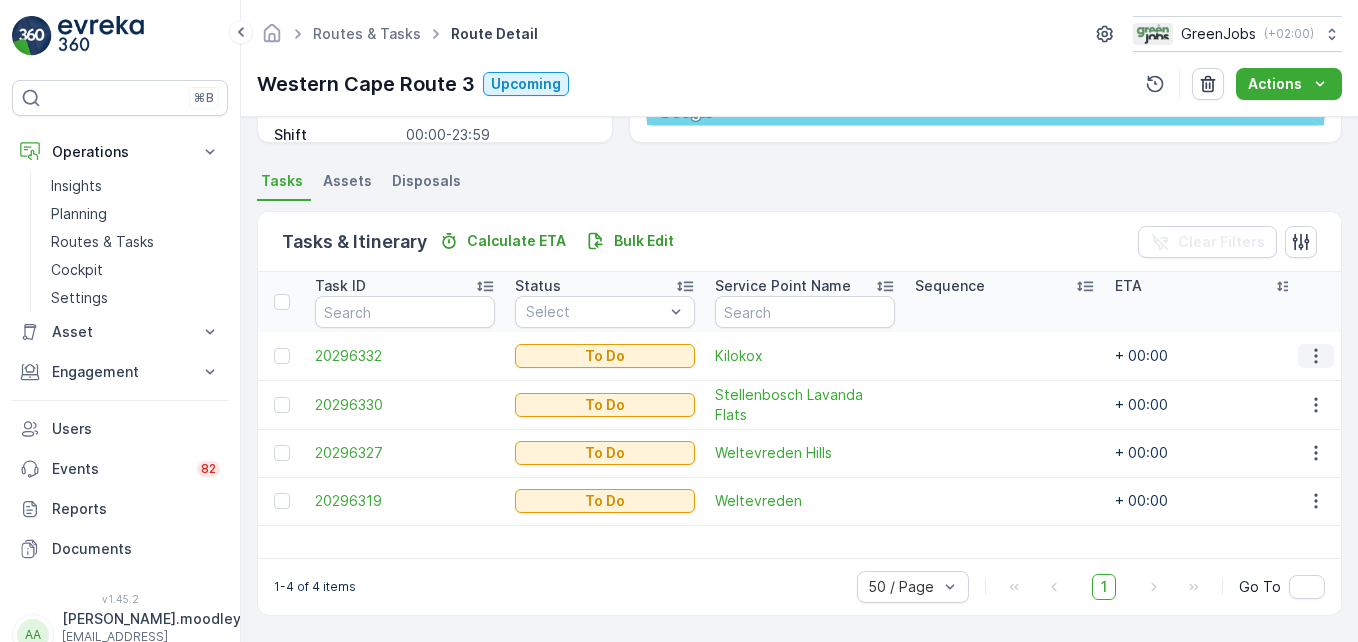 click 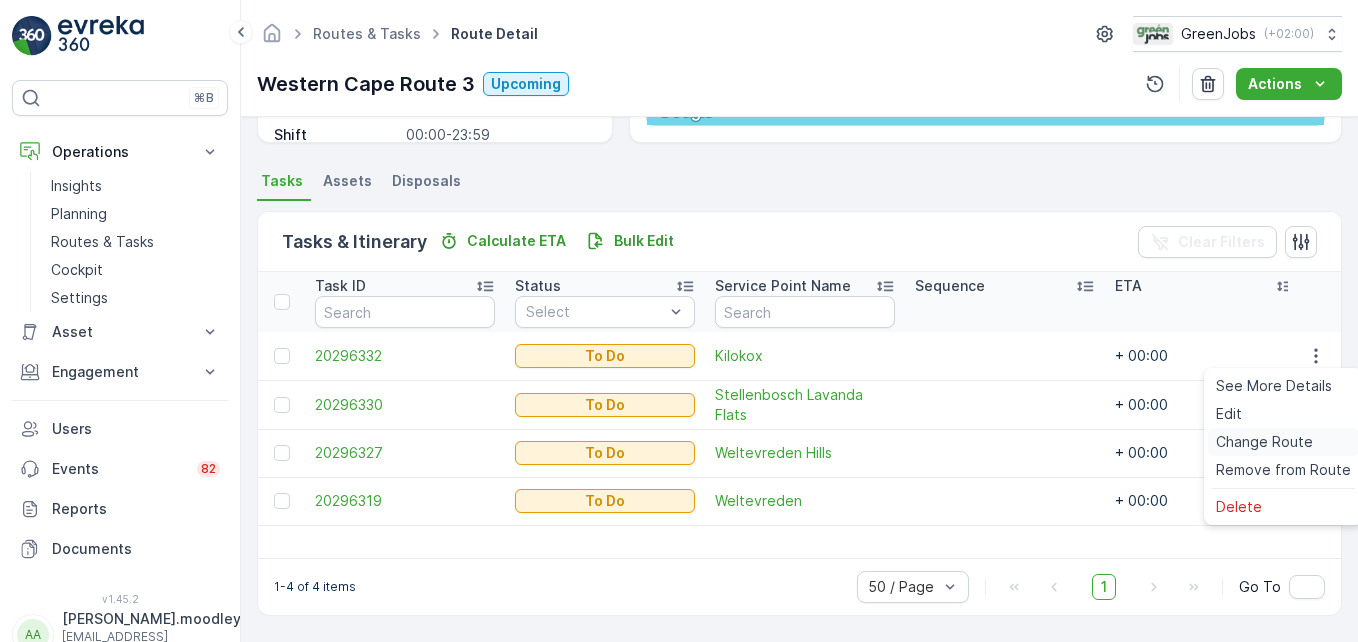 click on "Change Route" at bounding box center (1264, 442) 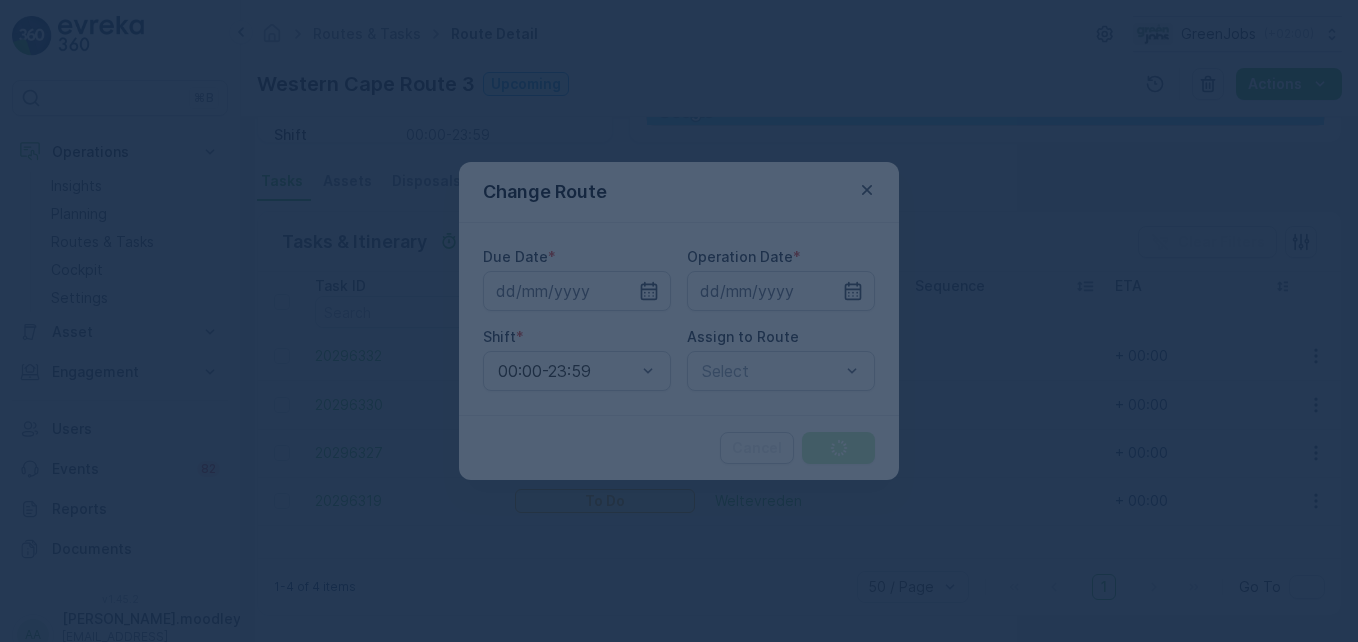 type on "[DATE]" 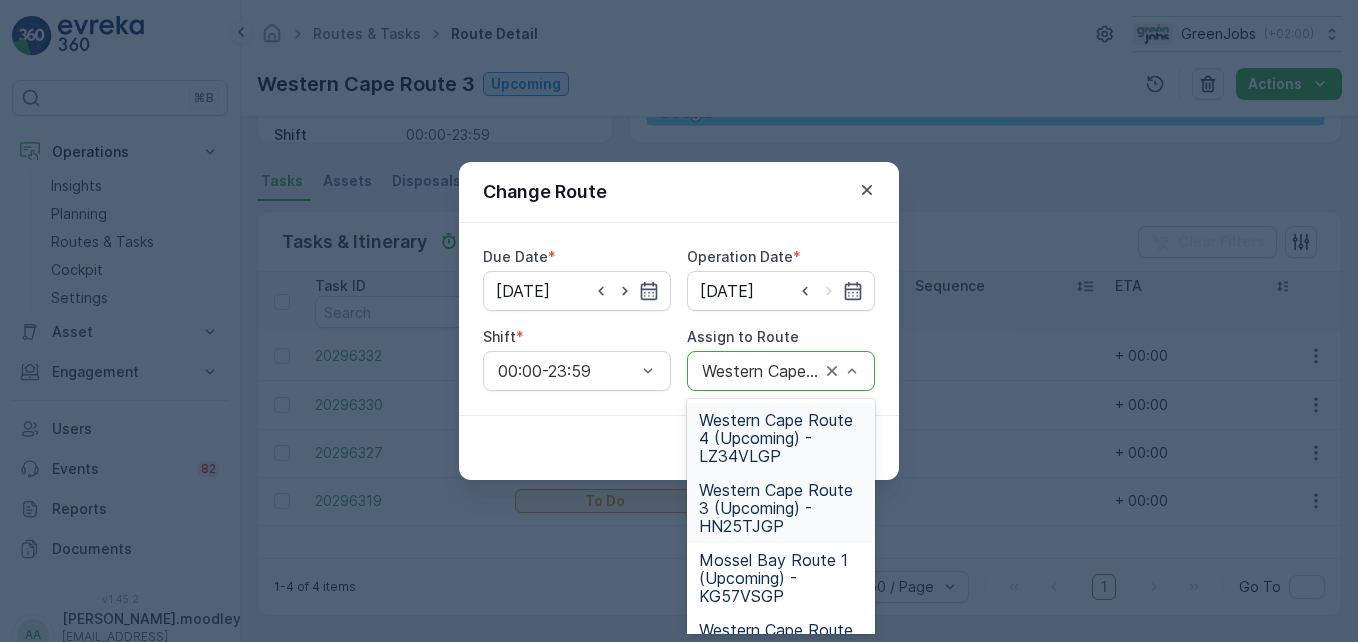 drag, startPoint x: 696, startPoint y: 426, endPoint x: 745, endPoint y: 449, distance: 54.129475 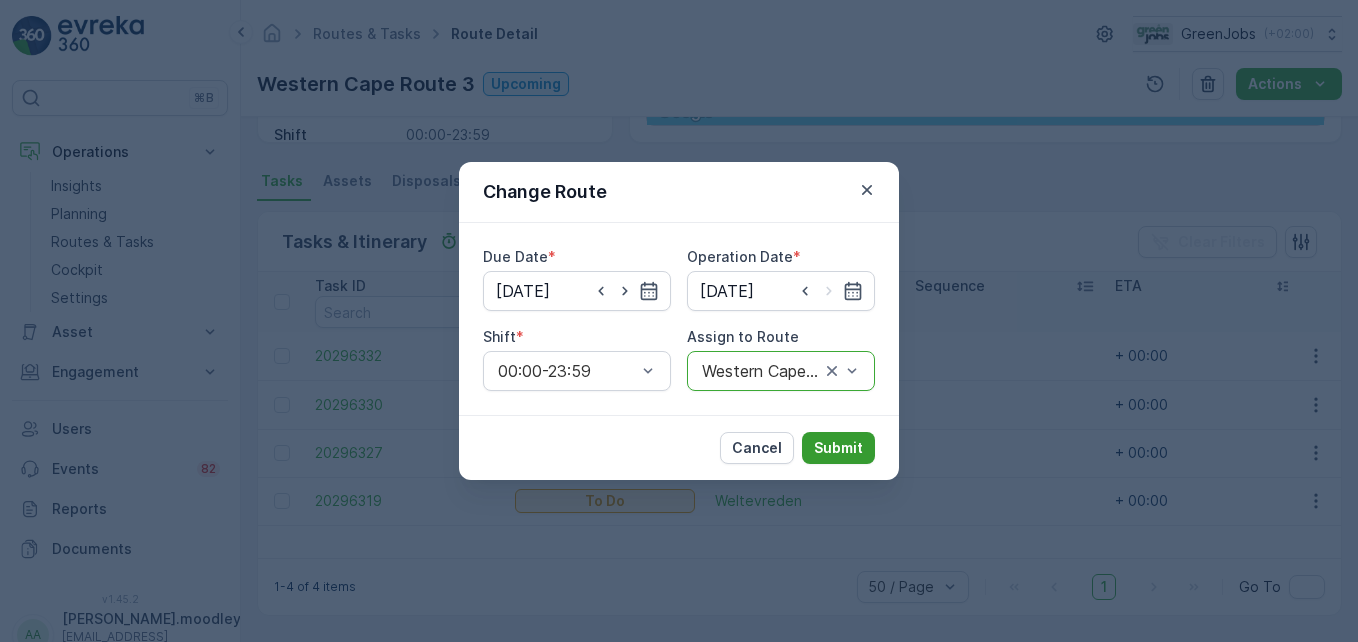 click on "Submit" at bounding box center [838, 448] 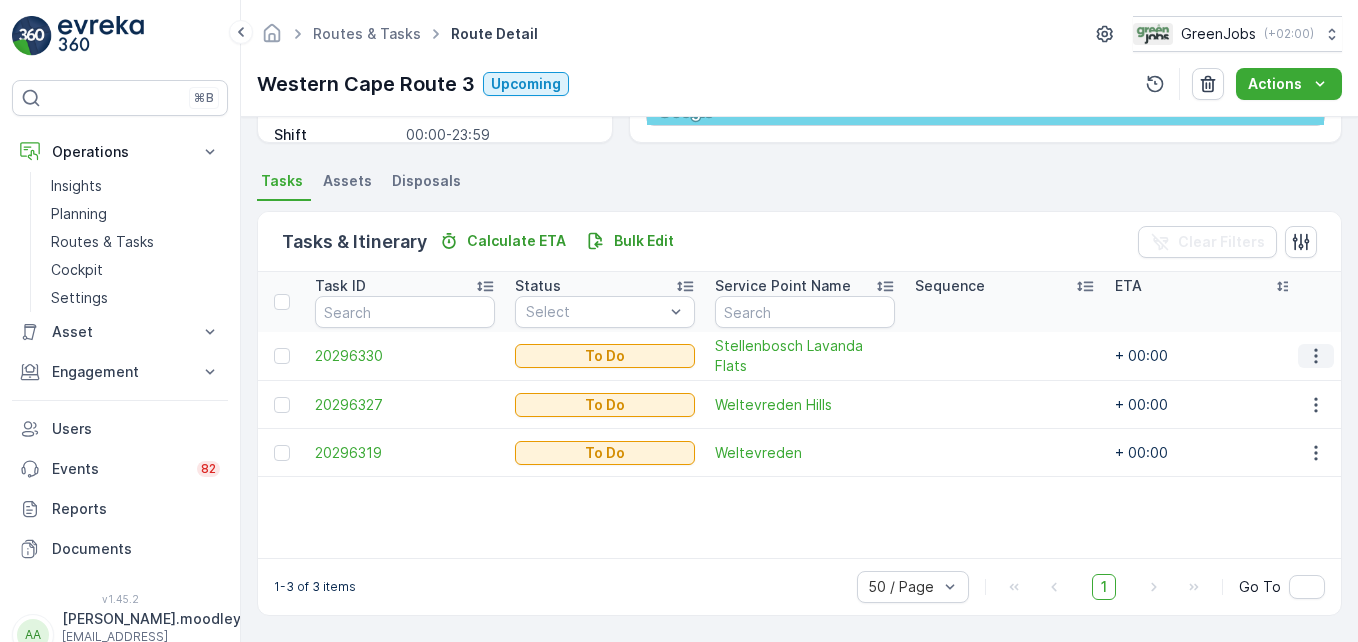 click 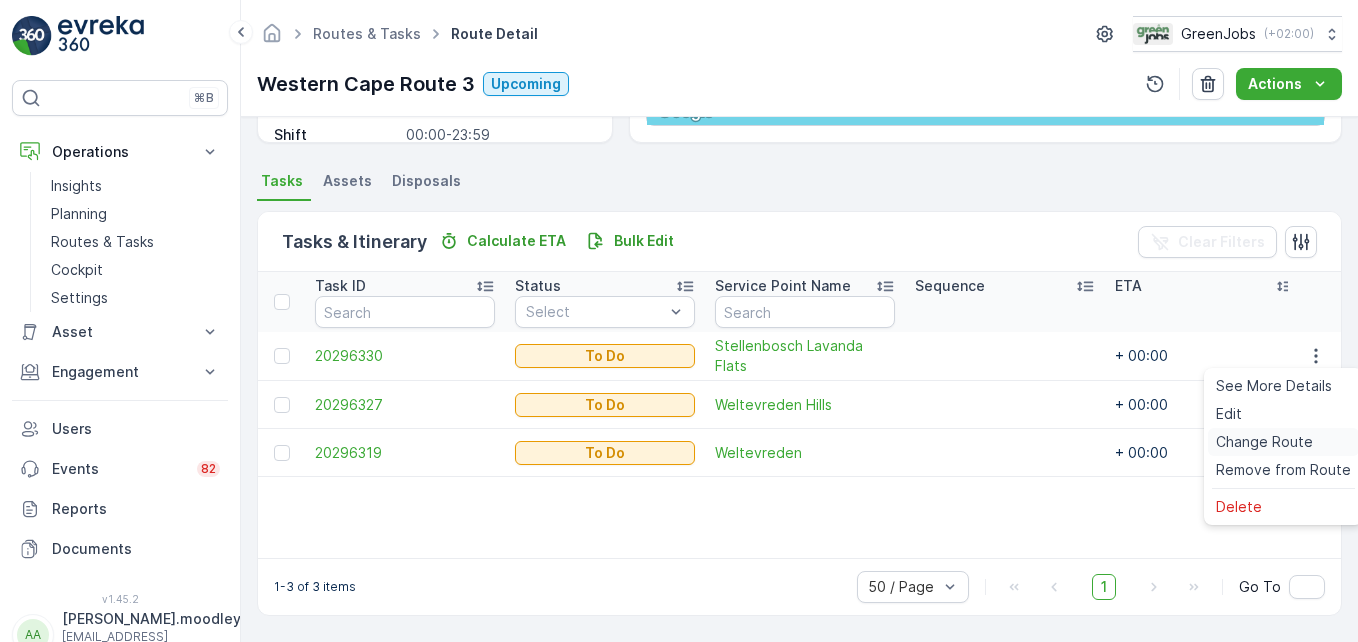 click on "Change Route" at bounding box center [1264, 442] 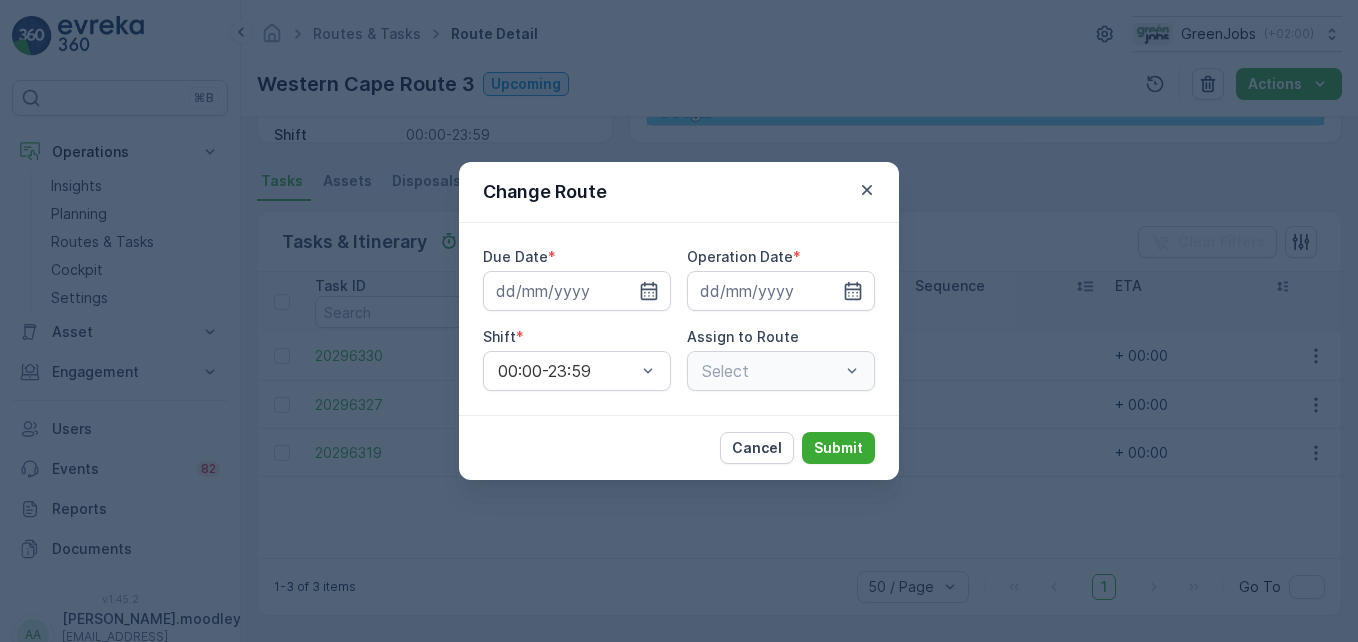 type on "[DATE]" 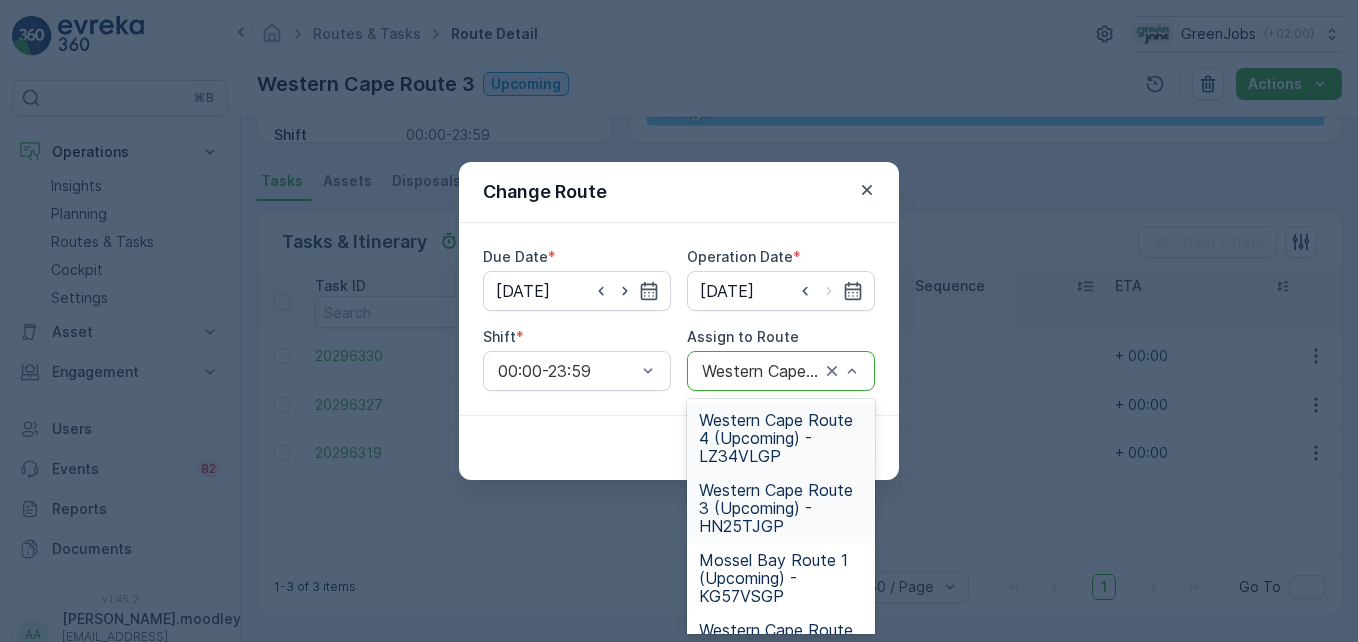 click on "Western Cape Route 4 (Upcoming) - LZ34VLGP" at bounding box center [781, 438] 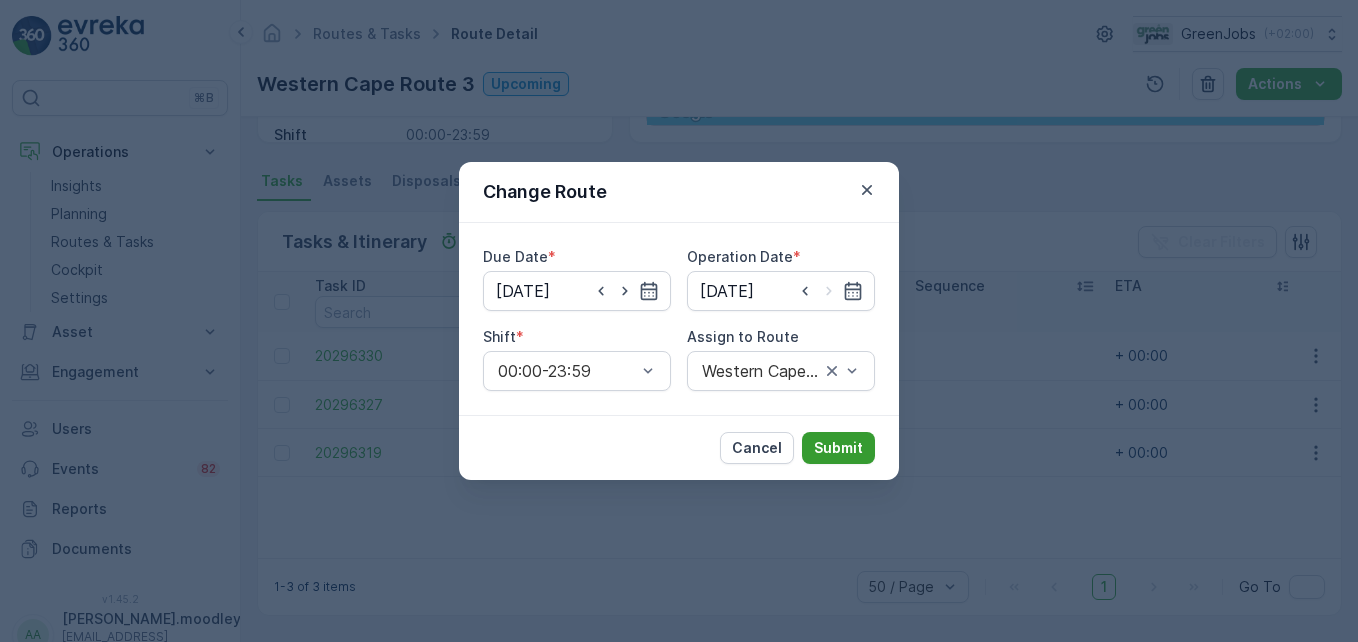 click on "Submit" at bounding box center [838, 448] 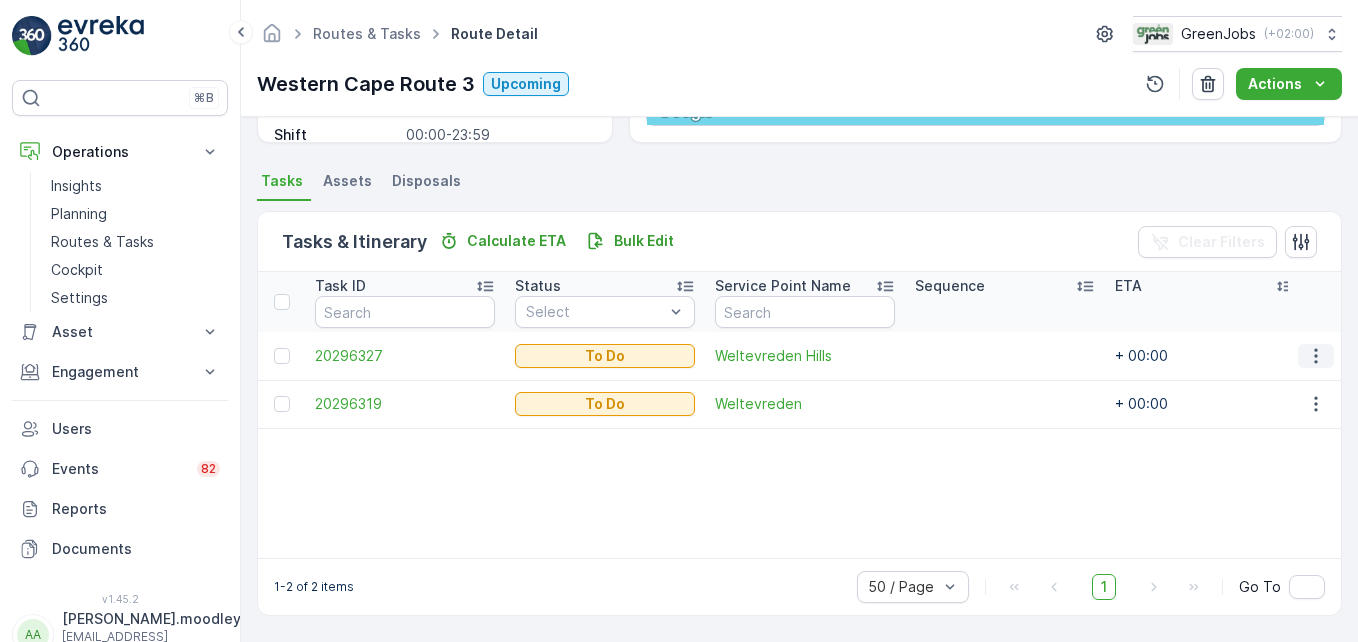 click 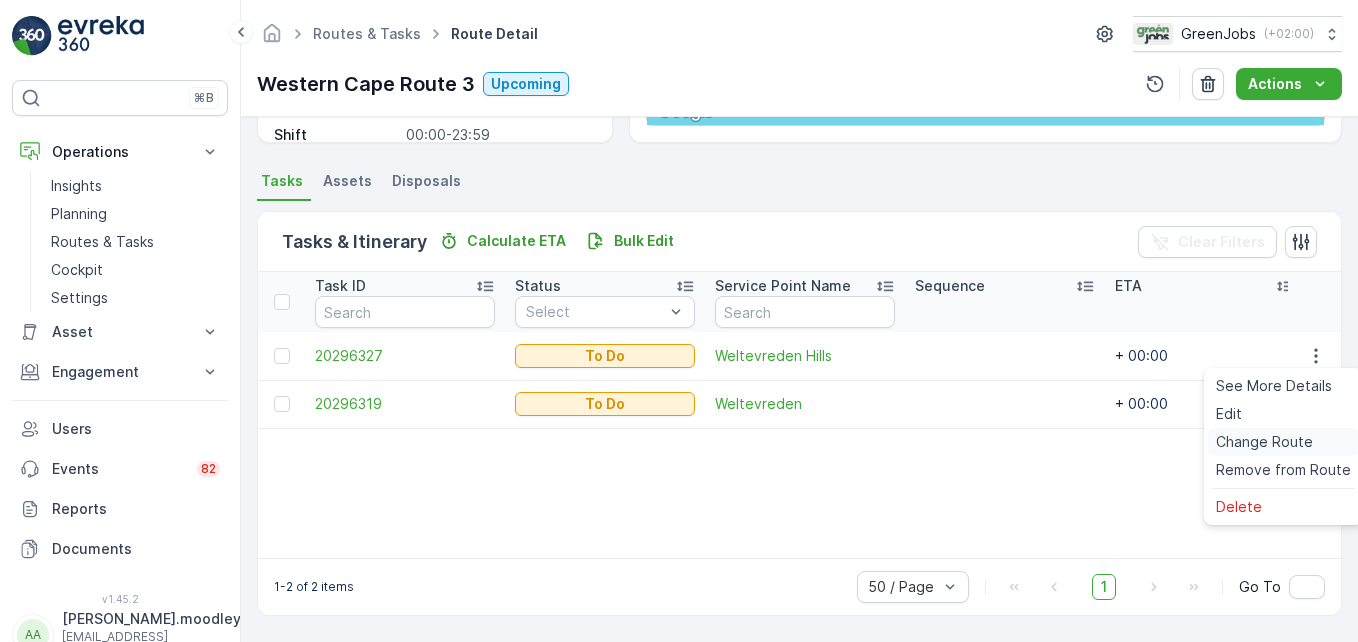 click on "Change Route" at bounding box center [1264, 442] 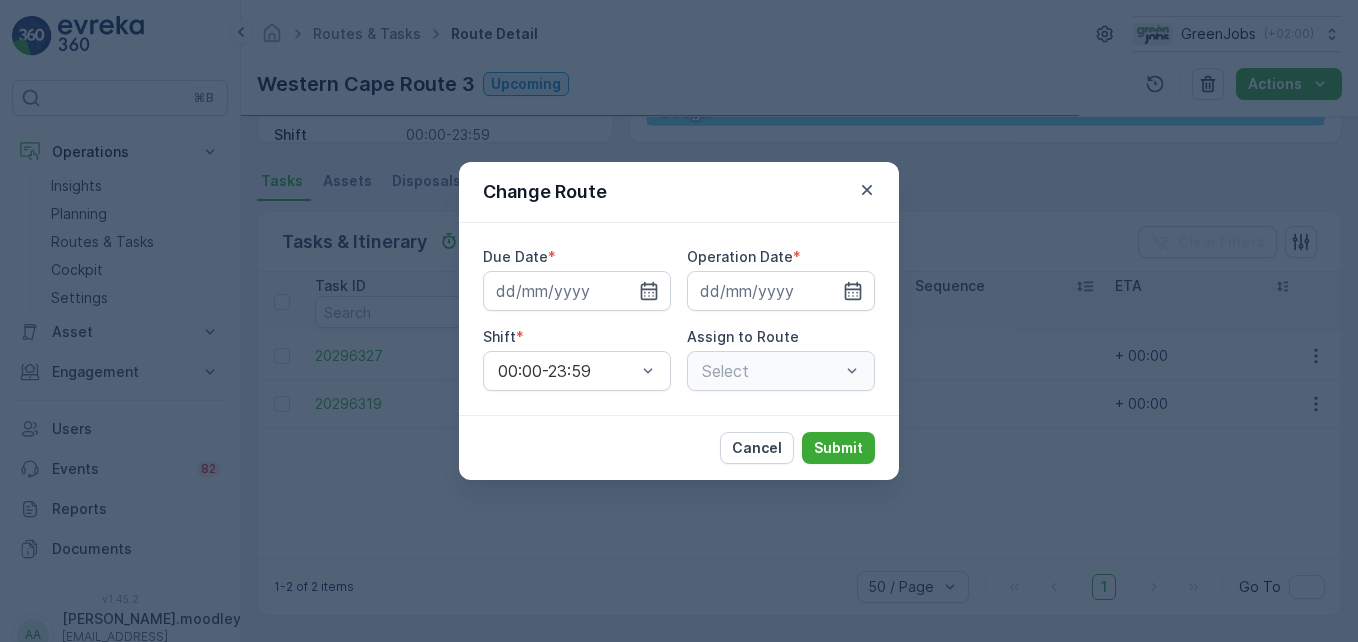 type on "[DATE]" 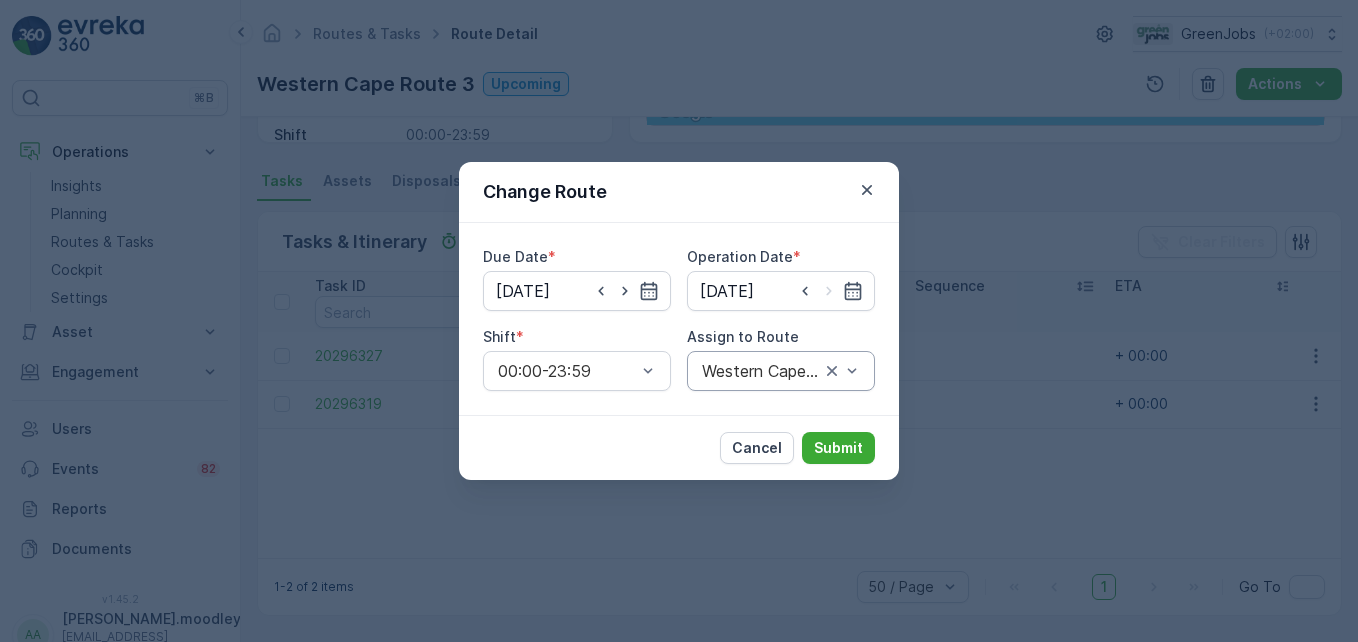click on "Western Cape Route 3 (Upcoming) - HN25TJGP" at bounding box center (781, 371) 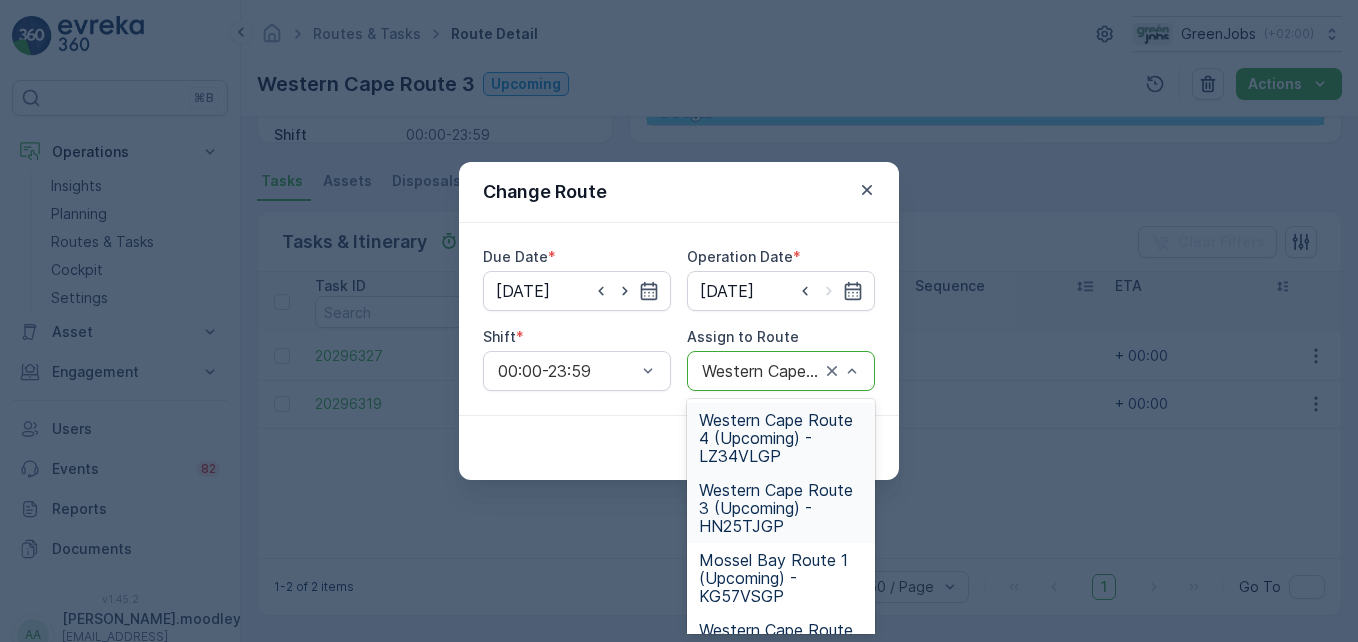 click on "Western Cape Route 4 (Upcoming) - LZ34VLGP" at bounding box center [781, 438] 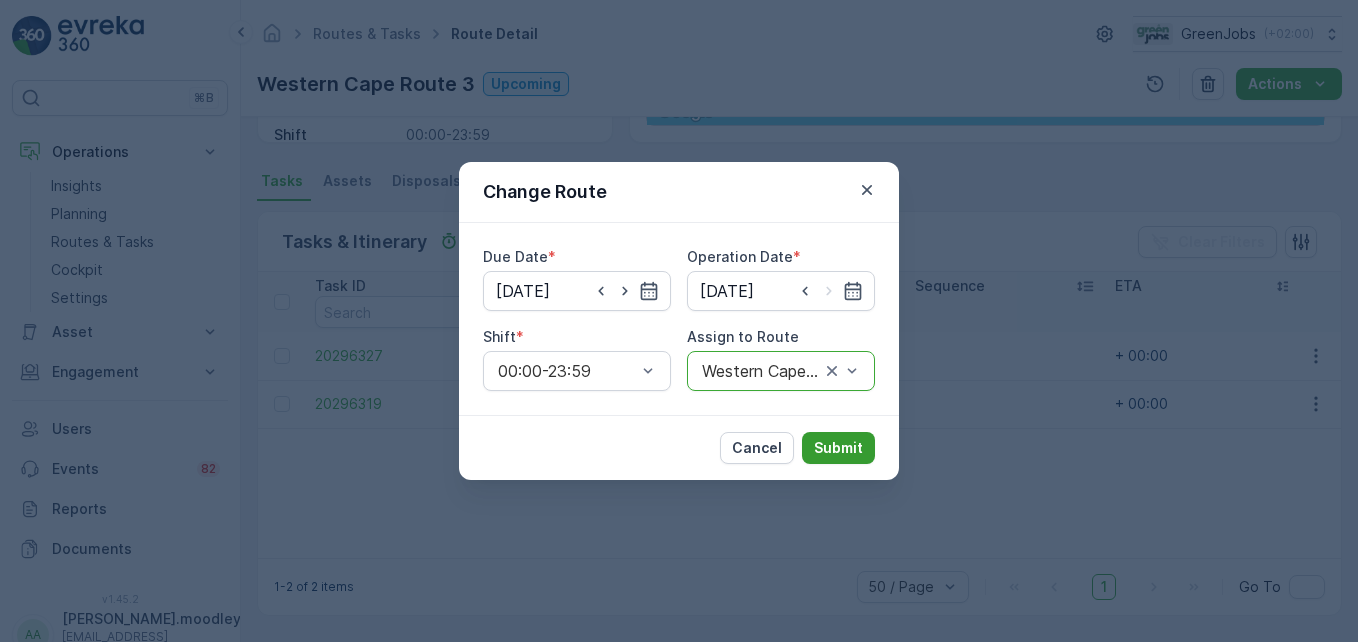 click on "Submit" at bounding box center [838, 448] 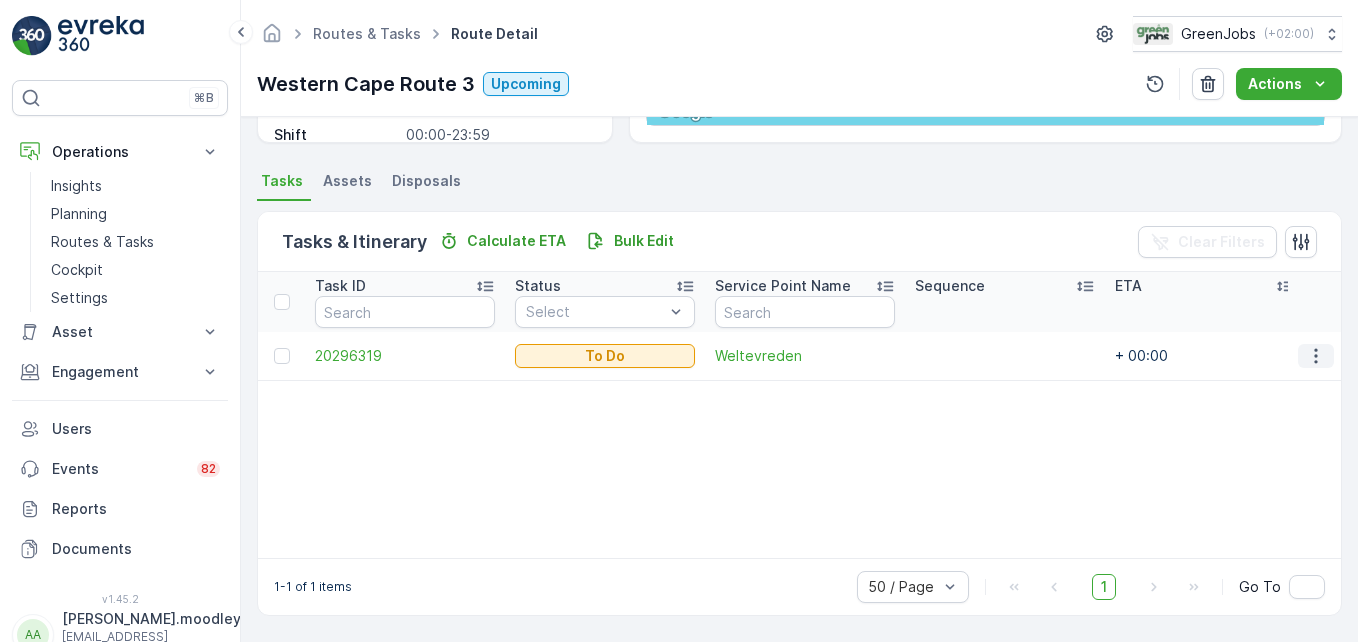 click 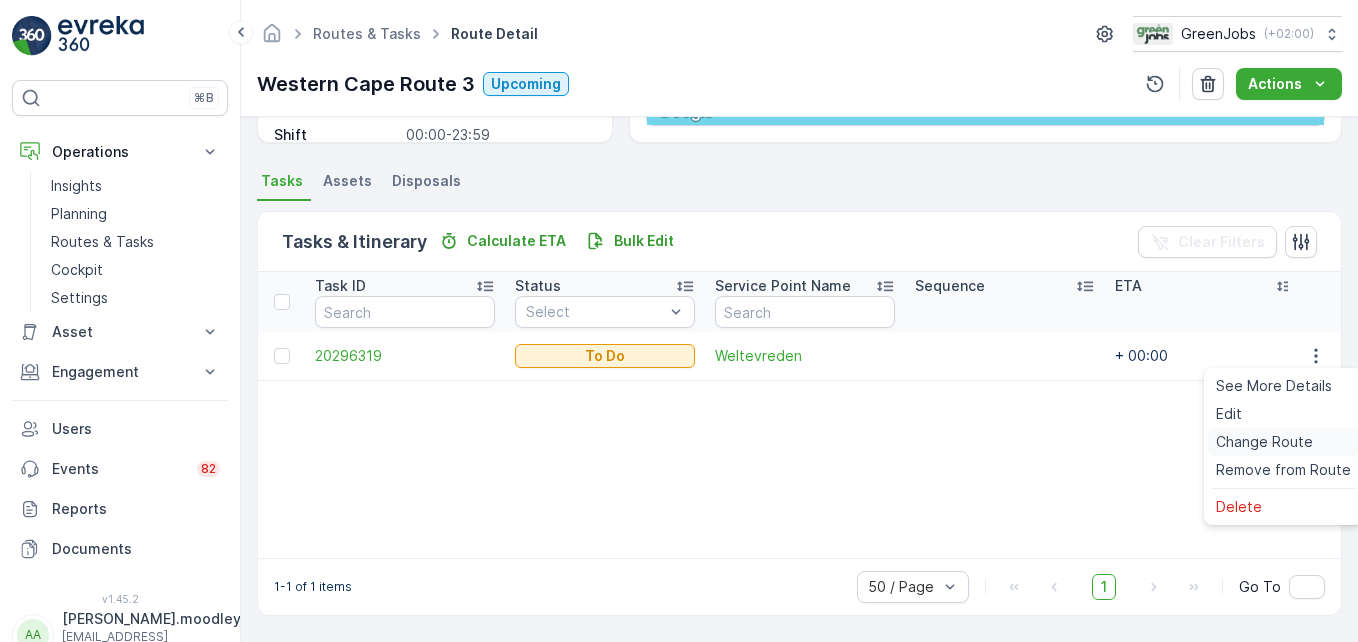 click on "Change Route" at bounding box center (1264, 442) 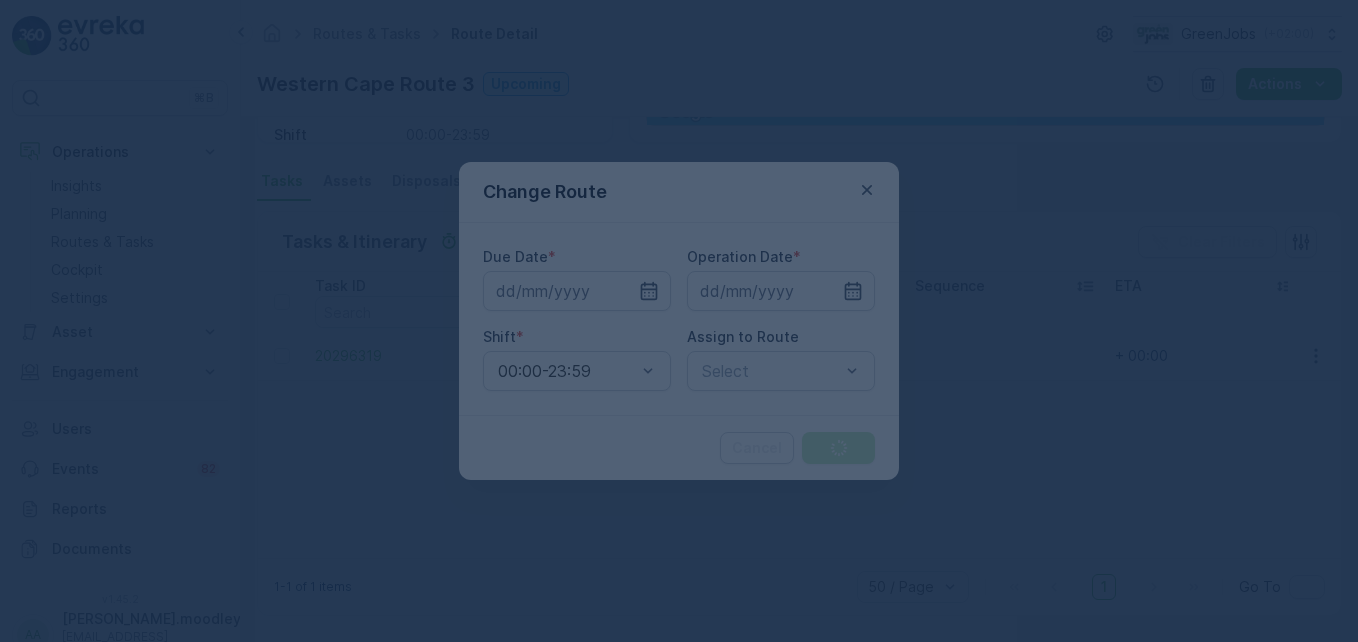 type on "[DATE]" 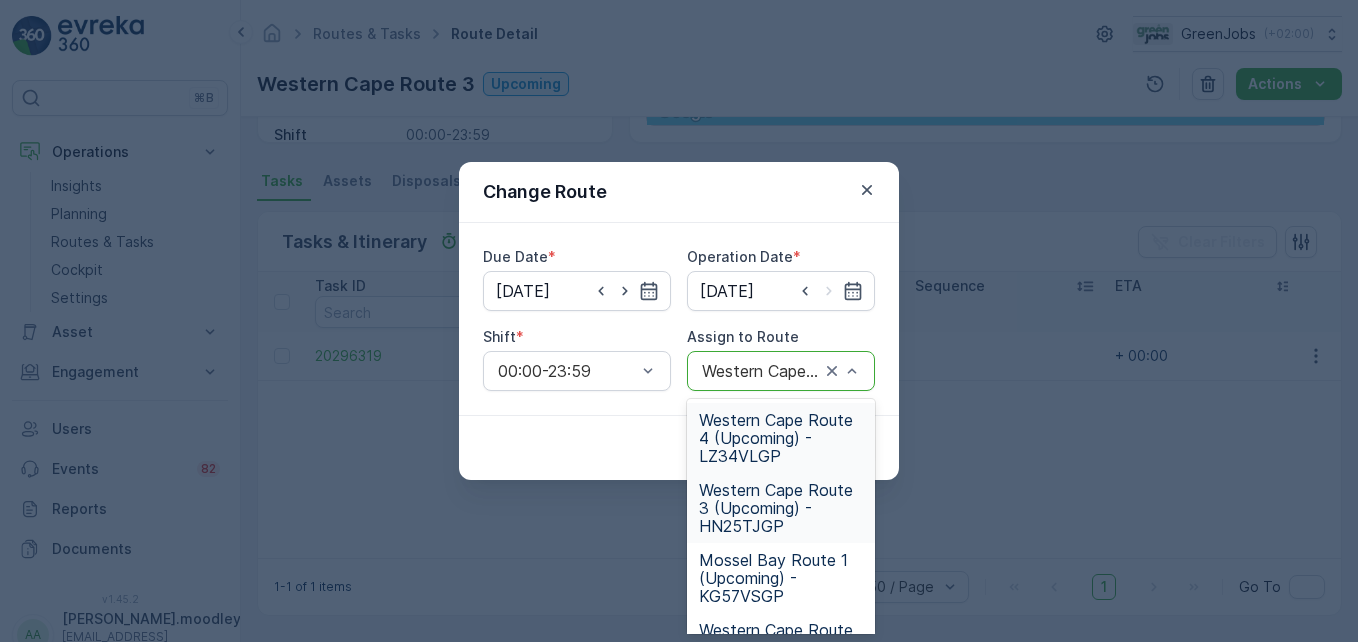 click on "Western Cape Route 4 (Upcoming) - LZ34VLGP" at bounding box center [781, 438] 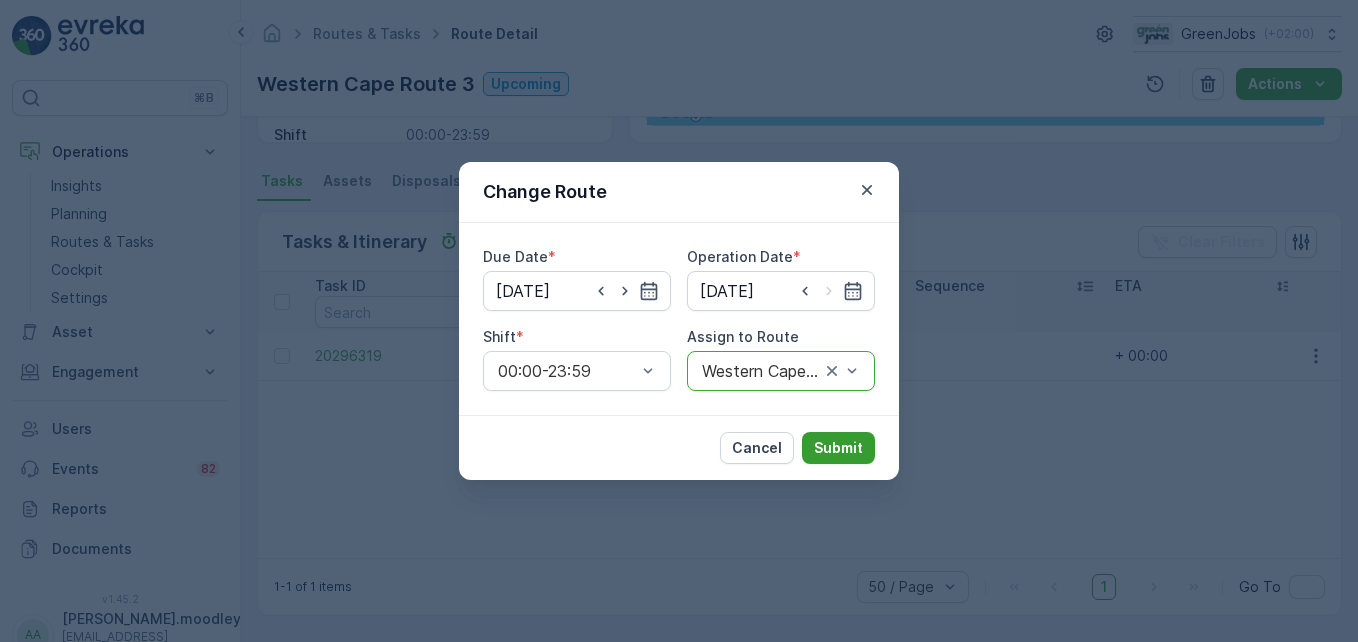 click on "Submit" at bounding box center (838, 448) 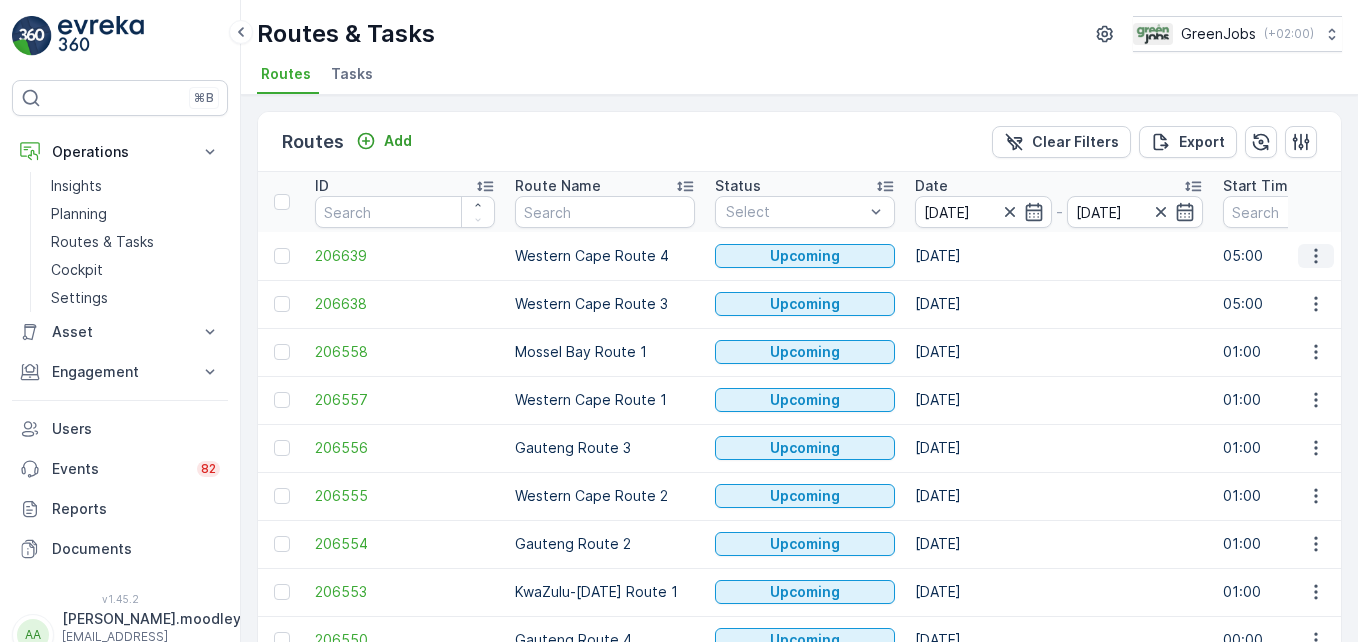 click 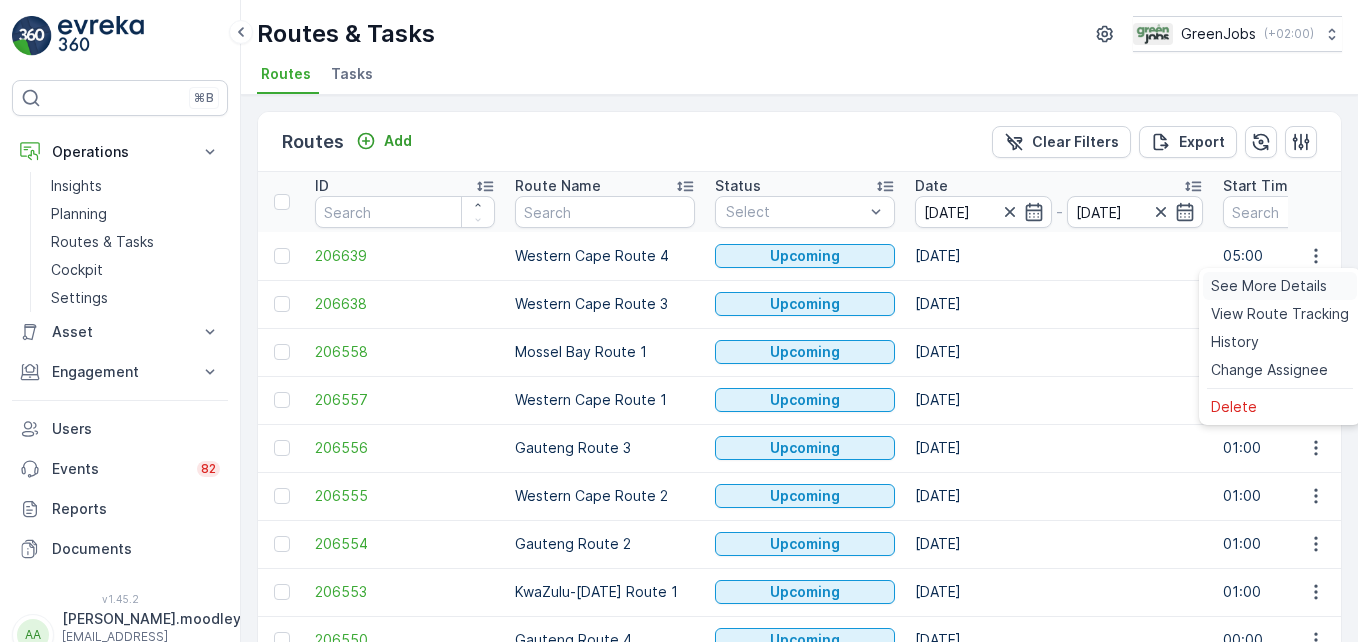 click on "See More Details" at bounding box center [1269, 286] 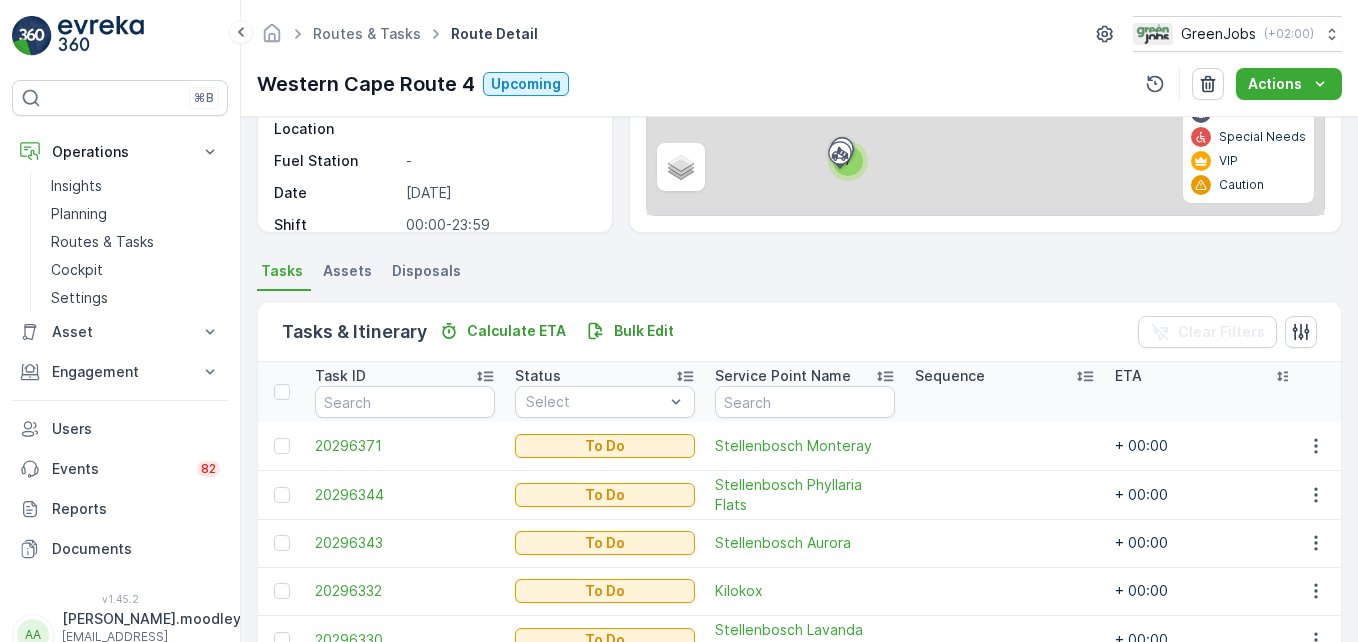 scroll, scrollTop: 500, scrollLeft: 0, axis: vertical 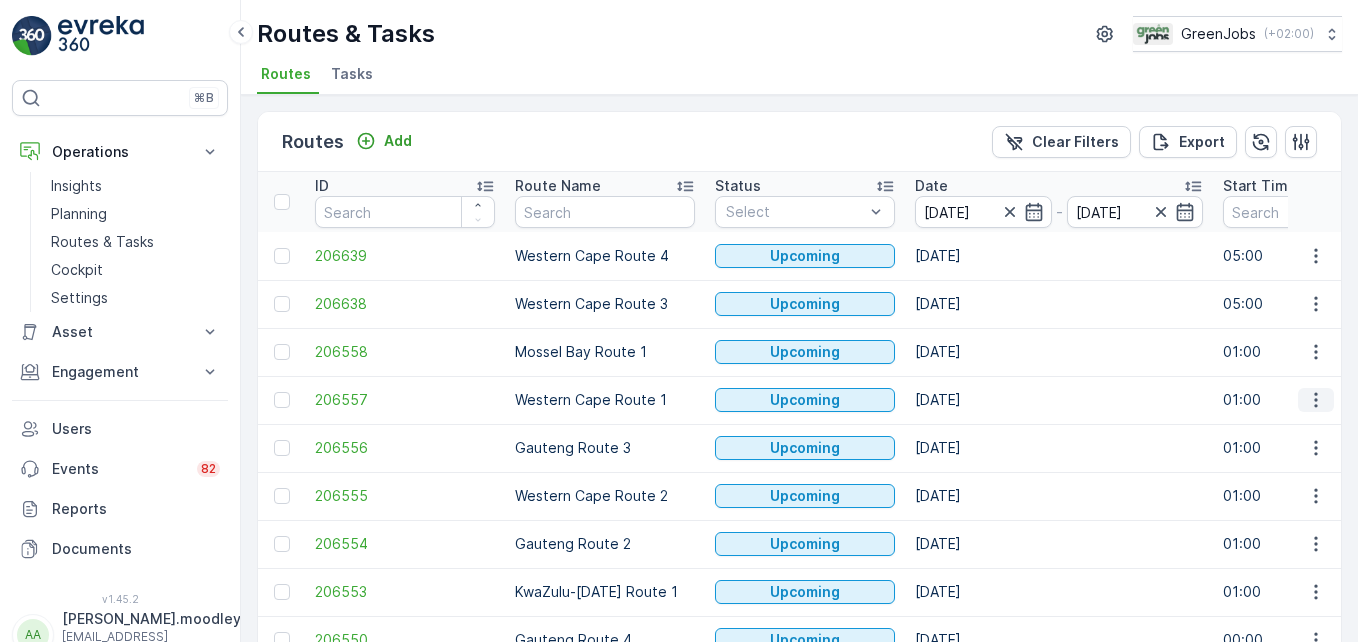 click 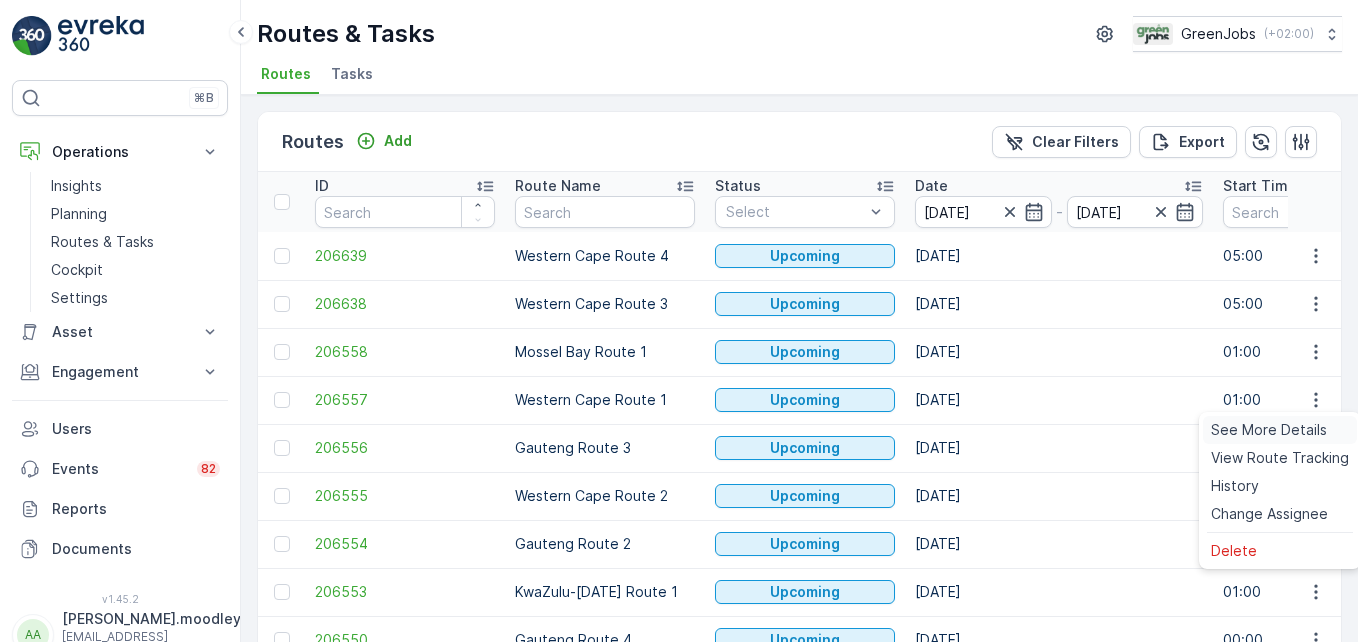 click on "See More Details" at bounding box center (1269, 430) 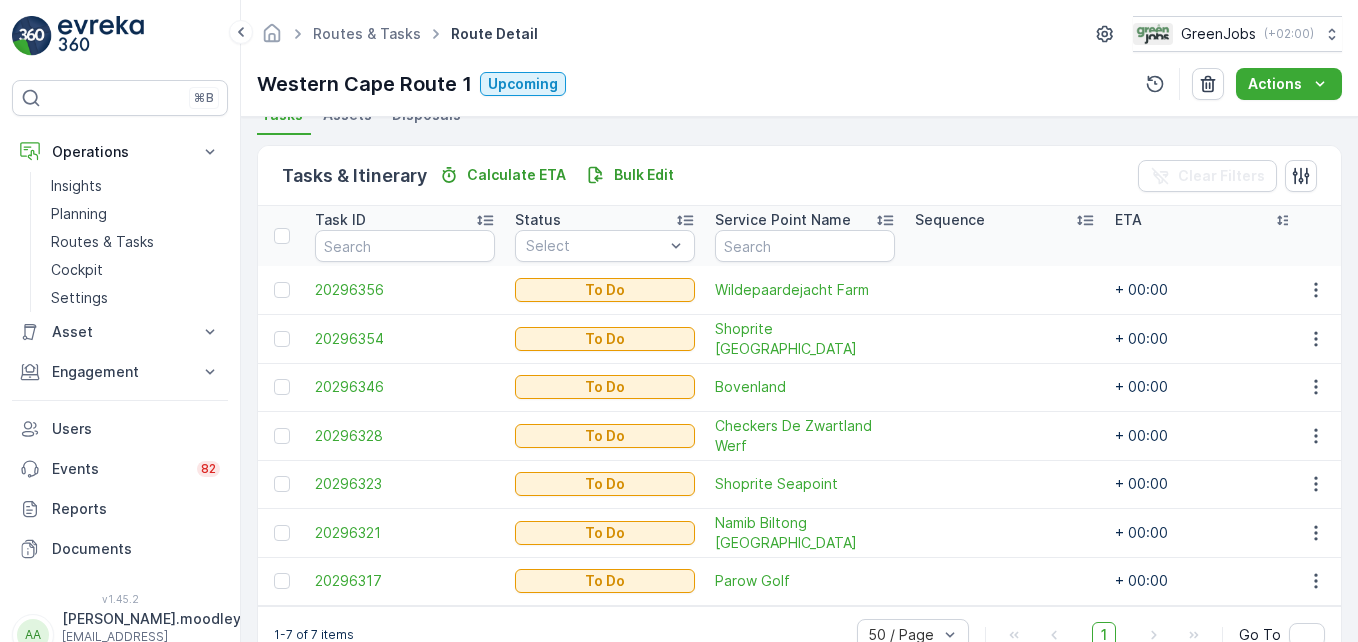 scroll, scrollTop: 500, scrollLeft: 0, axis: vertical 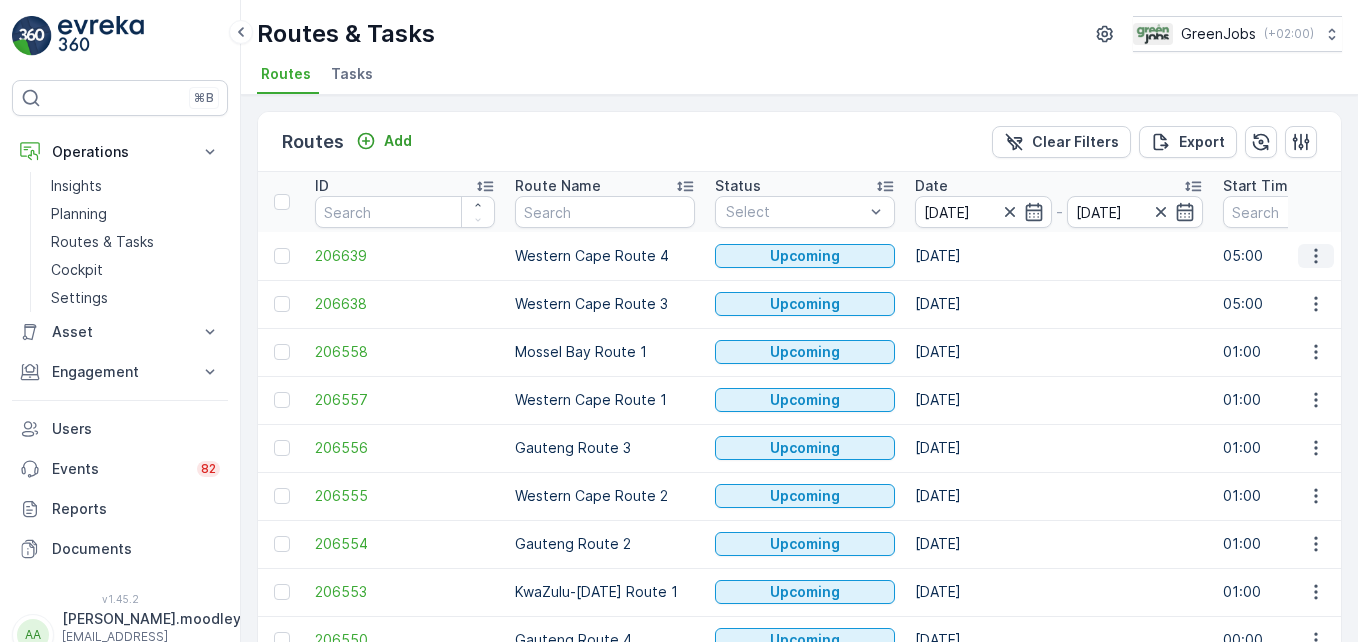 click 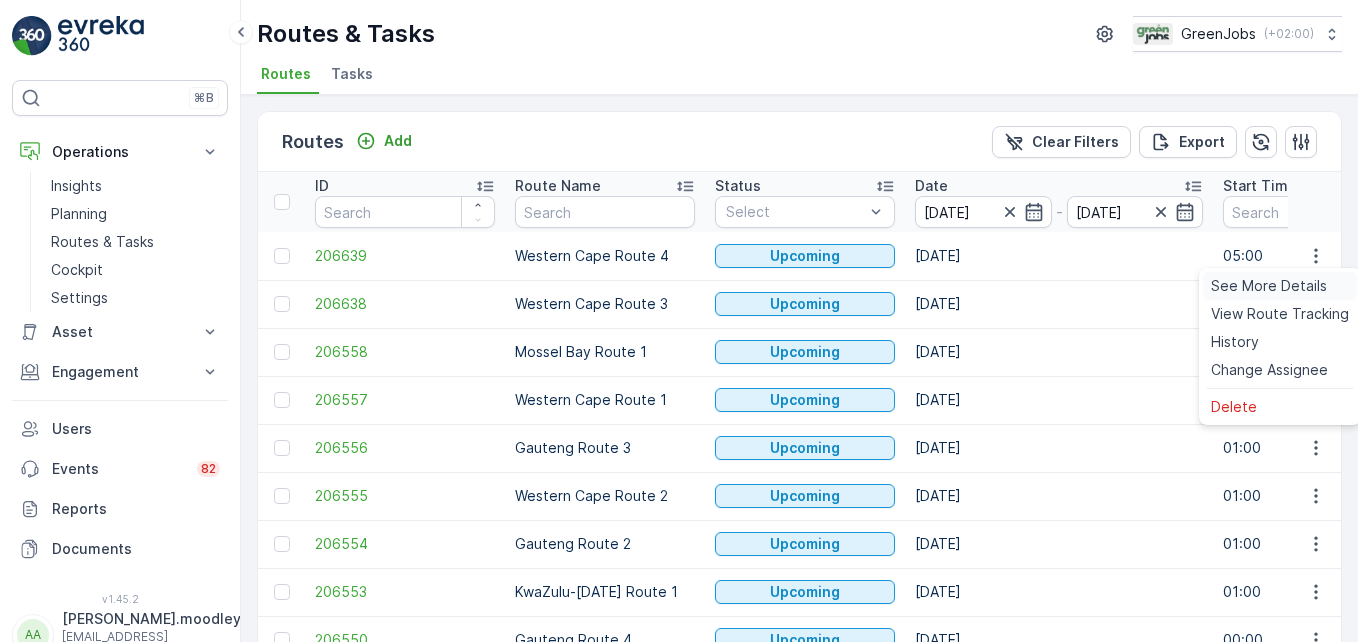 click on "See More Details" at bounding box center (1269, 286) 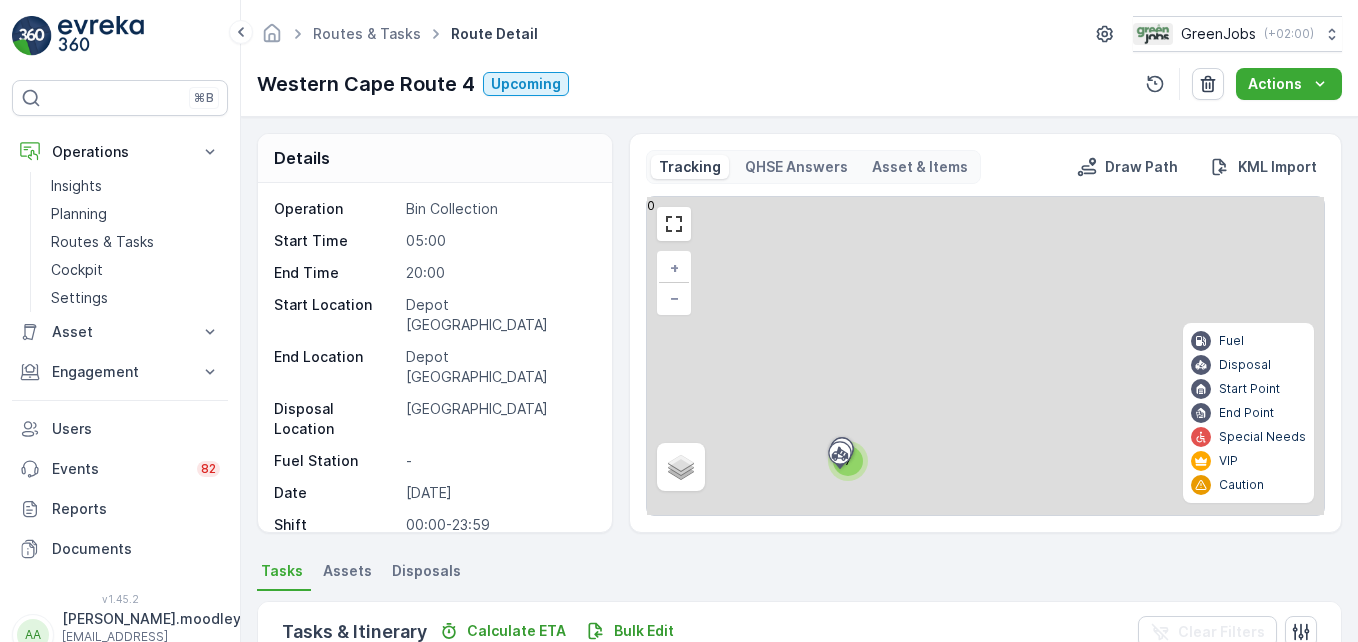 scroll, scrollTop: 513, scrollLeft: 0, axis: vertical 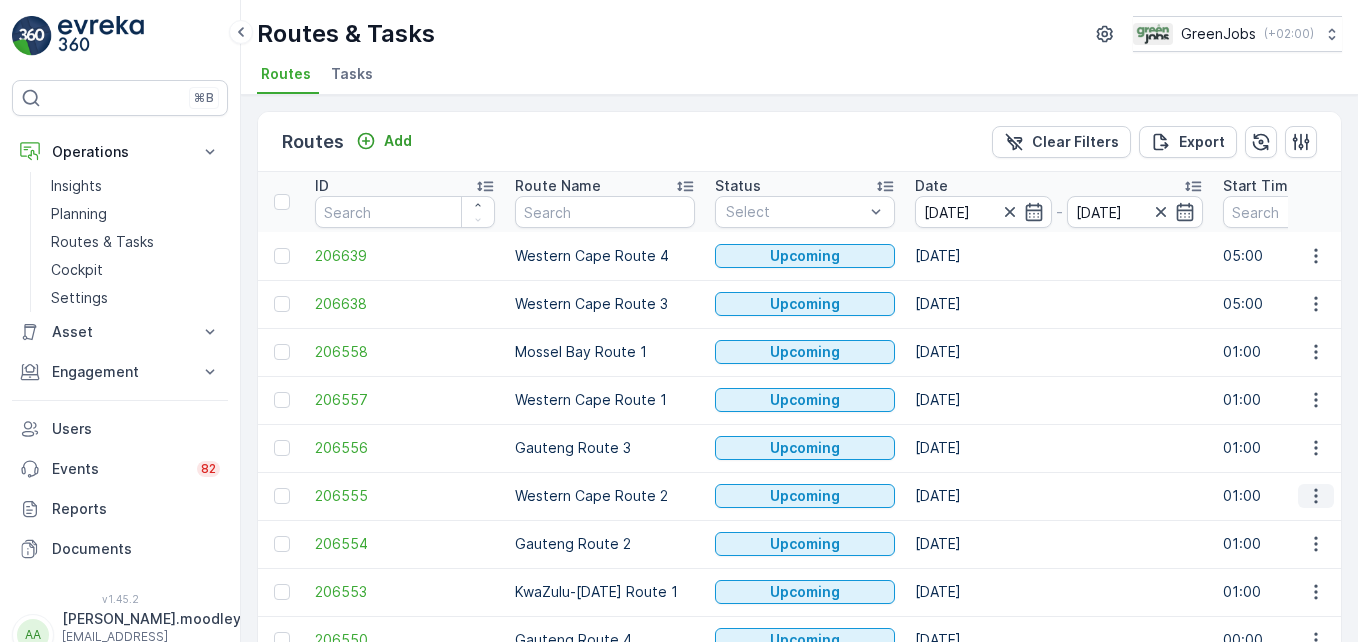 click 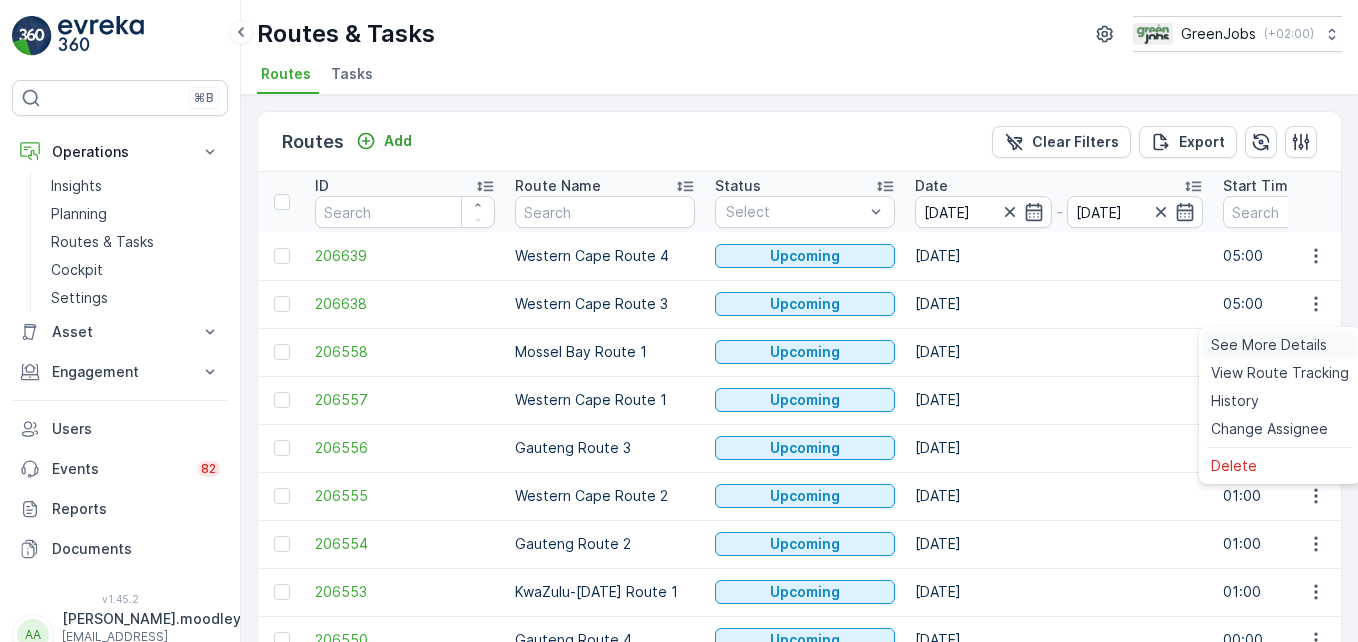 click on "See More Details" at bounding box center (1269, 345) 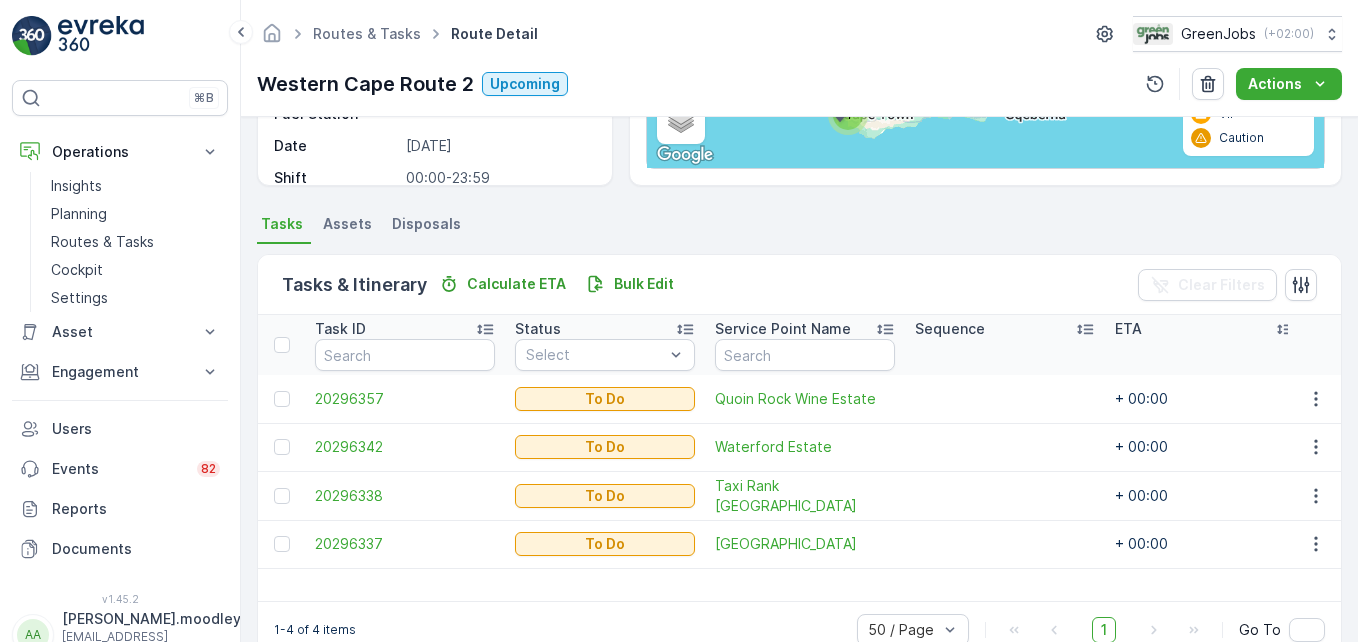 scroll, scrollTop: 390, scrollLeft: 0, axis: vertical 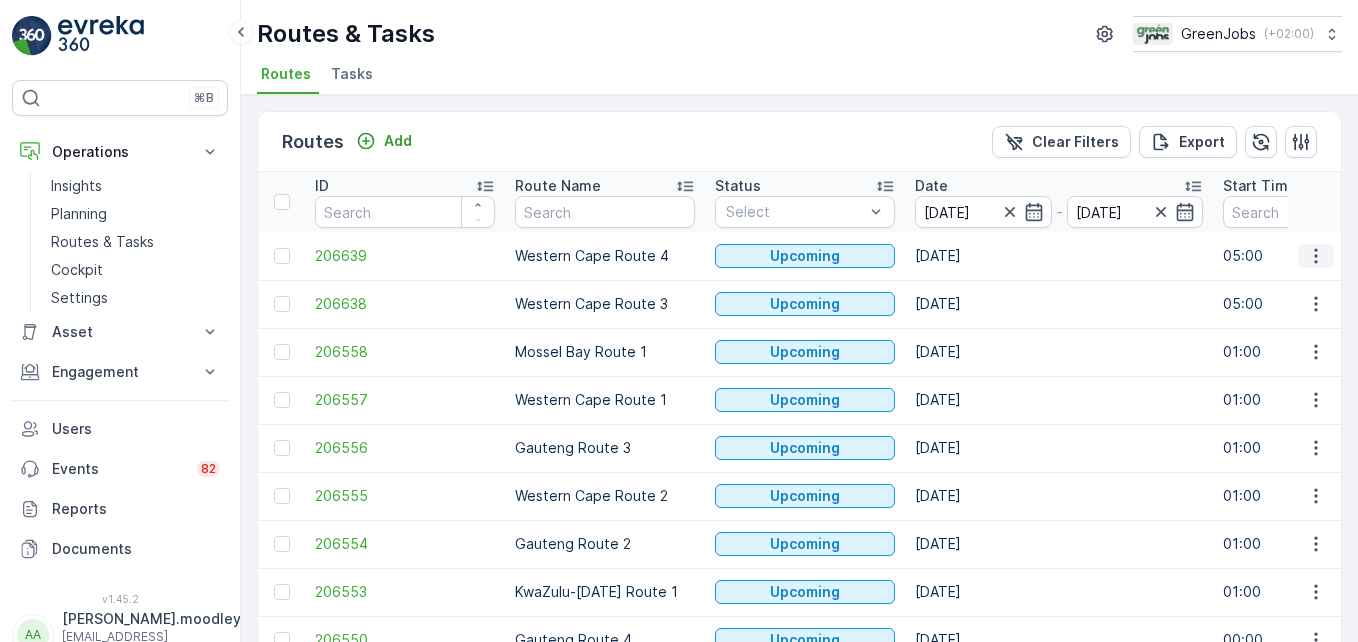 click 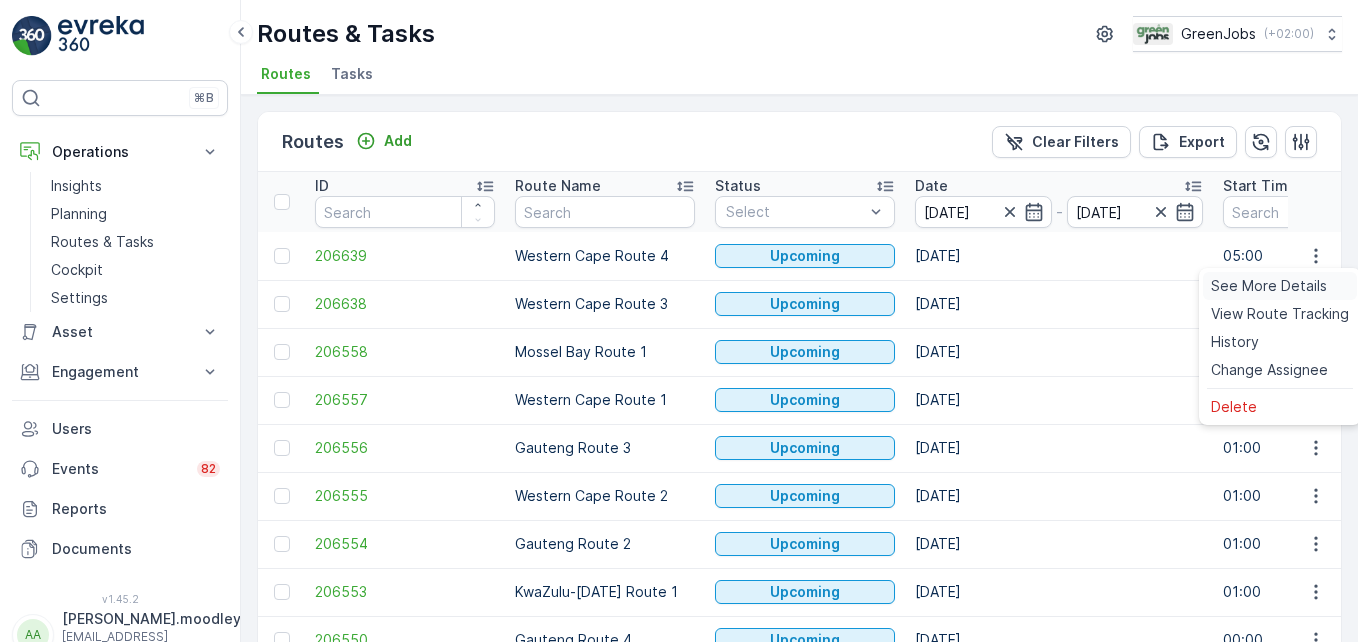 click on "See More Details" at bounding box center [1269, 286] 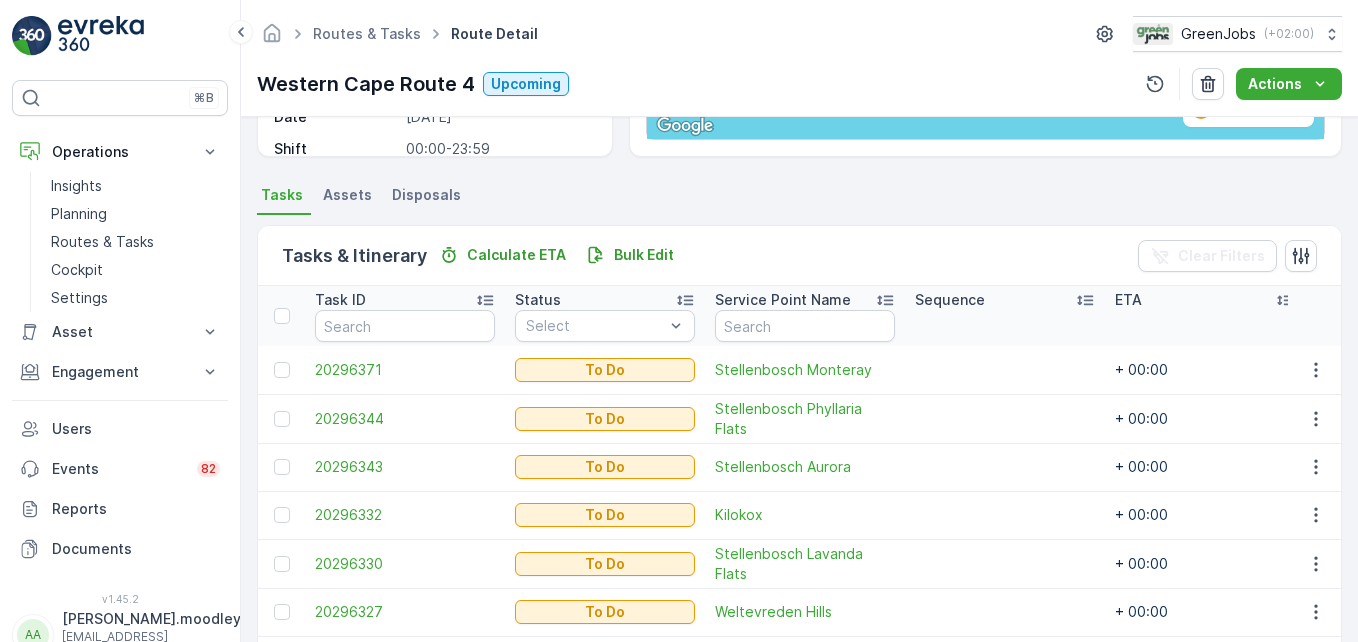 scroll, scrollTop: 200, scrollLeft: 0, axis: vertical 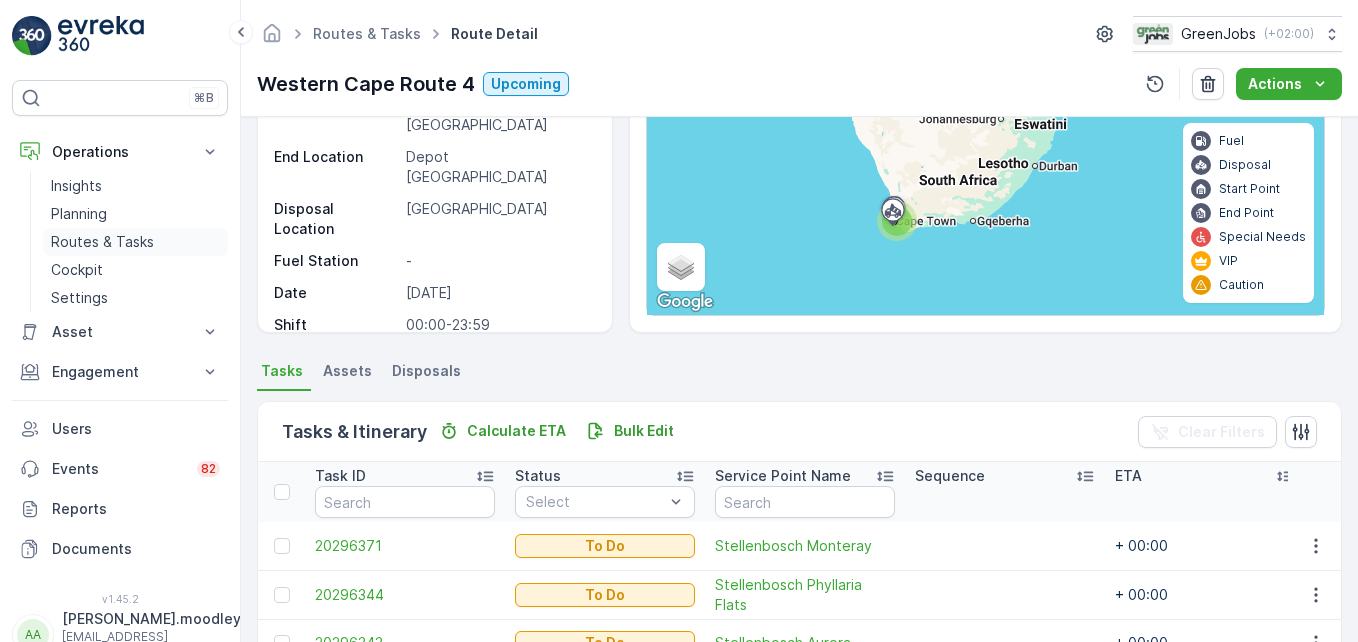 click on "Routes & Tasks" at bounding box center (102, 242) 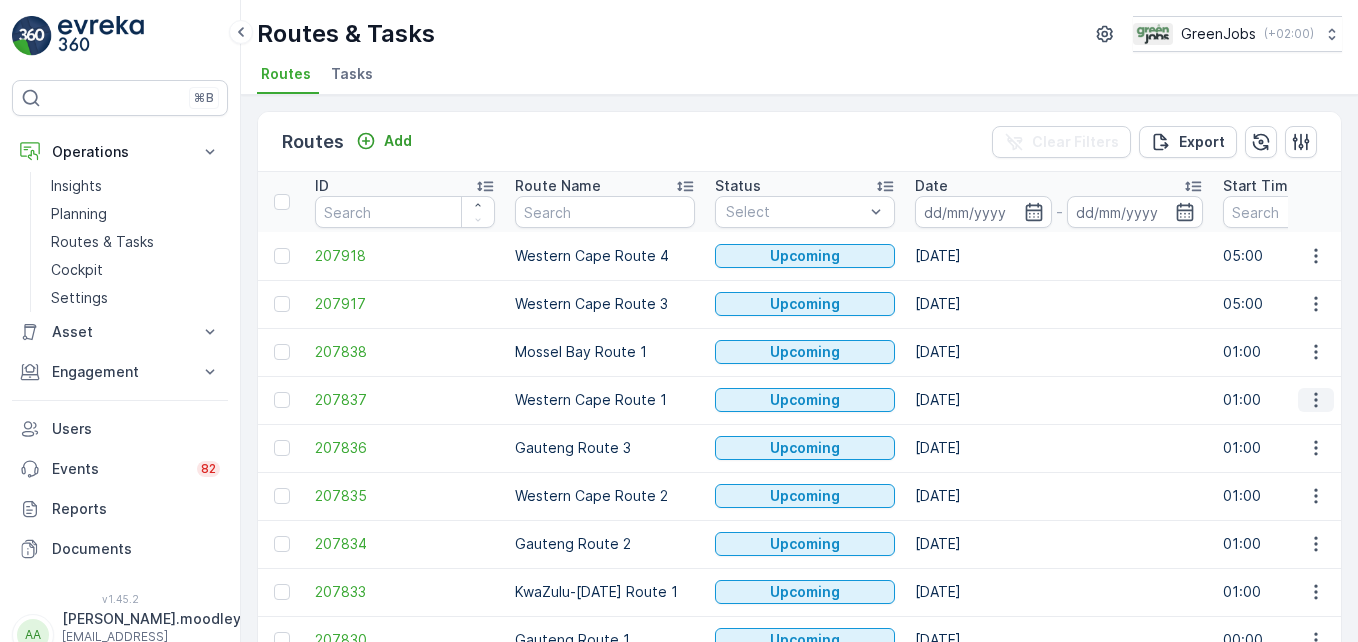 click 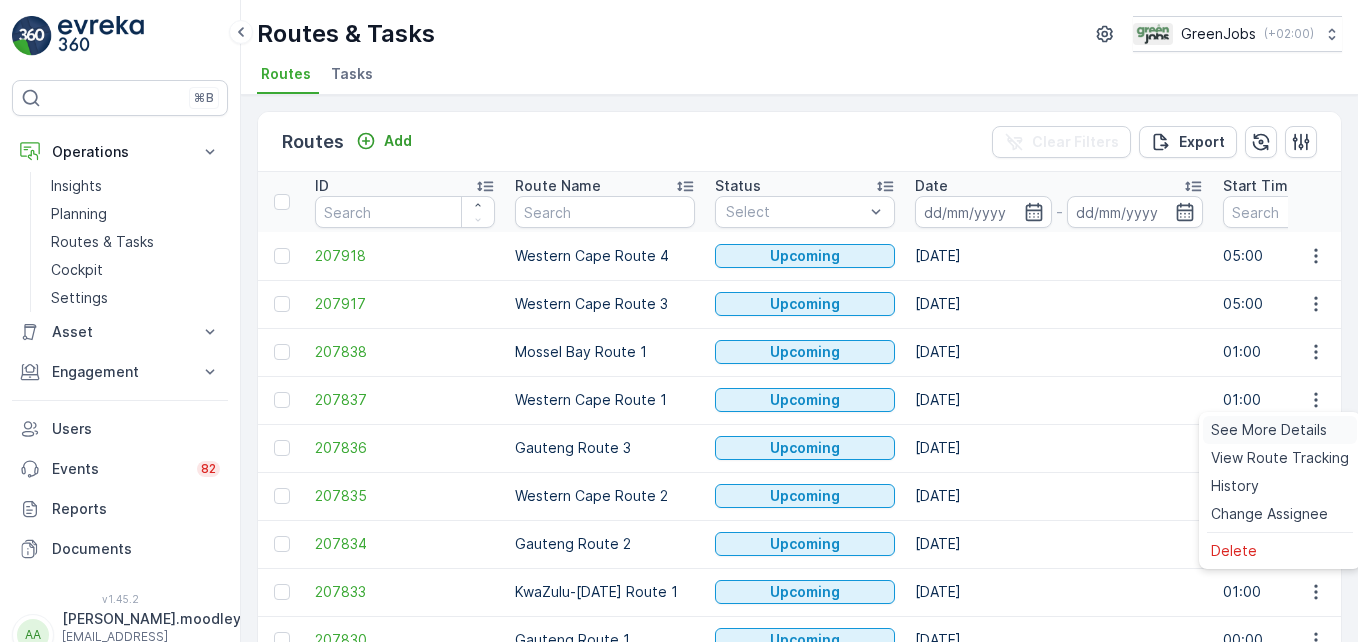 click on "See More Details" at bounding box center (1269, 430) 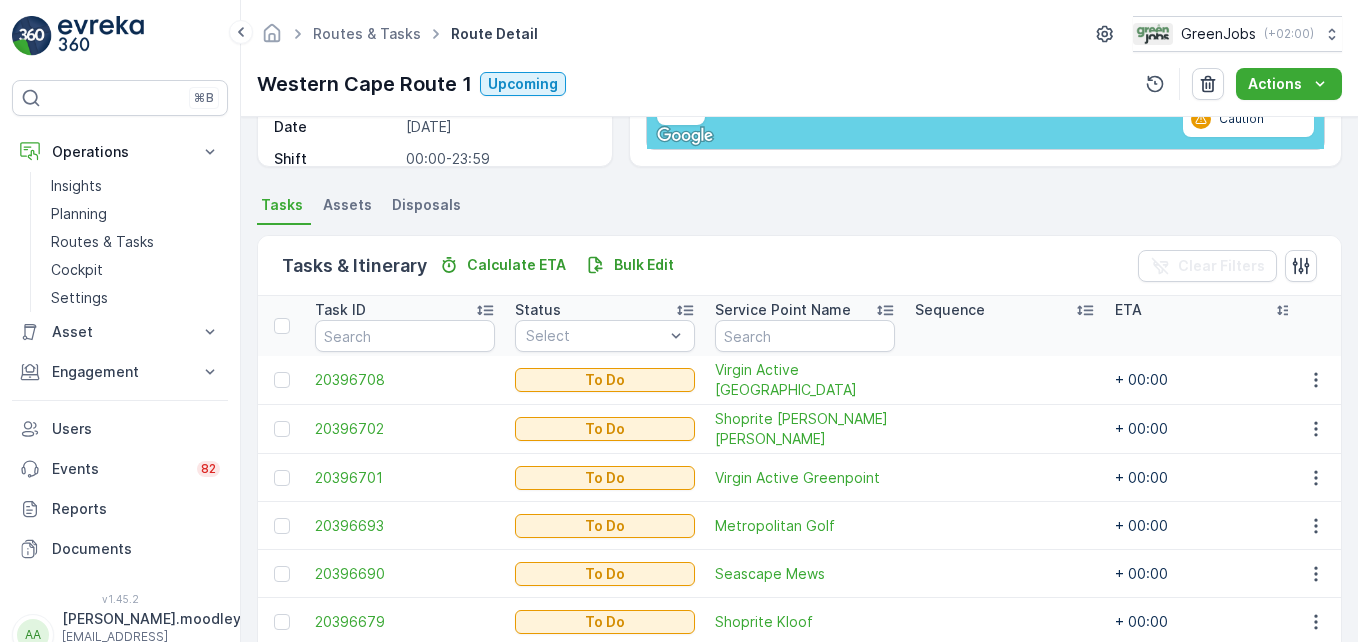 scroll, scrollTop: 400, scrollLeft: 0, axis: vertical 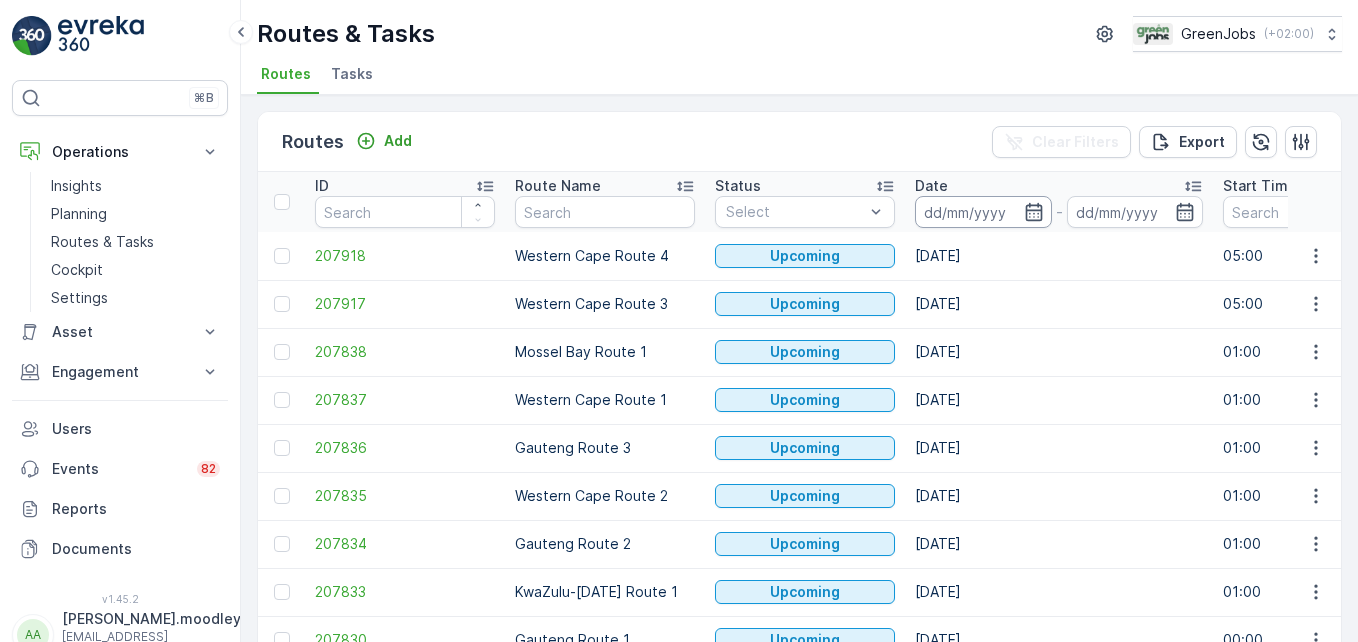 click at bounding box center [983, 212] 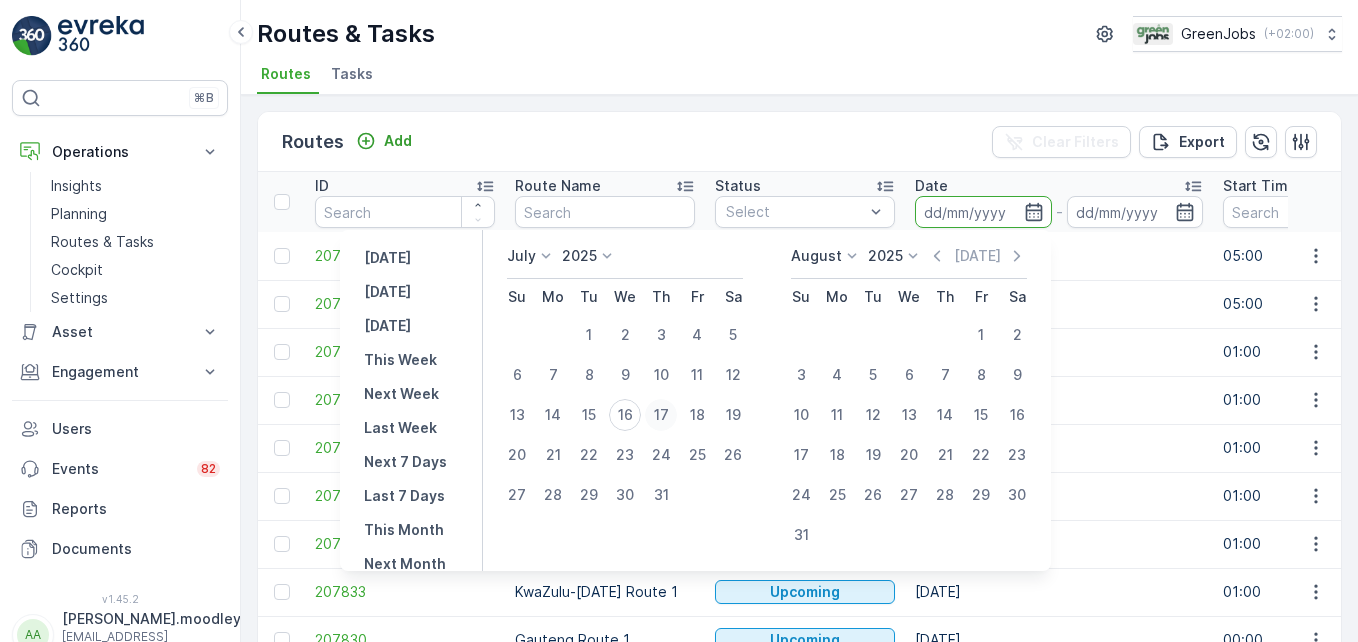 click on "17" at bounding box center [661, 415] 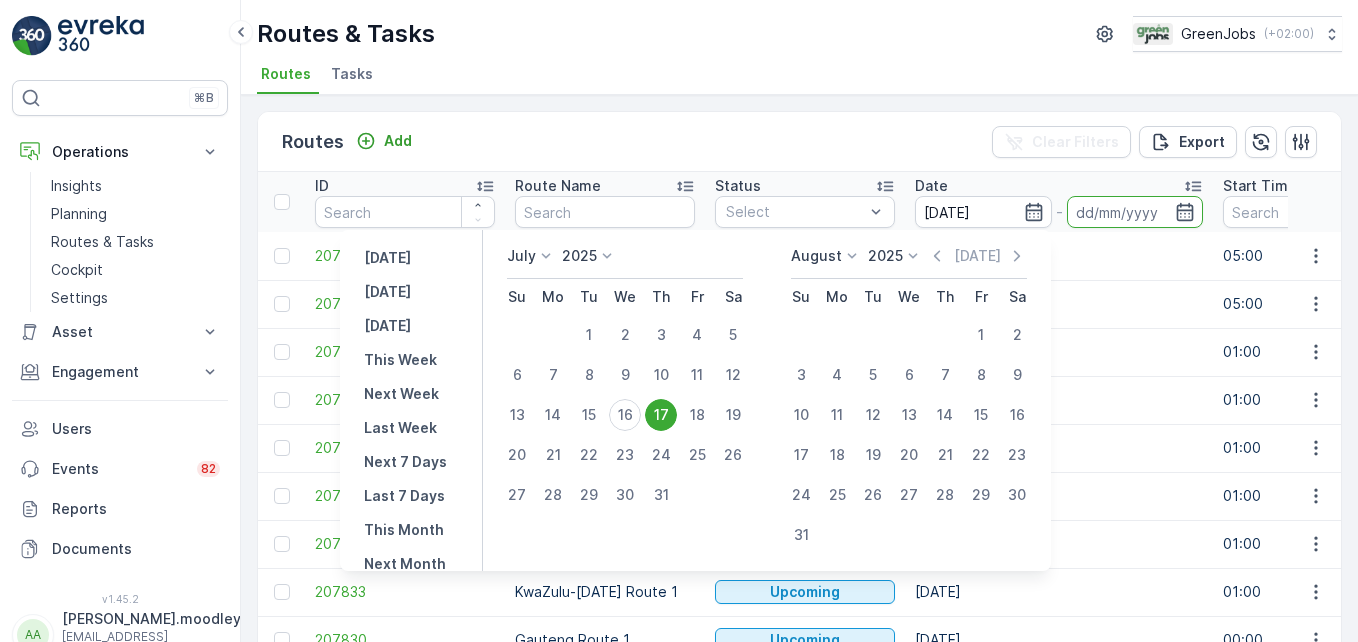 click on "17" at bounding box center (661, 415) 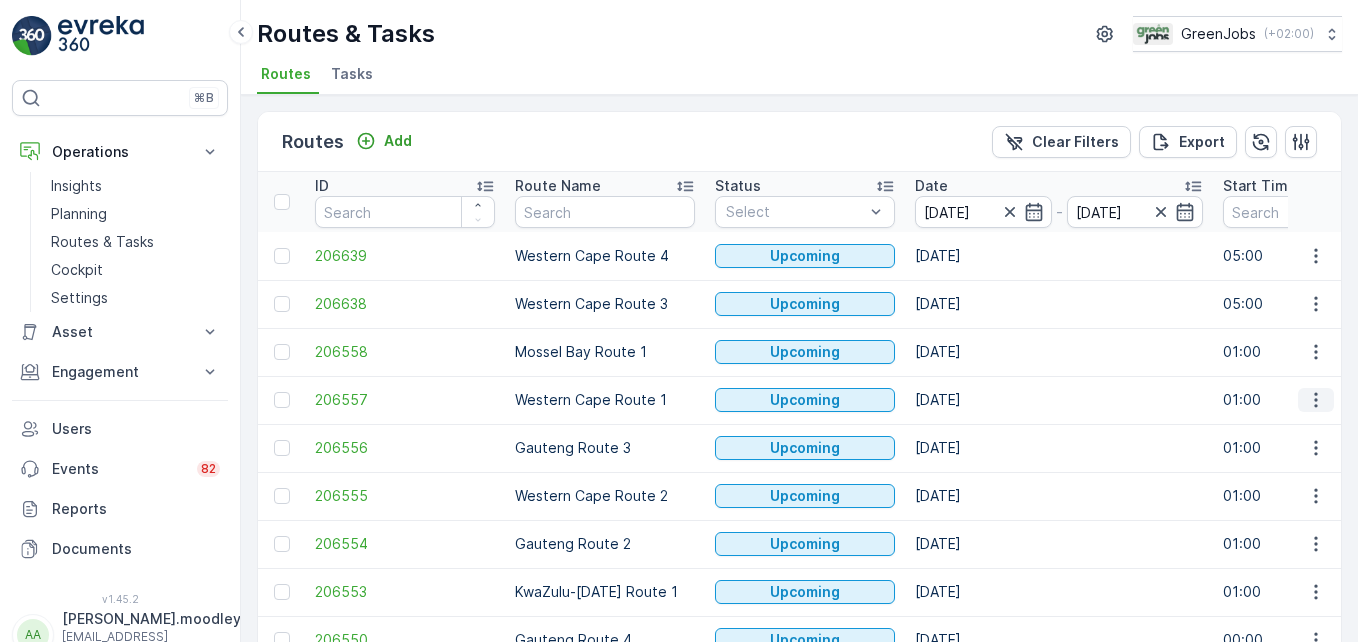 click 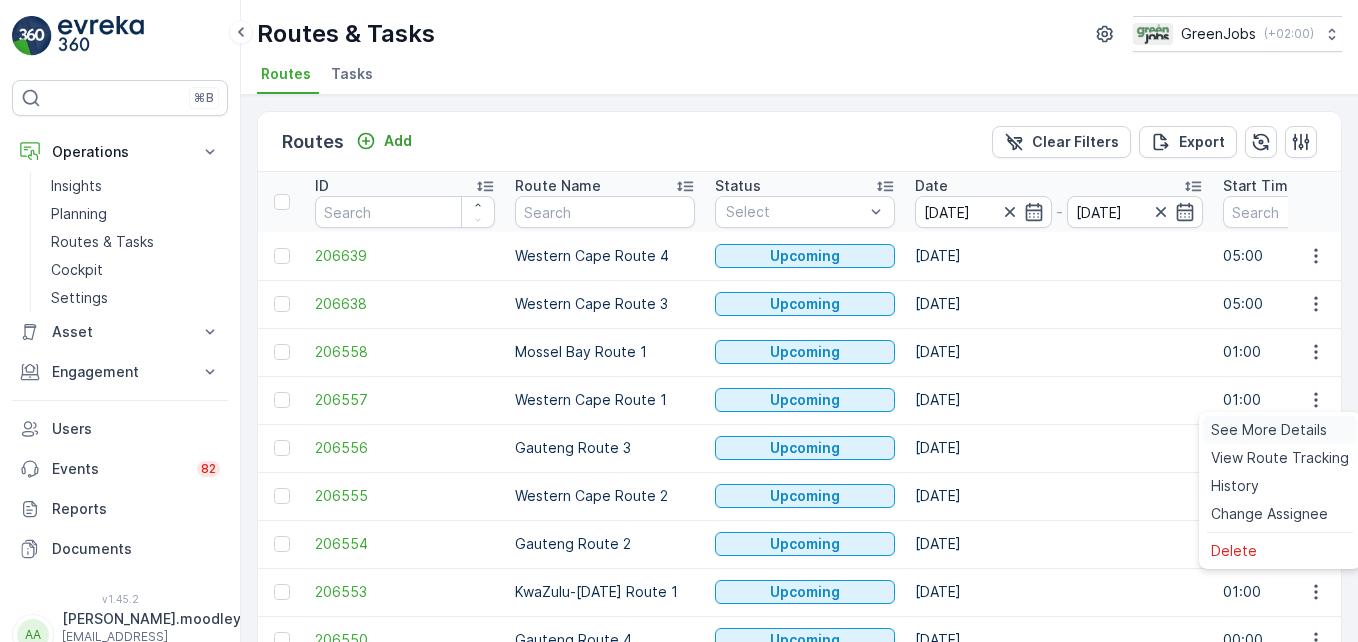 click on "See More Details" at bounding box center [1269, 430] 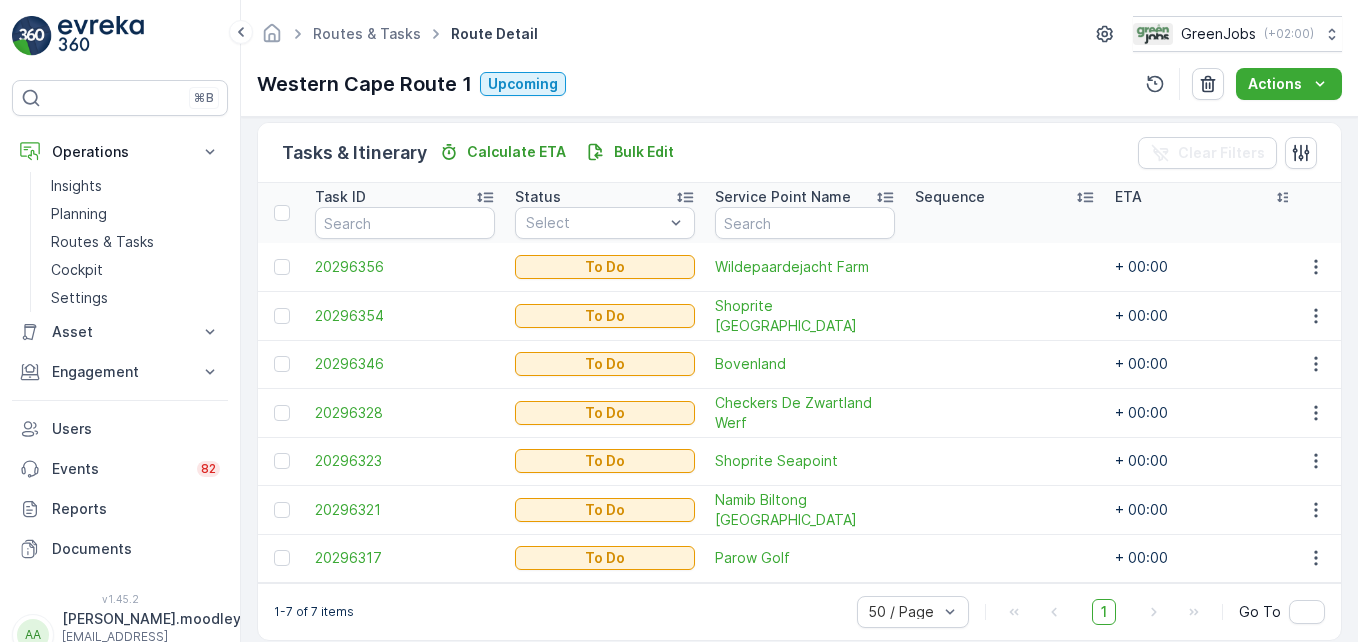 scroll, scrollTop: 512, scrollLeft: 0, axis: vertical 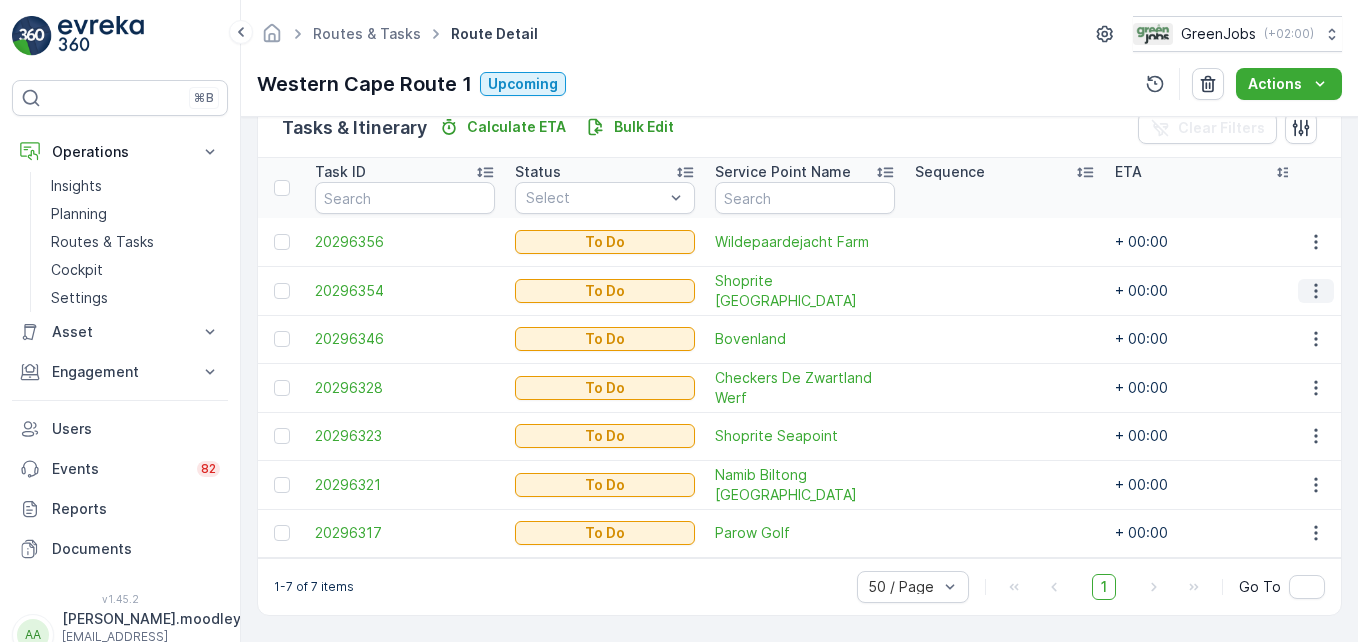 click 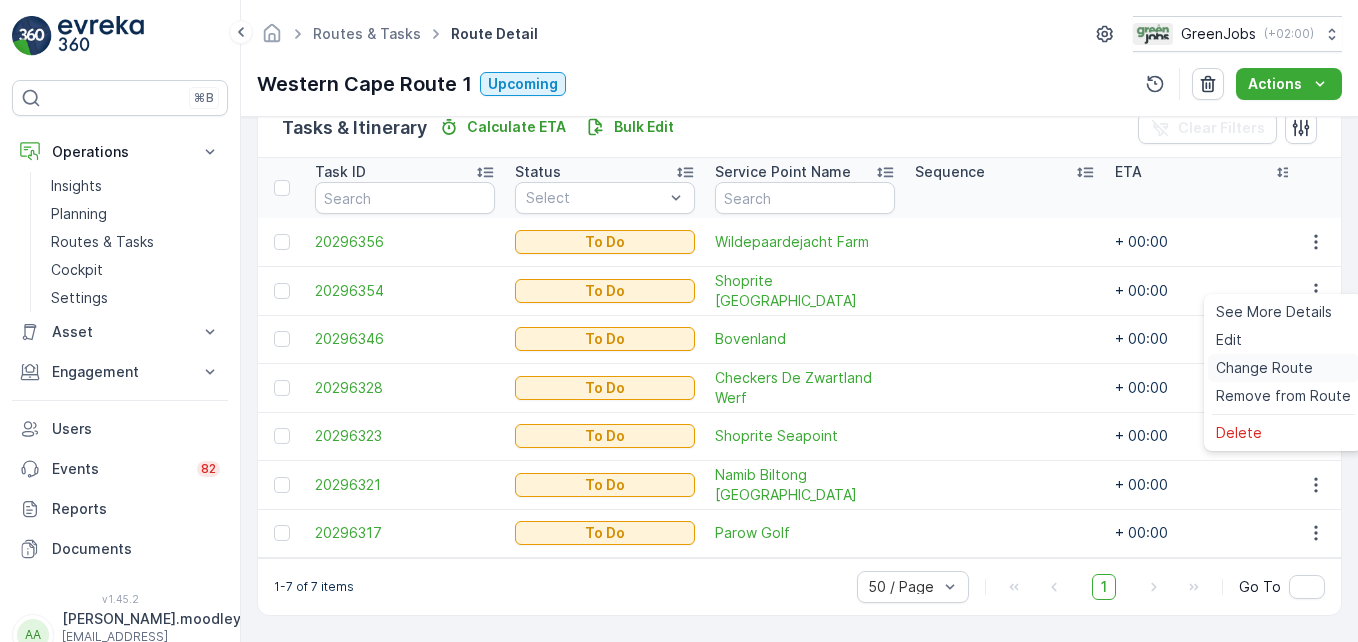 click on "Change Route" at bounding box center (1264, 368) 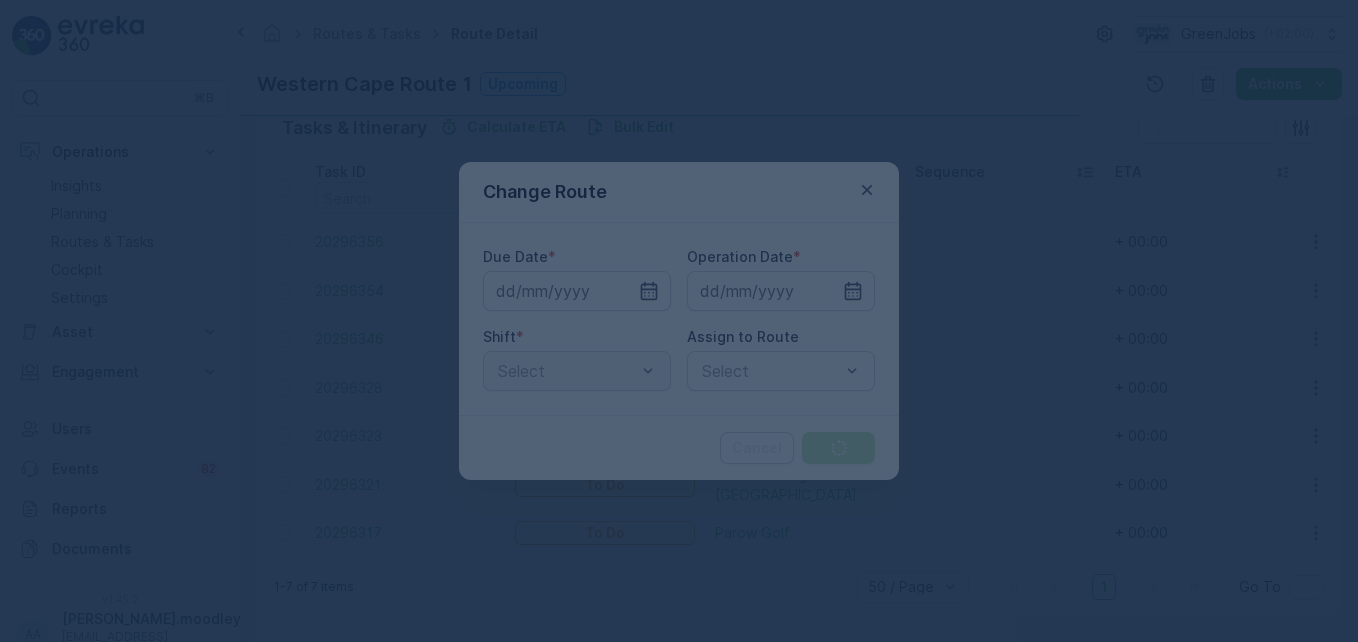 type on "[DATE]" 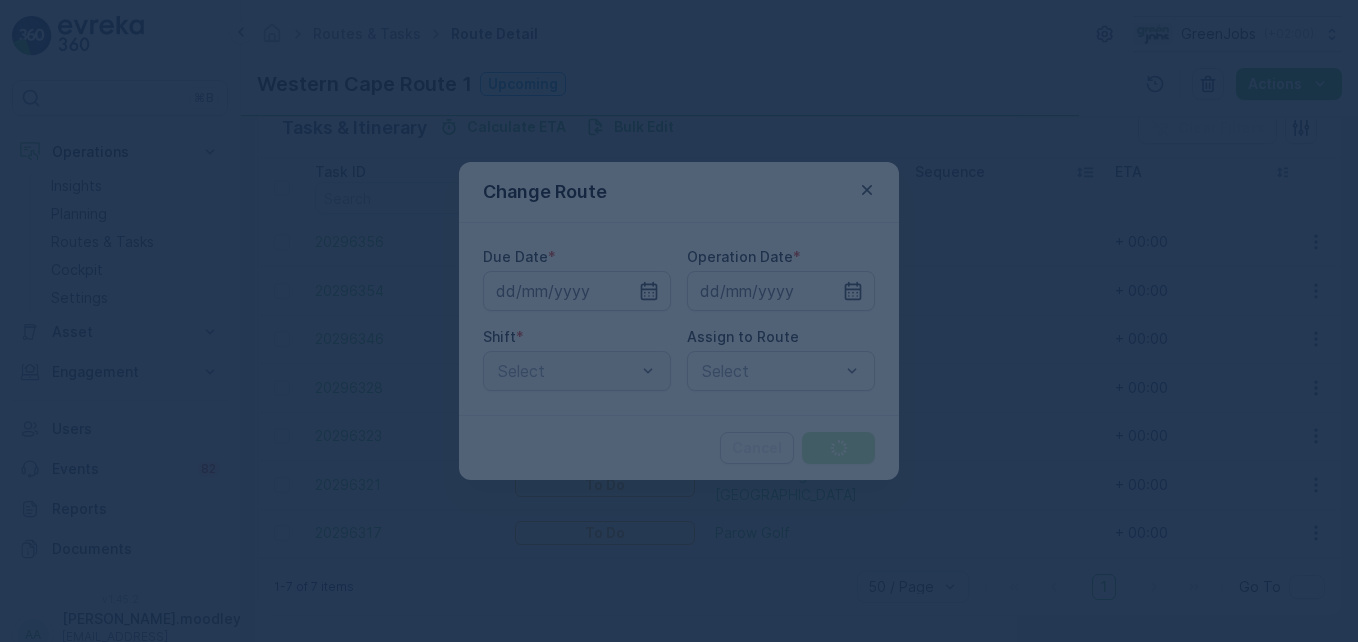 type on "[DATE]" 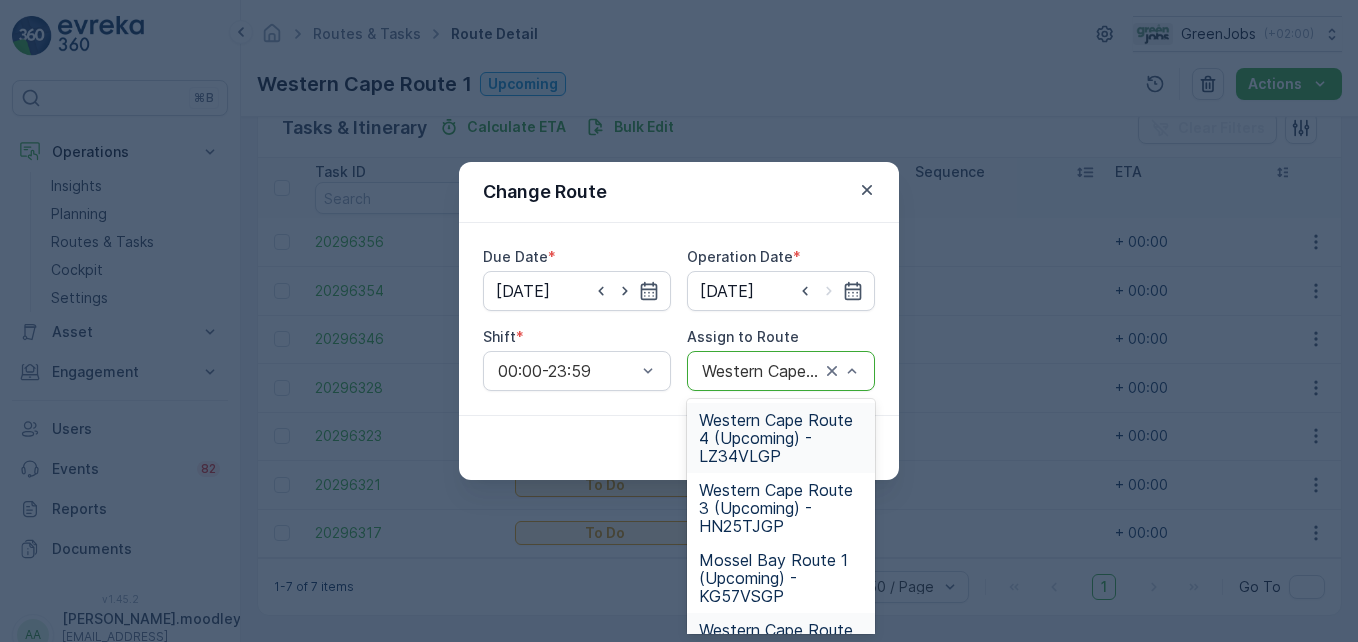 drag, startPoint x: 744, startPoint y: 443, endPoint x: 903, endPoint y: 450, distance: 159.154 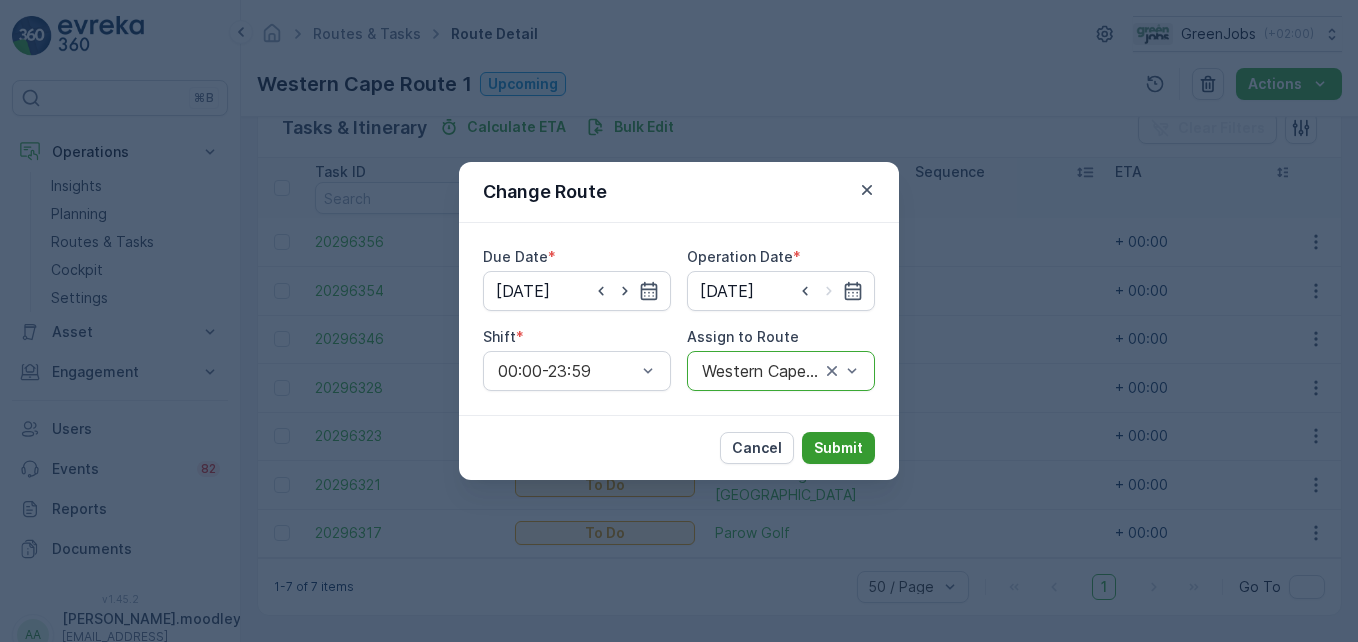 click on "Submit" at bounding box center (838, 448) 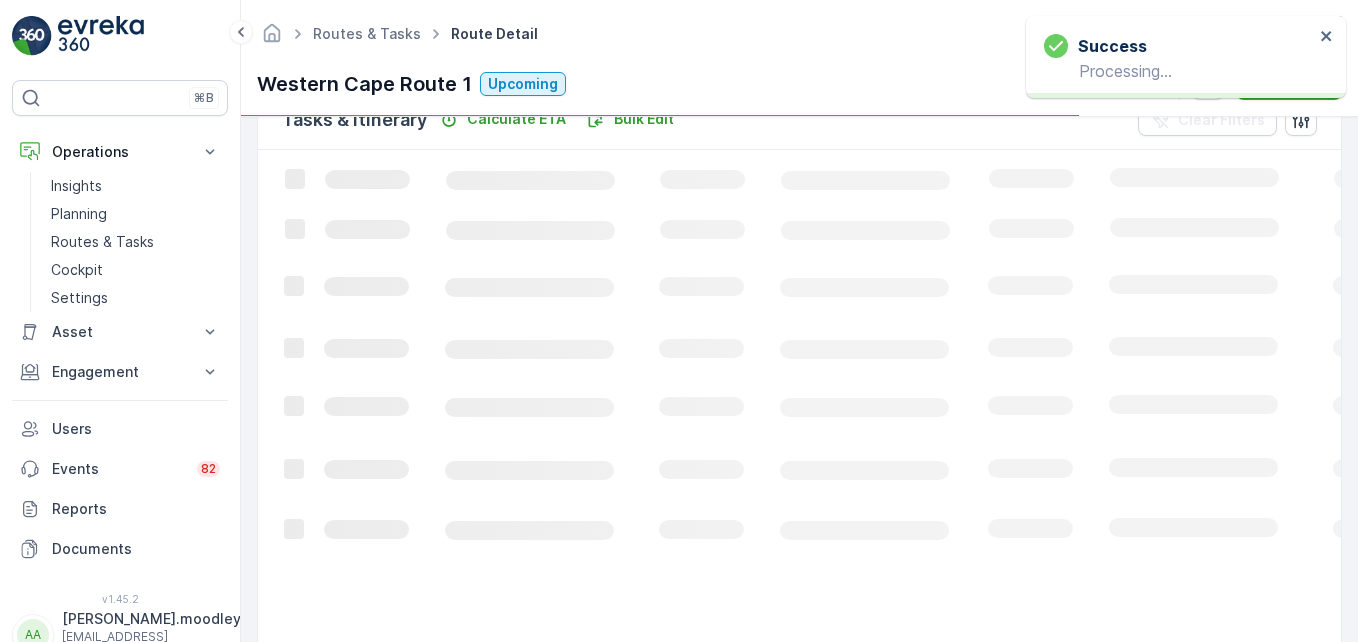 scroll, scrollTop: 464, scrollLeft: 0, axis: vertical 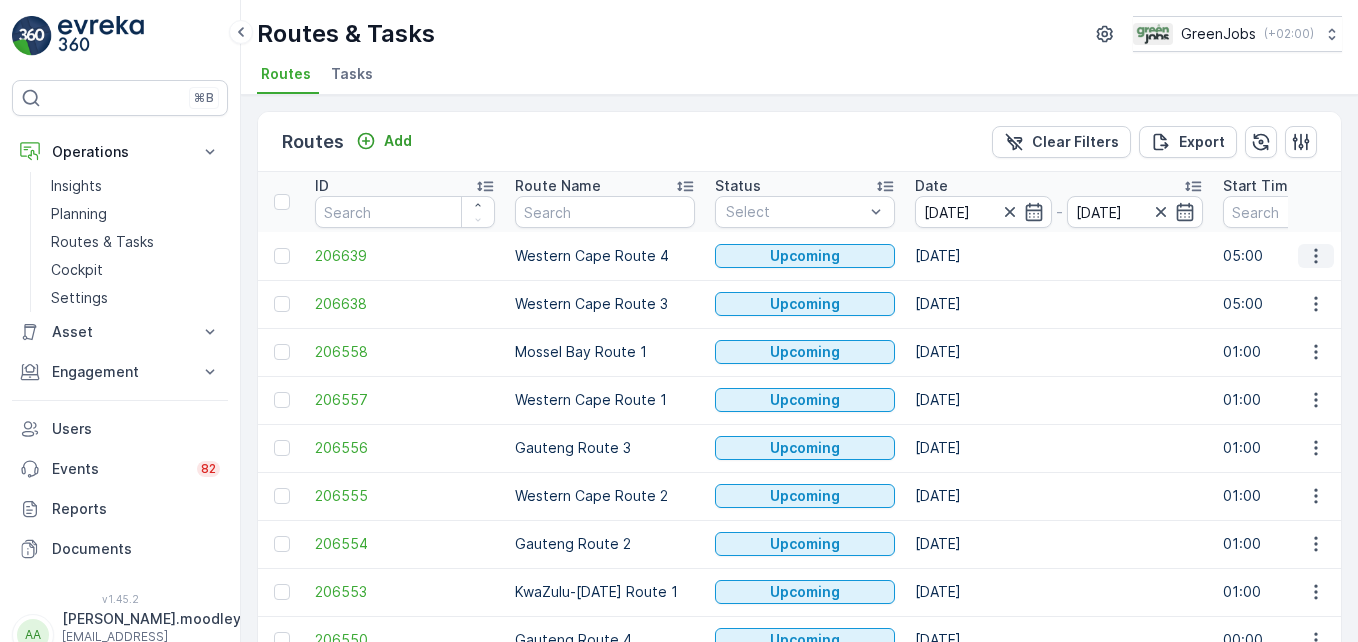 click 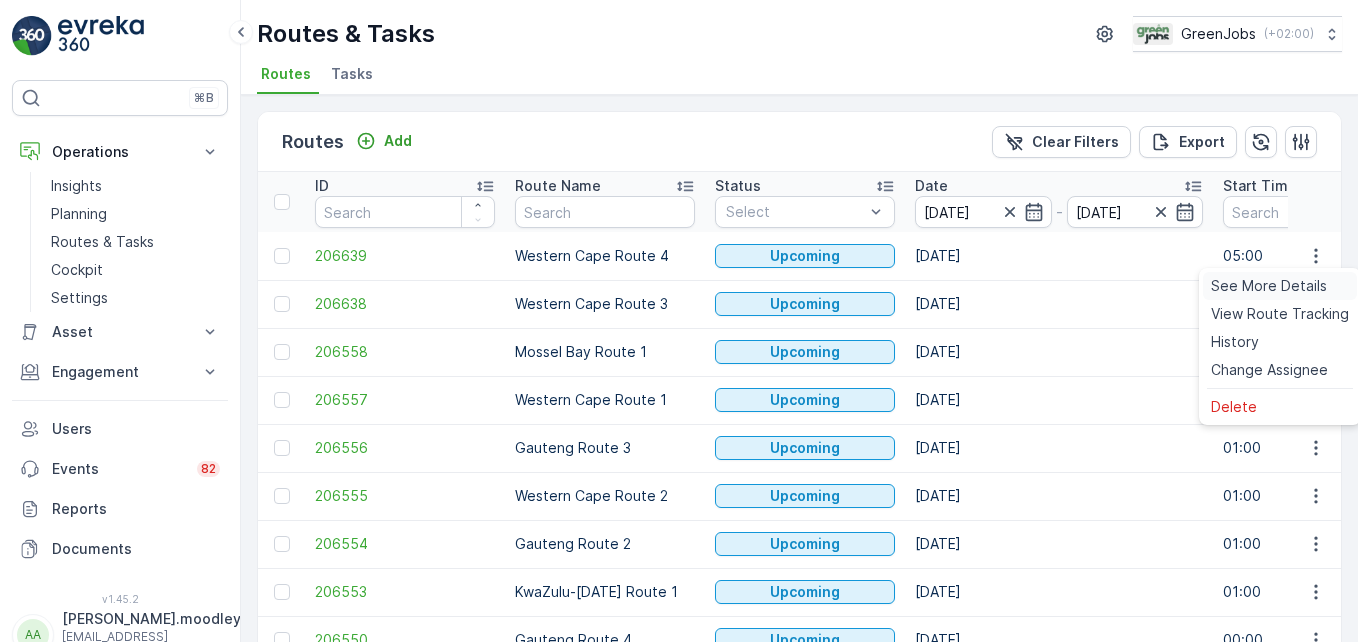 click on "See More Details" at bounding box center [1269, 286] 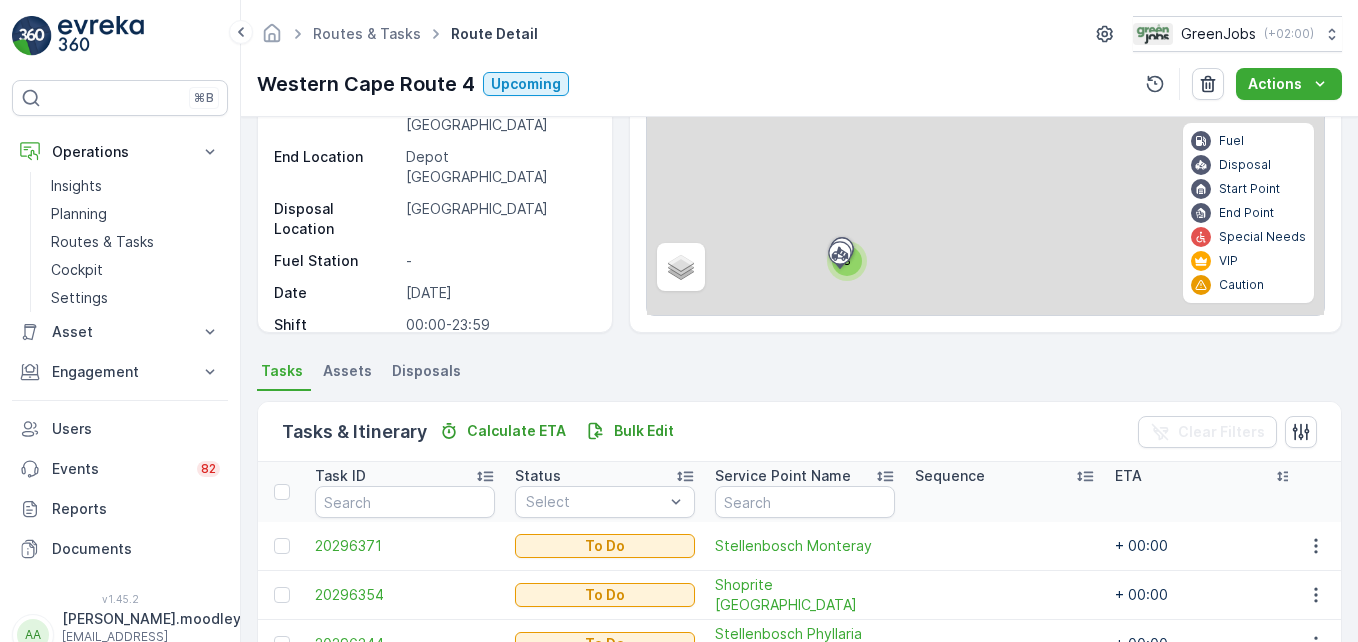scroll, scrollTop: 561, scrollLeft: 0, axis: vertical 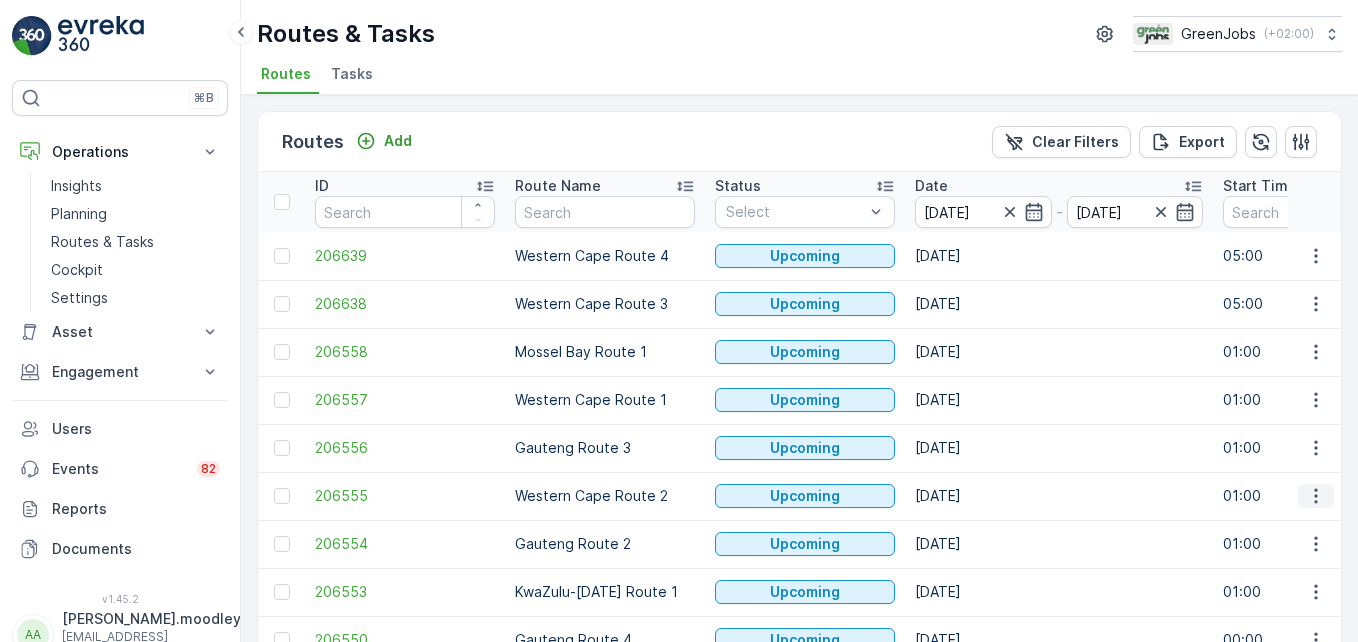 click 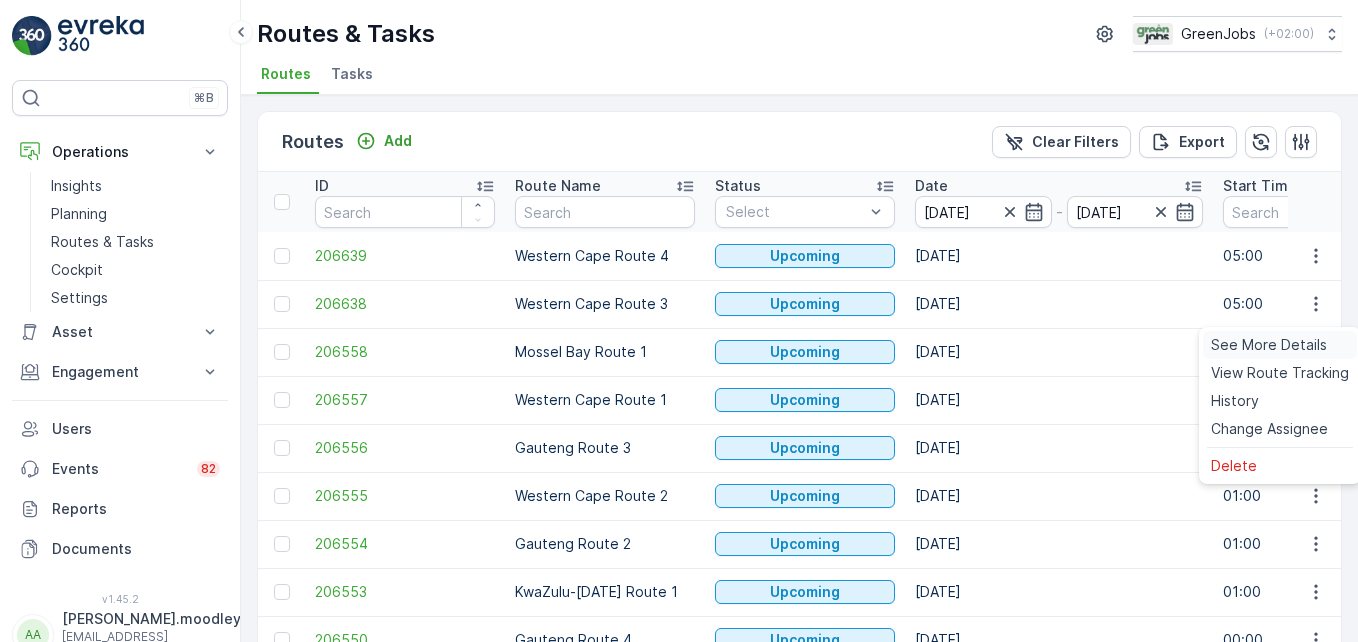 click on "See More Details" at bounding box center (1269, 345) 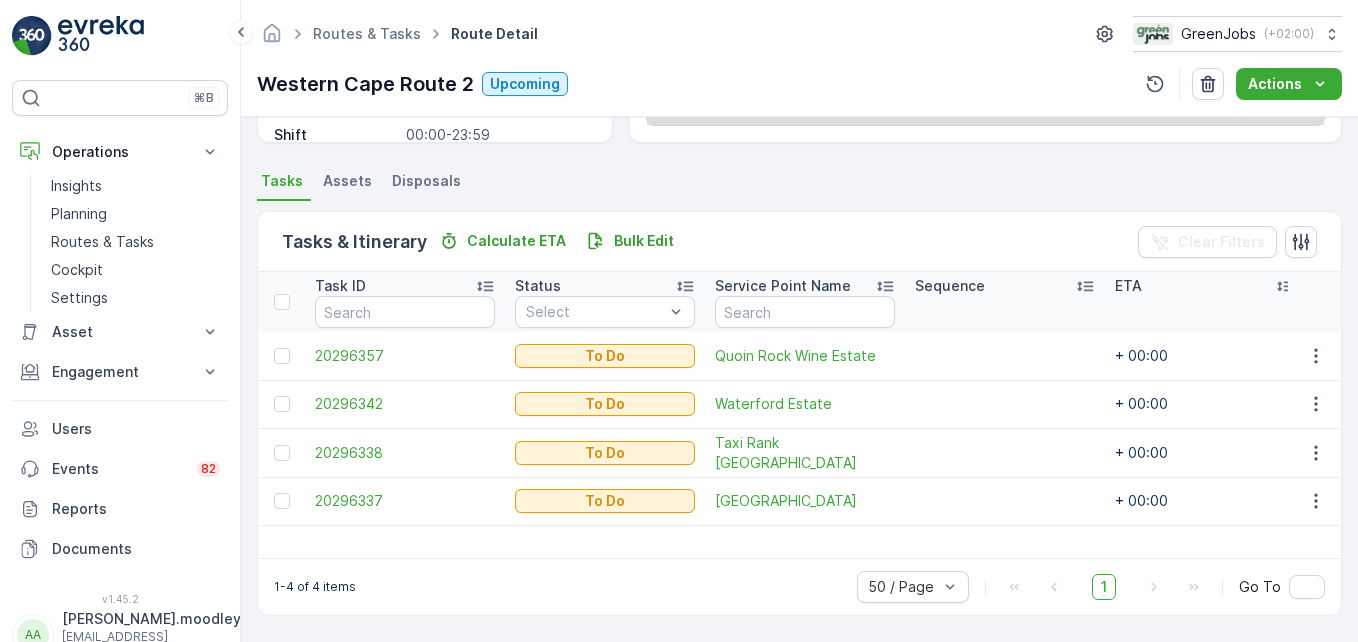 scroll, scrollTop: 390, scrollLeft: 0, axis: vertical 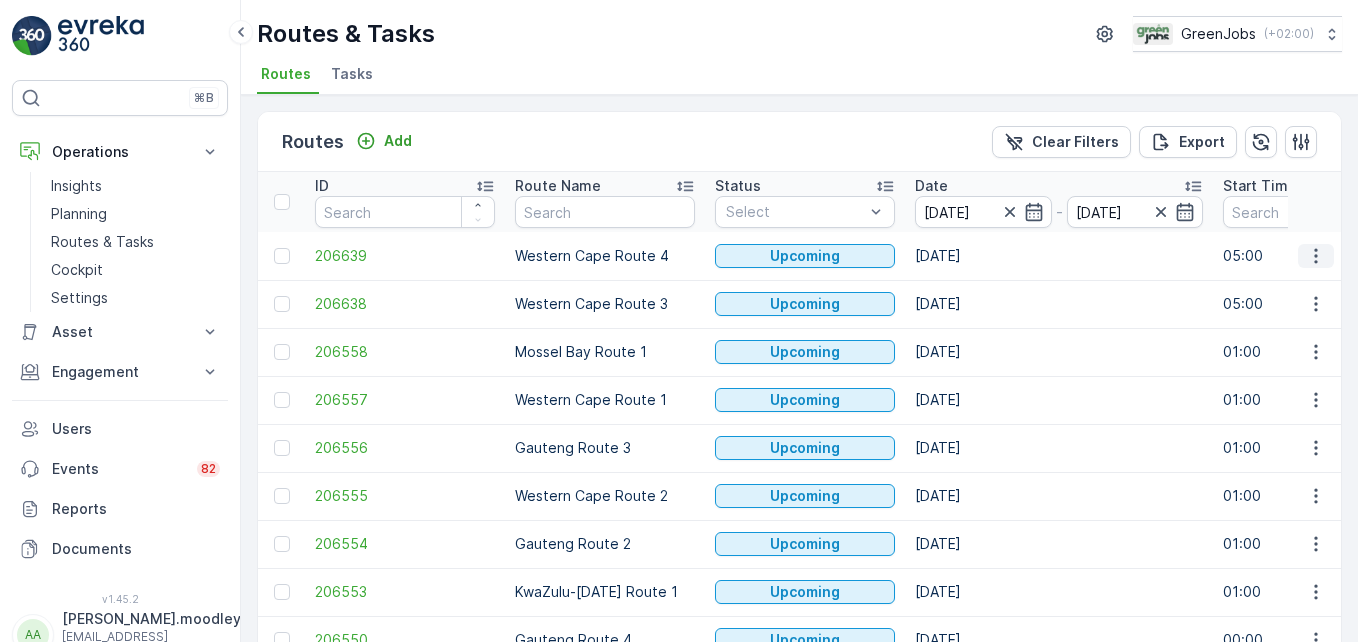 click 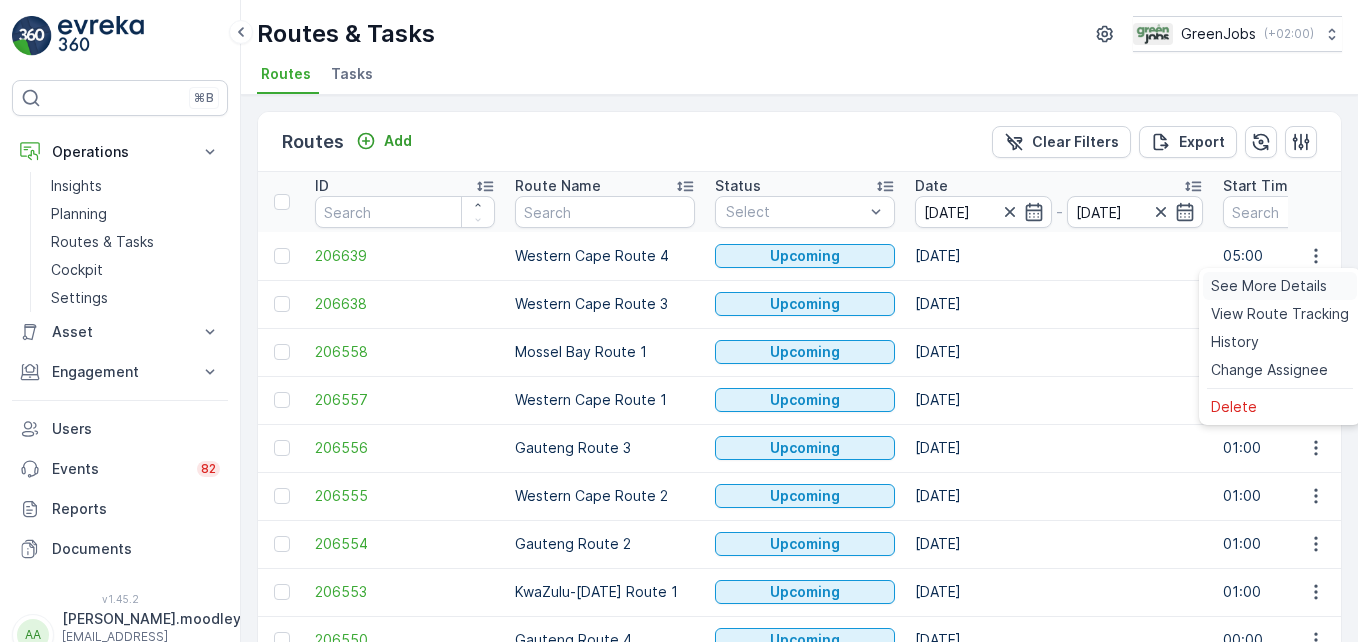 click on "See More Details" at bounding box center [1269, 286] 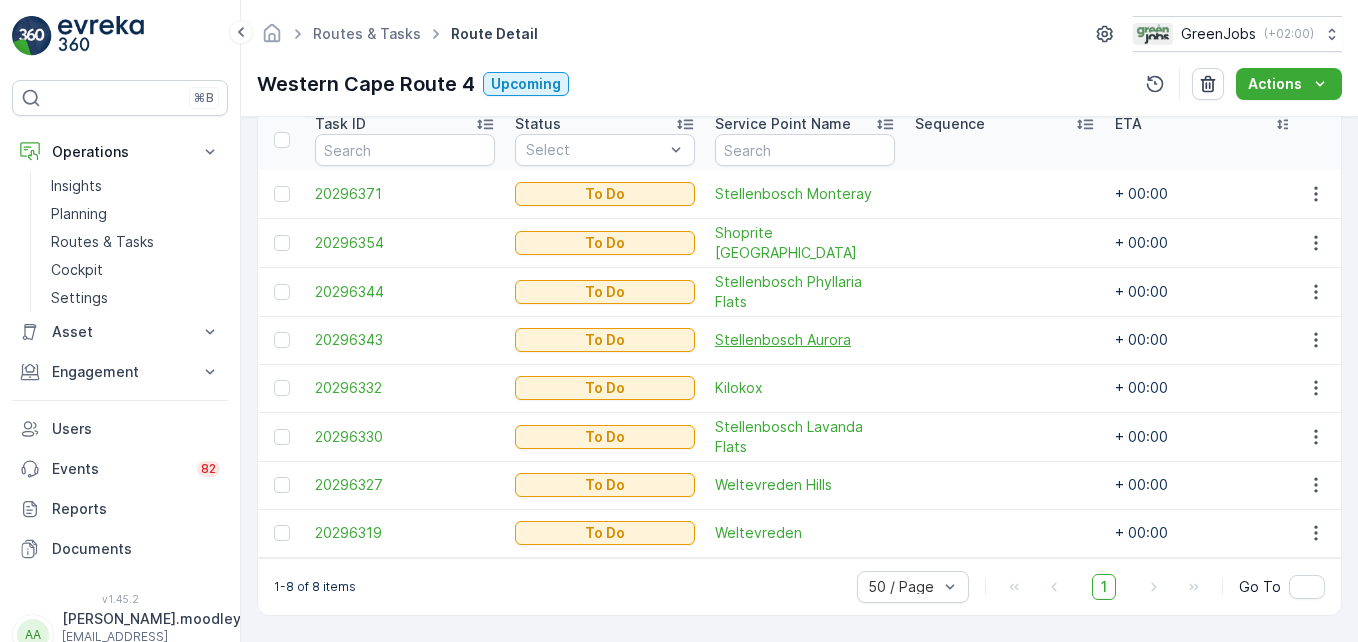 scroll, scrollTop: 461, scrollLeft: 0, axis: vertical 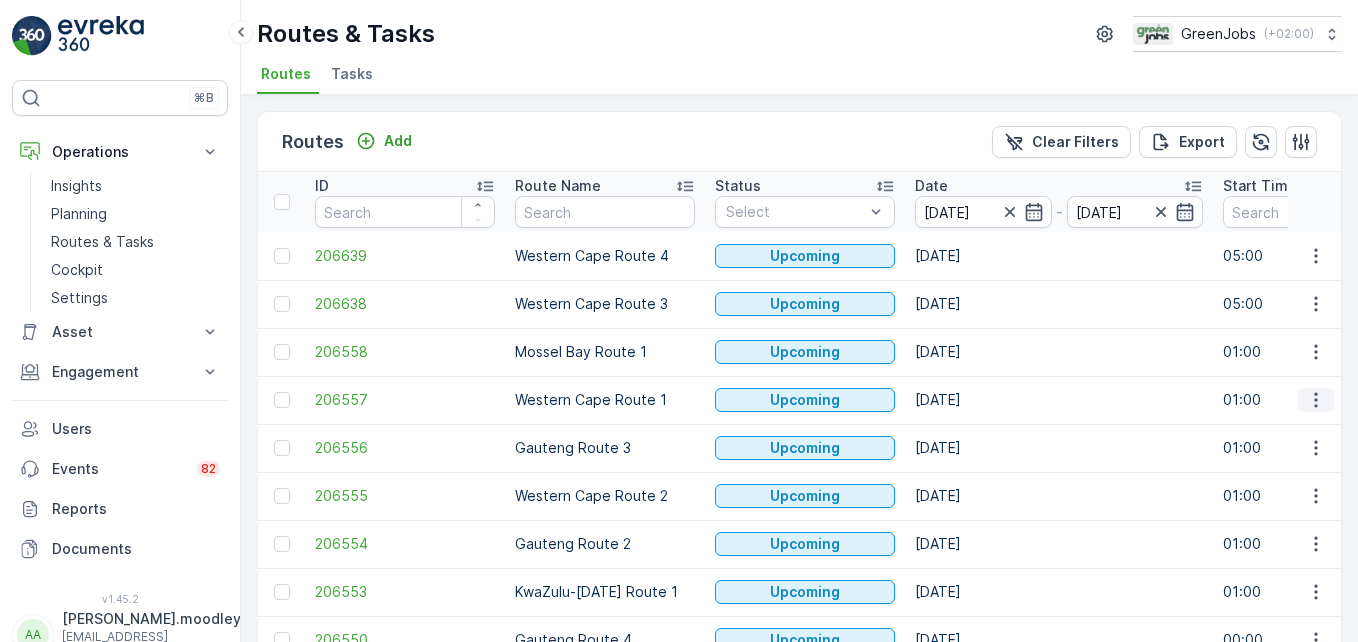 click 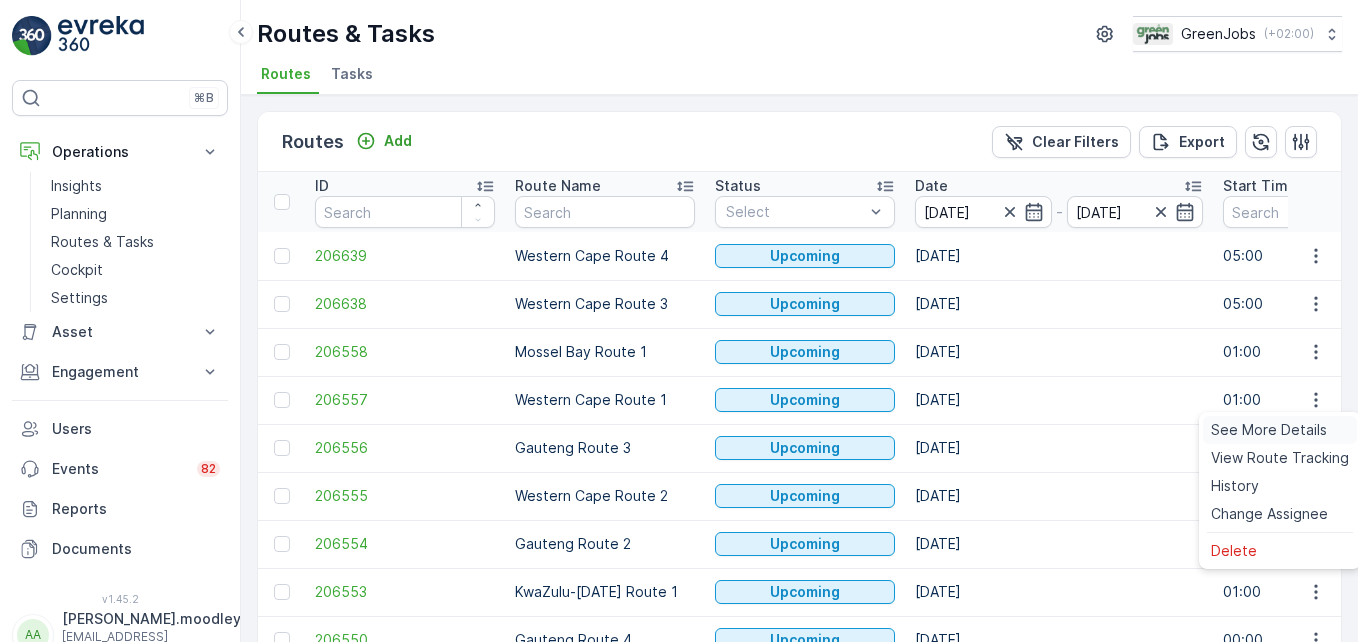 click on "See More Details" at bounding box center [1269, 430] 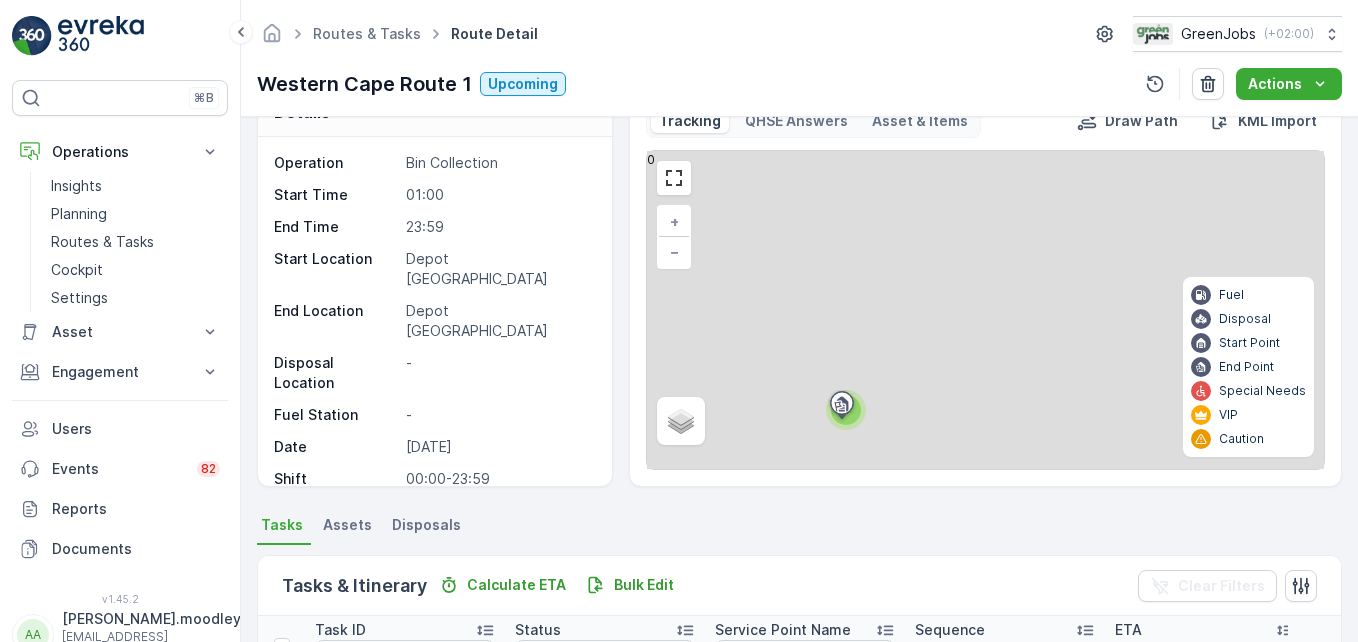 scroll, scrollTop: 0, scrollLeft: 0, axis: both 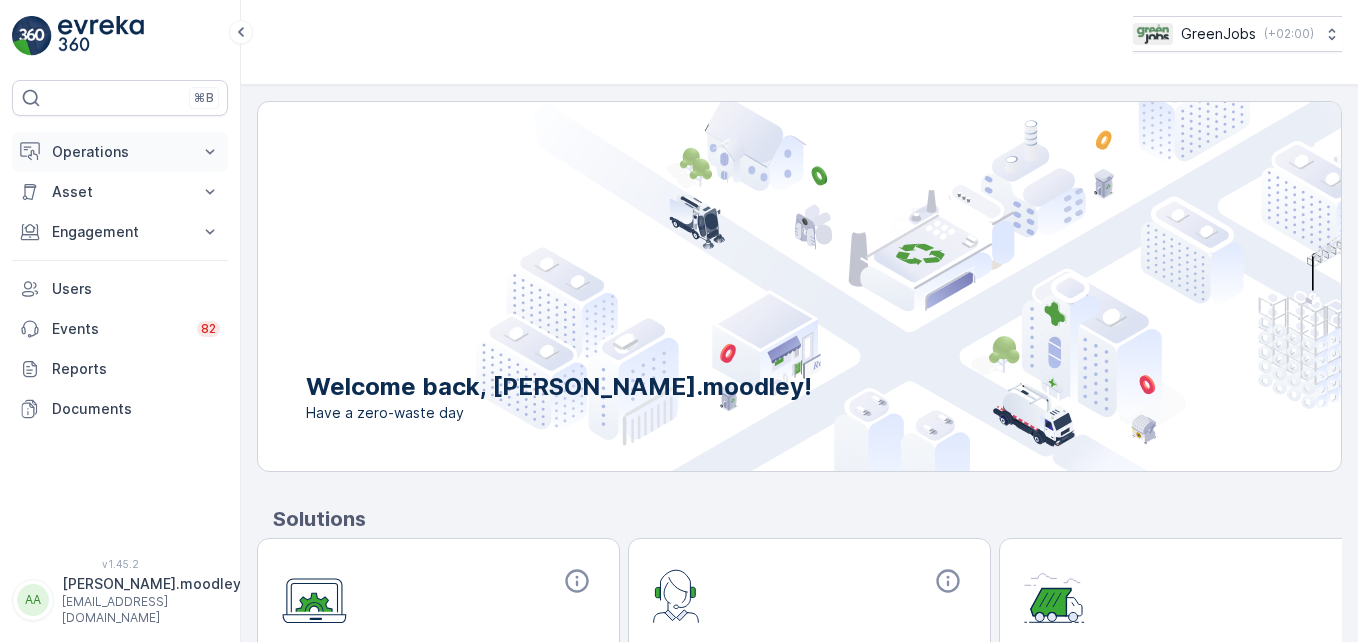 click 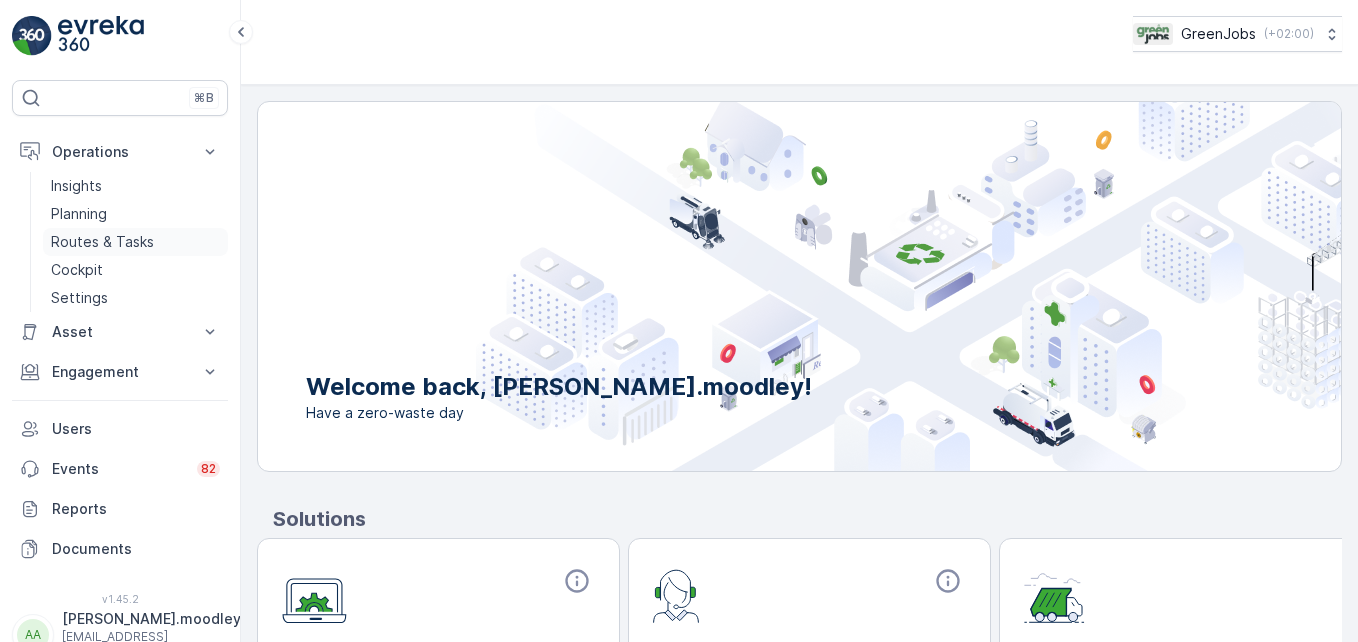 click on "Routes & Tasks" at bounding box center (102, 242) 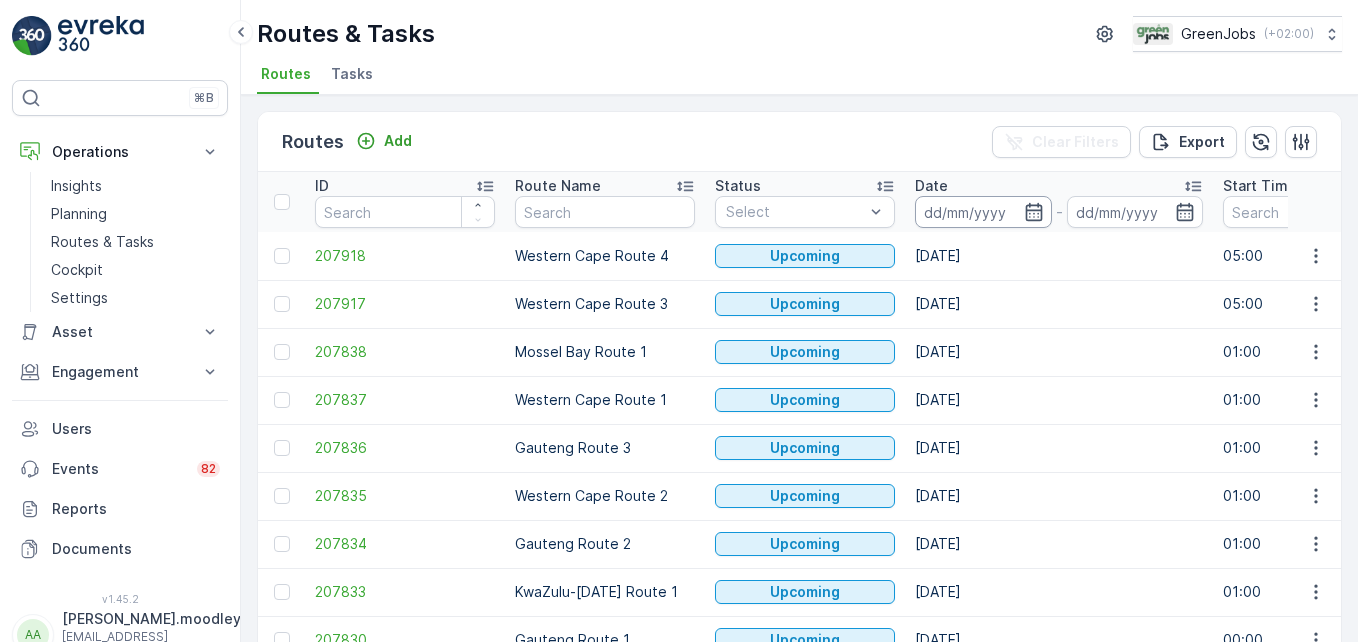 click at bounding box center [983, 212] 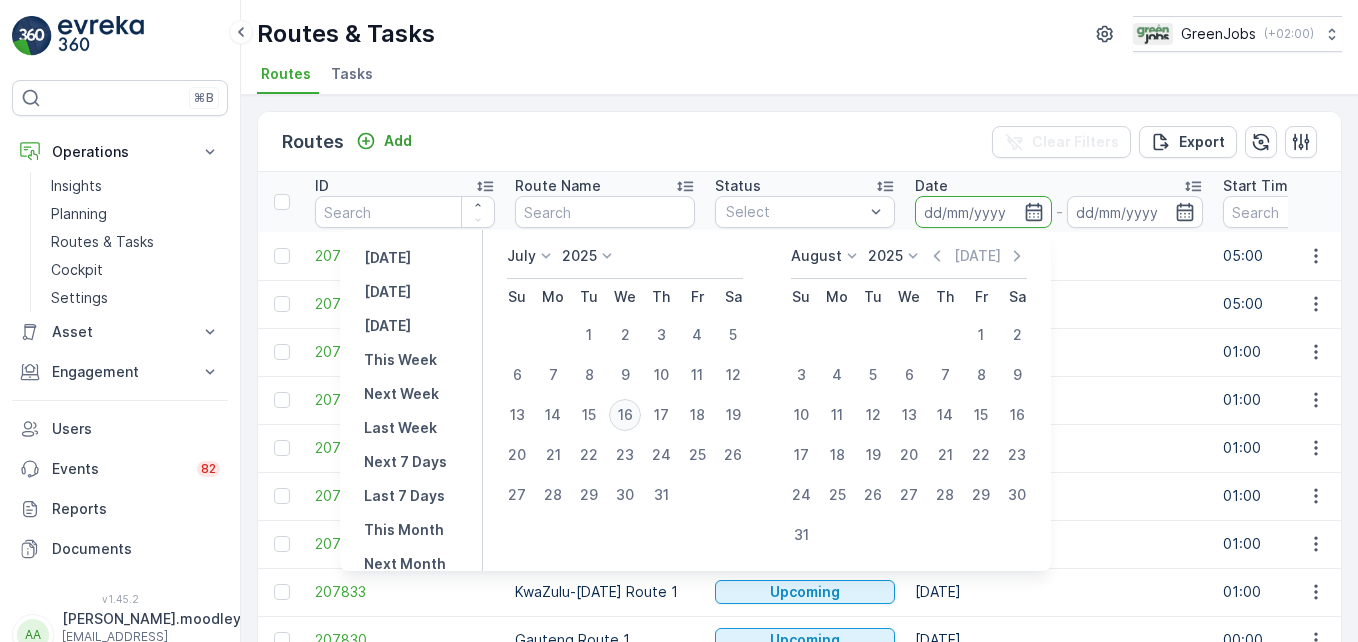 click on "16" at bounding box center (625, 415) 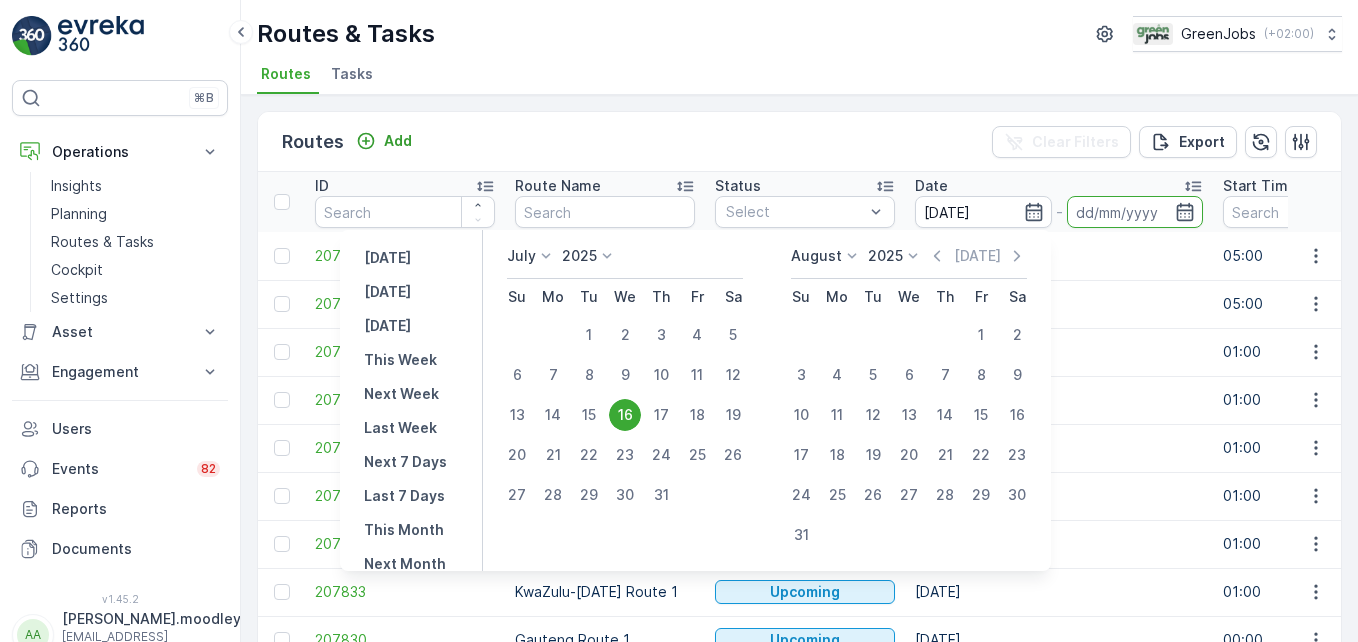 click on "16" at bounding box center (625, 415) 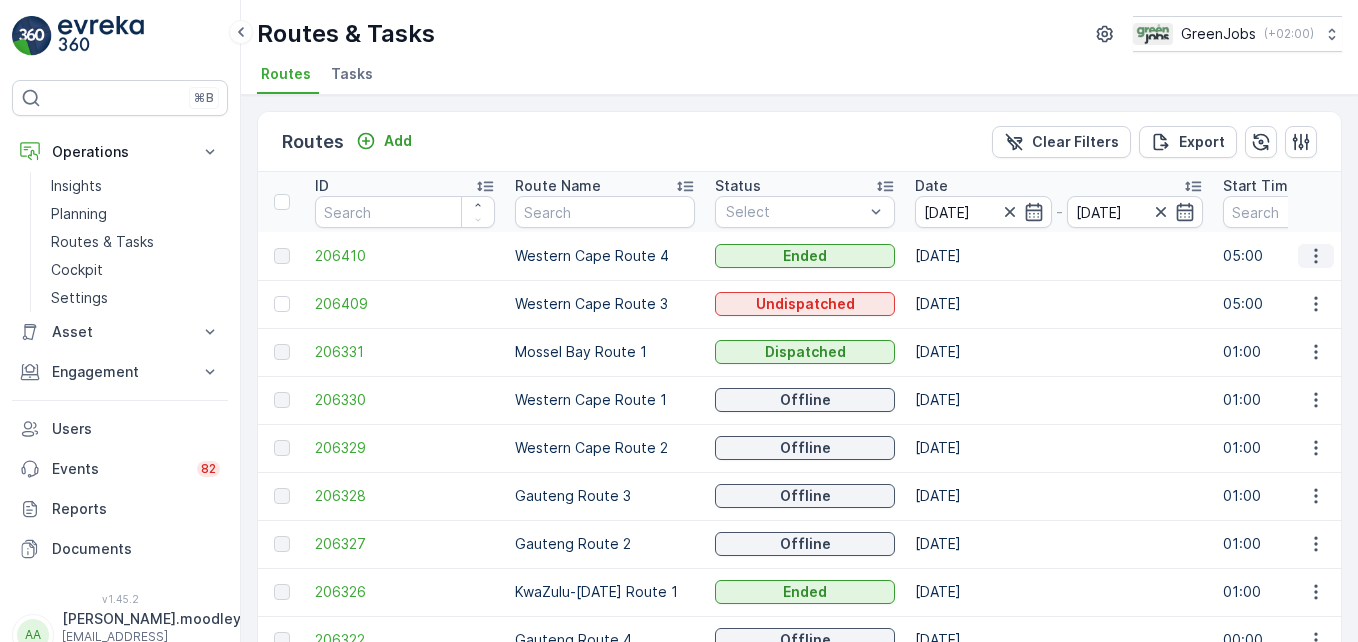 click 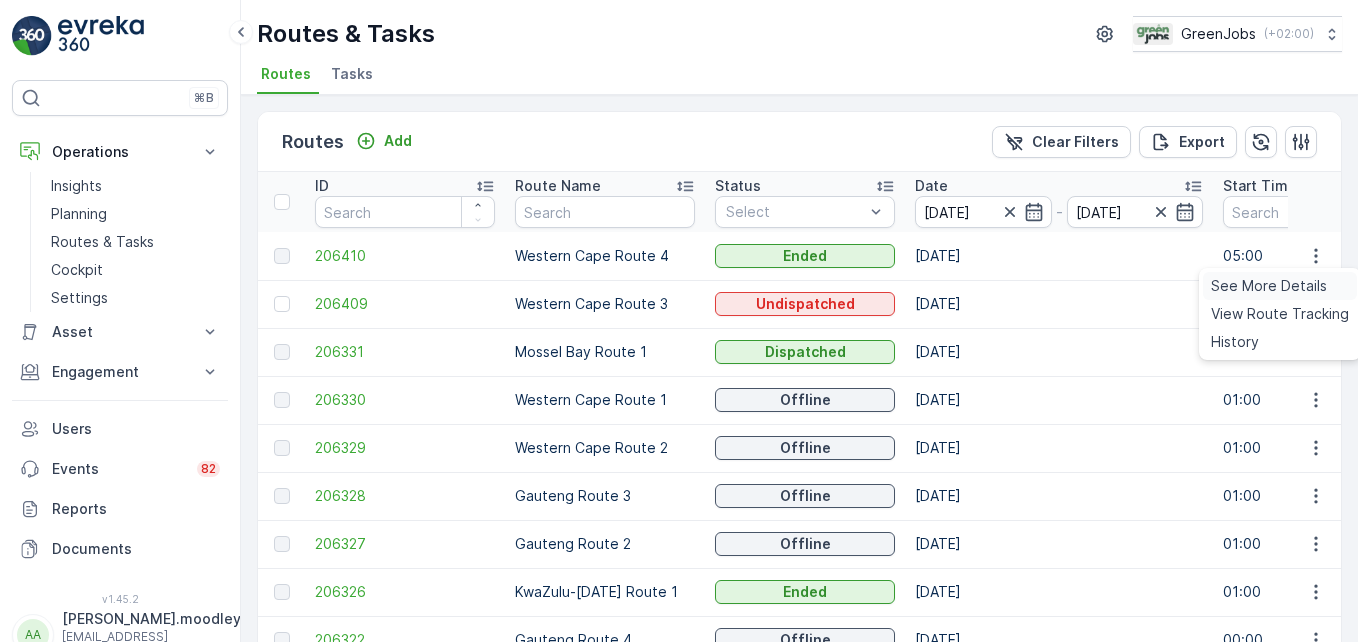 click on "See More Details" at bounding box center (1269, 286) 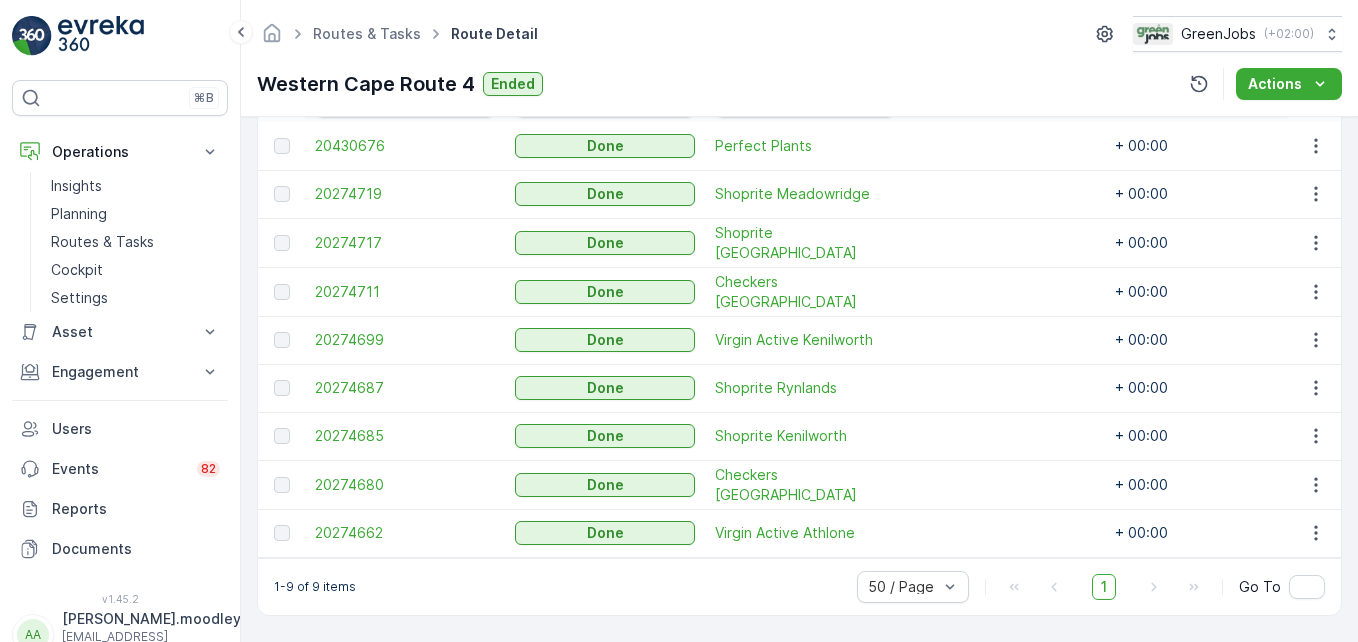scroll, scrollTop: 0, scrollLeft: 0, axis: both 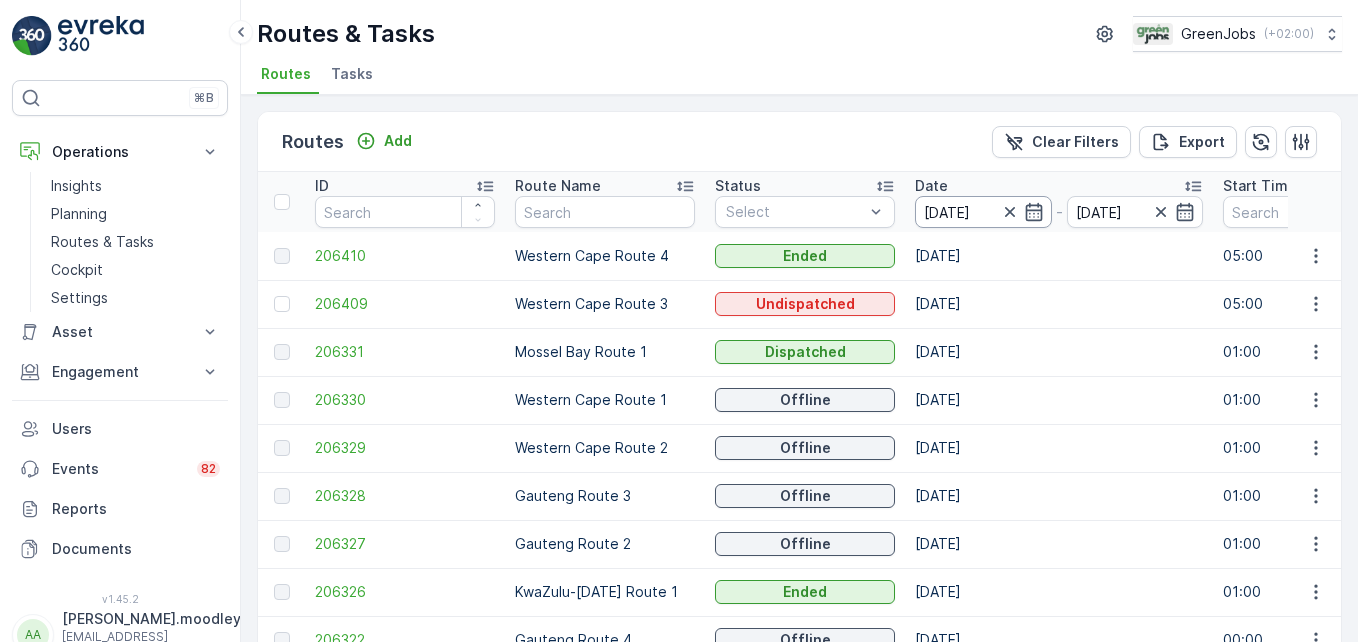 click on "[DATE]" at bounding box center (983, 212) 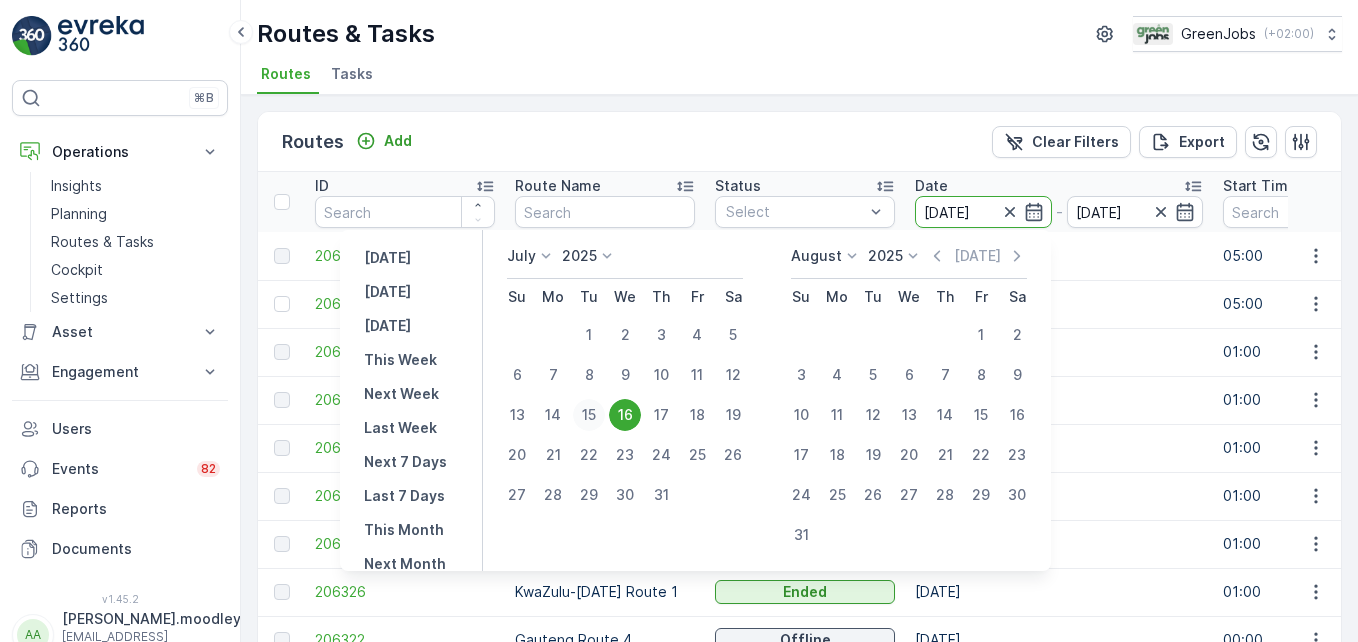 click on "15" at bounding box center (589, 415) 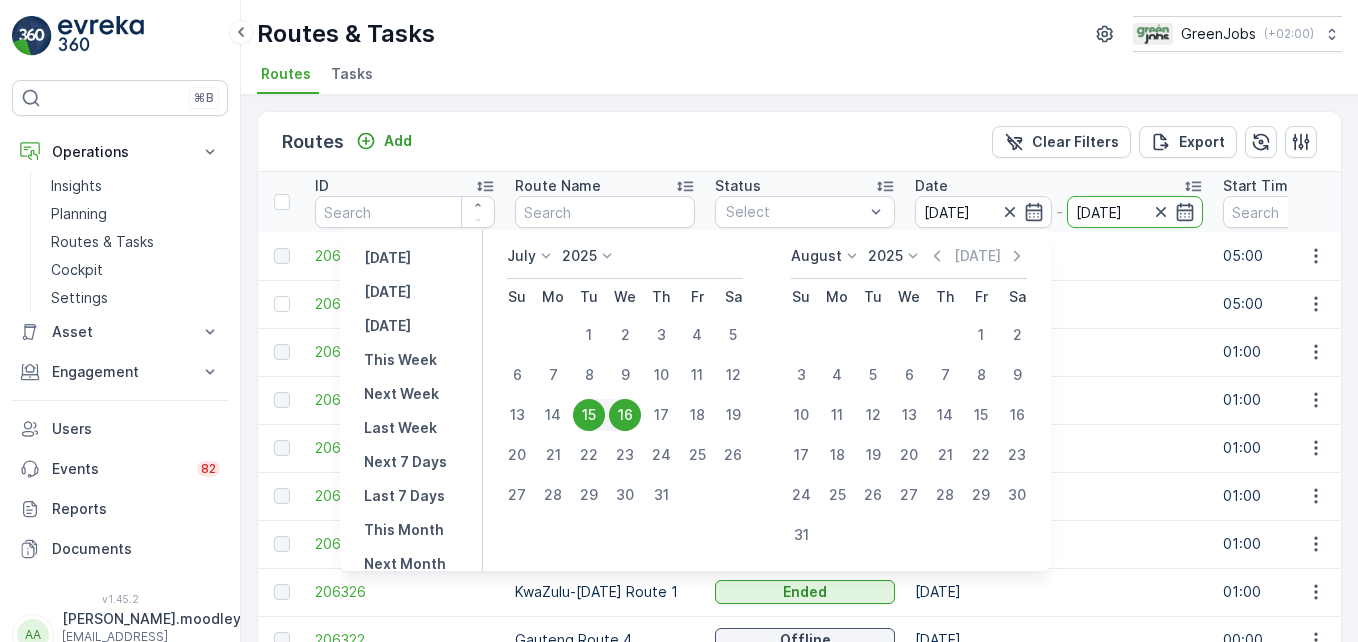 click on "15" at bounding box center [589, 415] 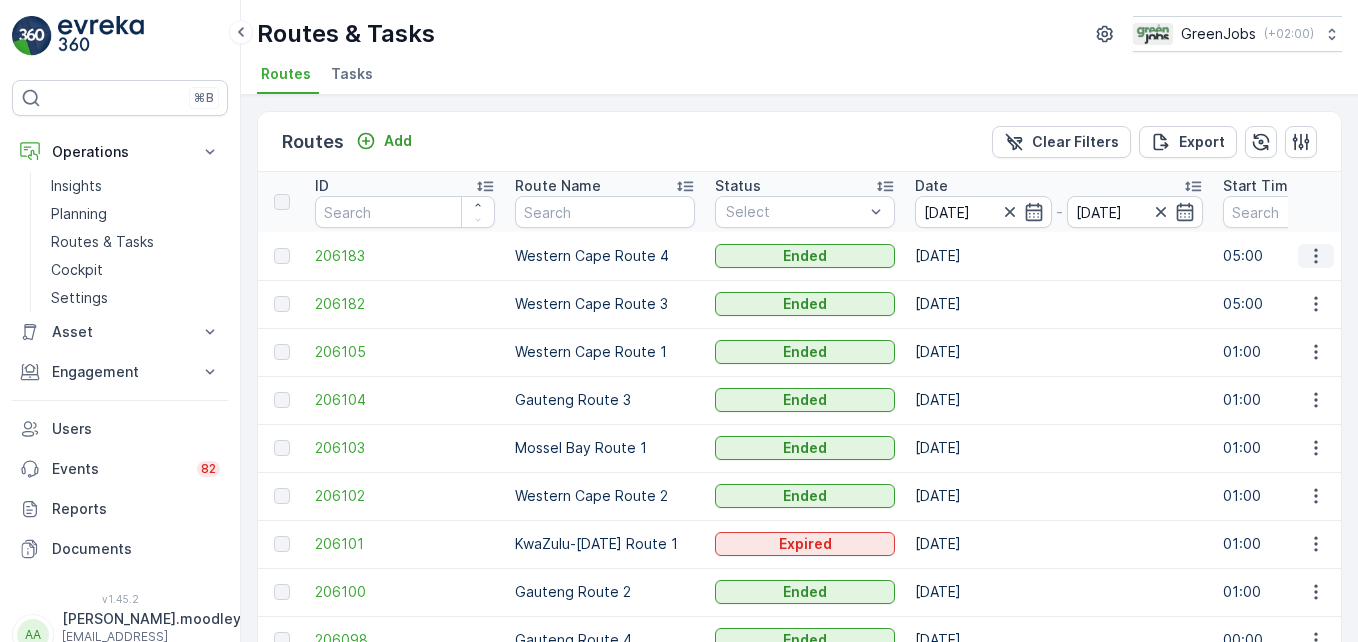 click 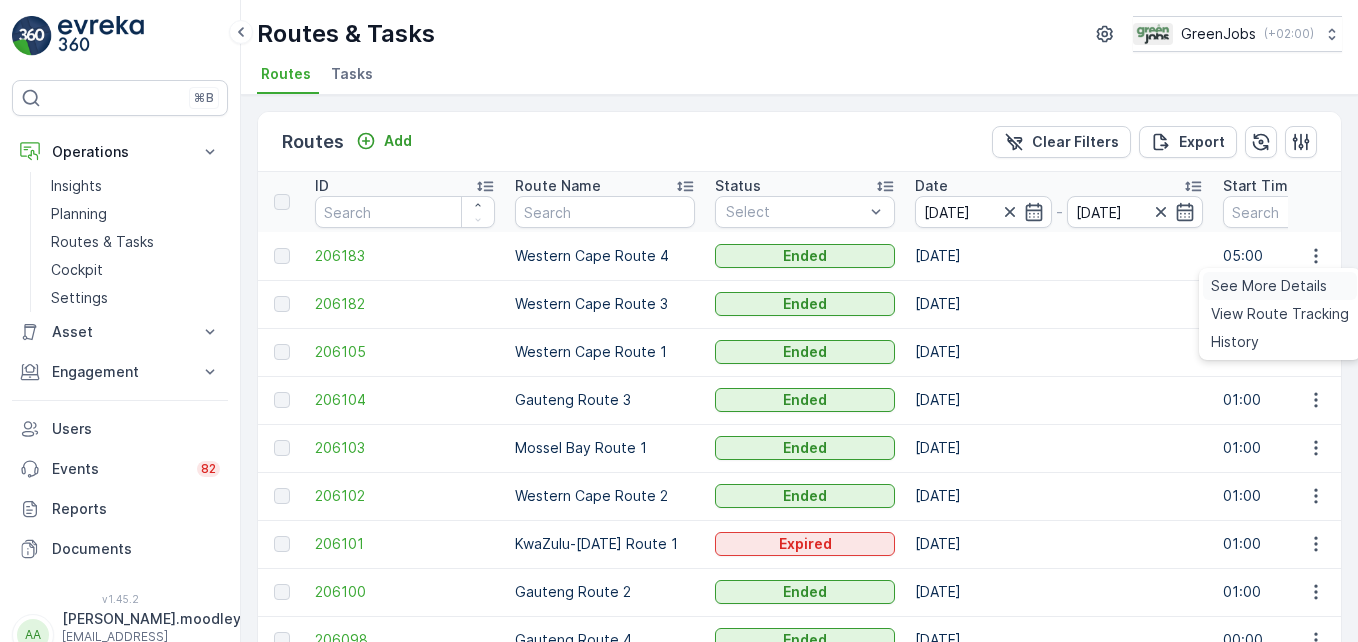 click on "See More Details" at bounding box center [1269, 286] 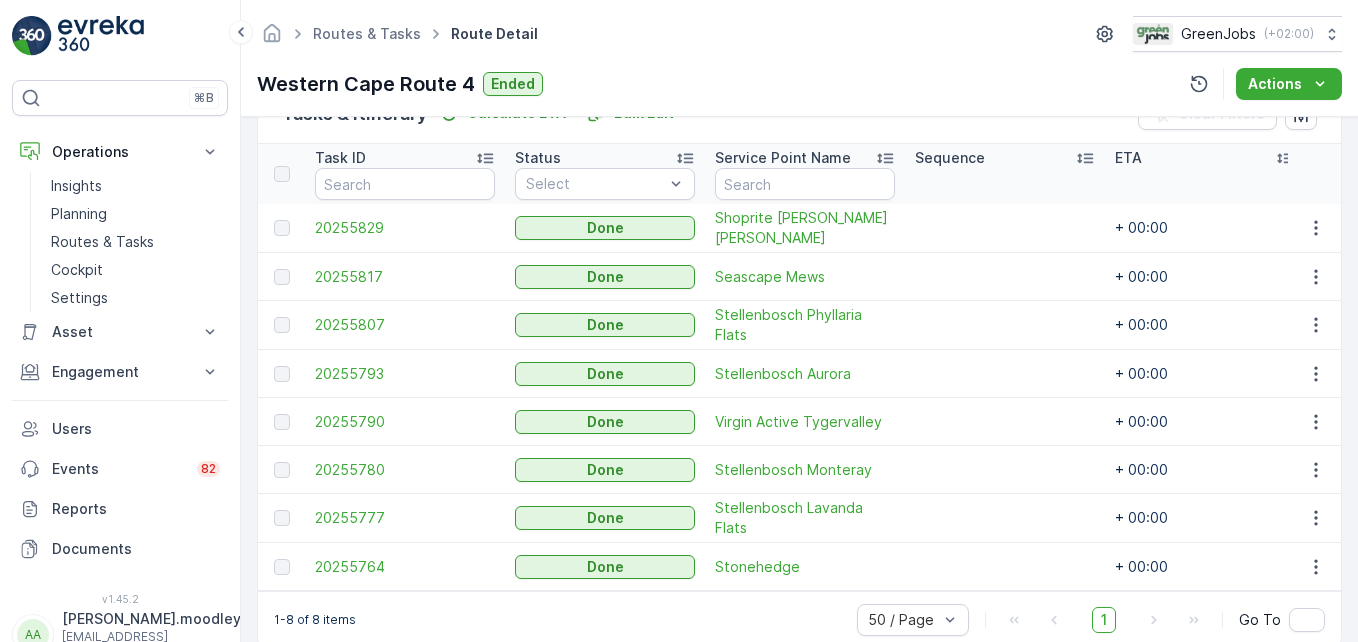 scroll, scrollTop: 561, scrollLeft: 0, axis: vertical 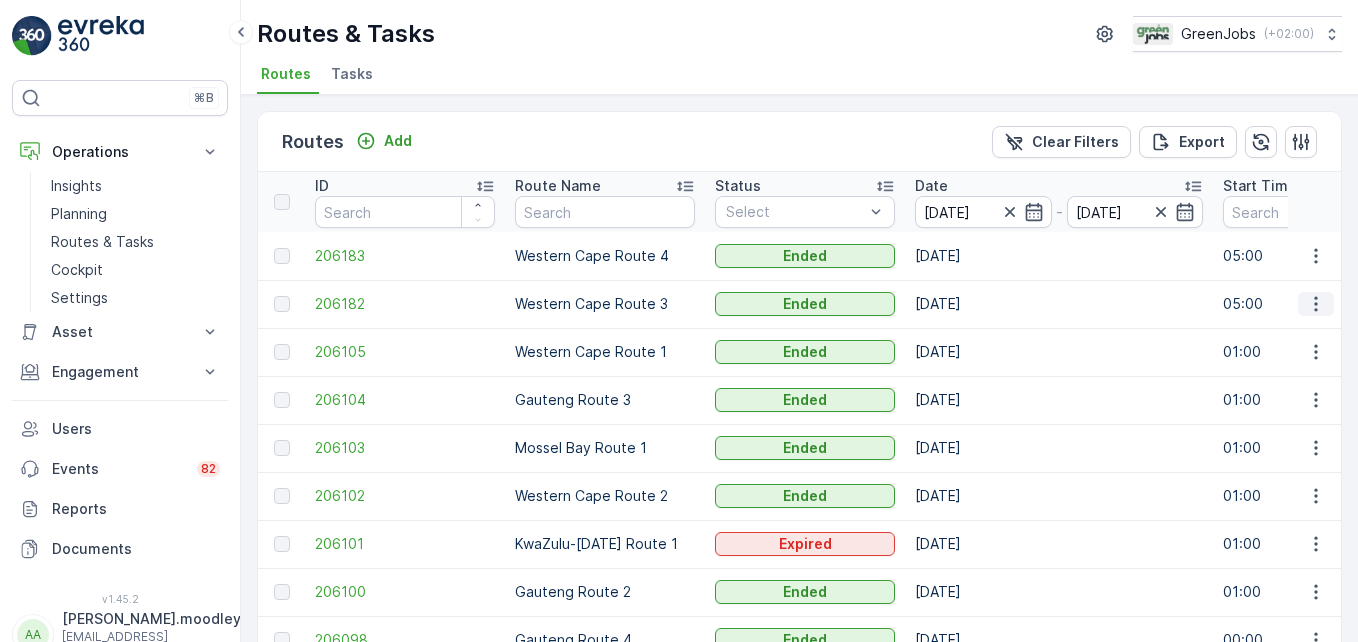 click 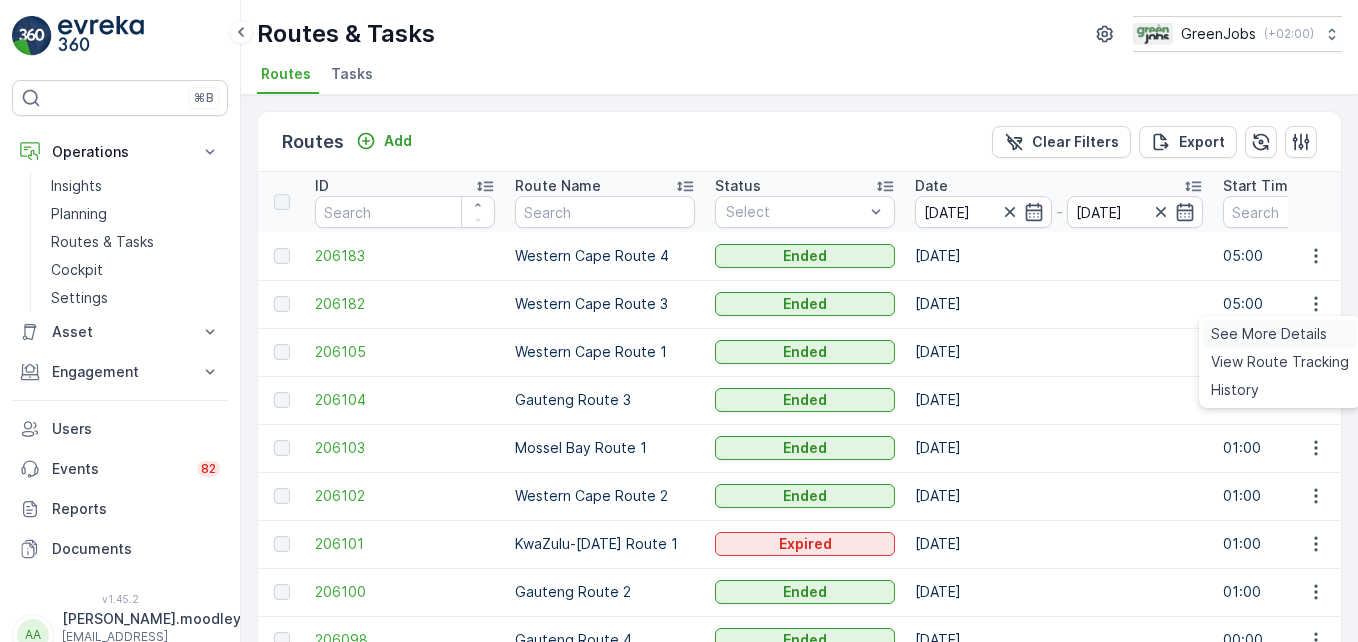 click on "See More Details" at bounding box center (1269, 334) 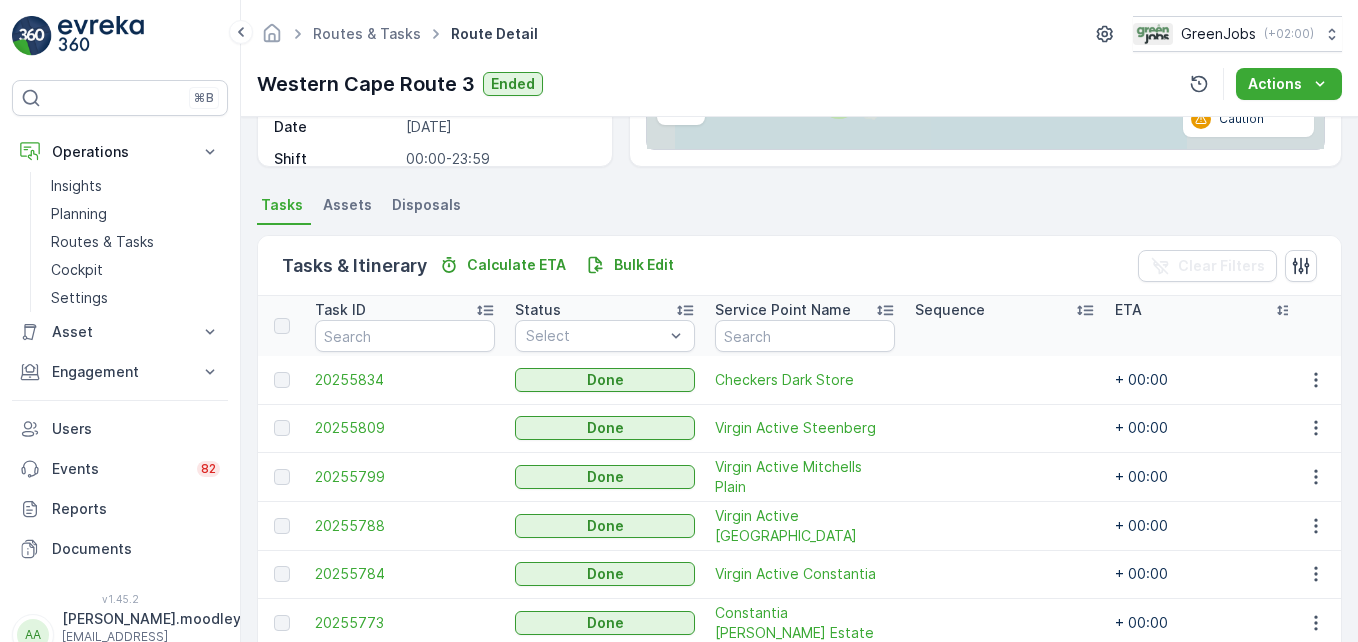 scroll, scrollTop: 400, scrollLeft: 0, axis: vertical 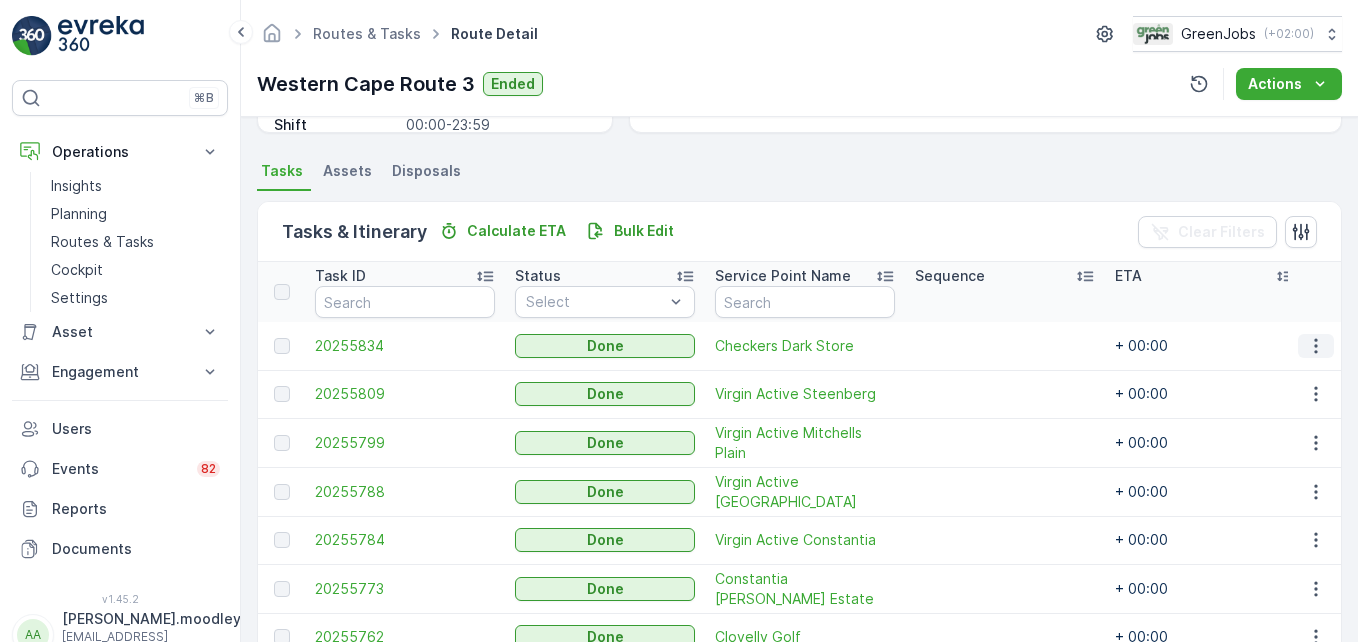 click 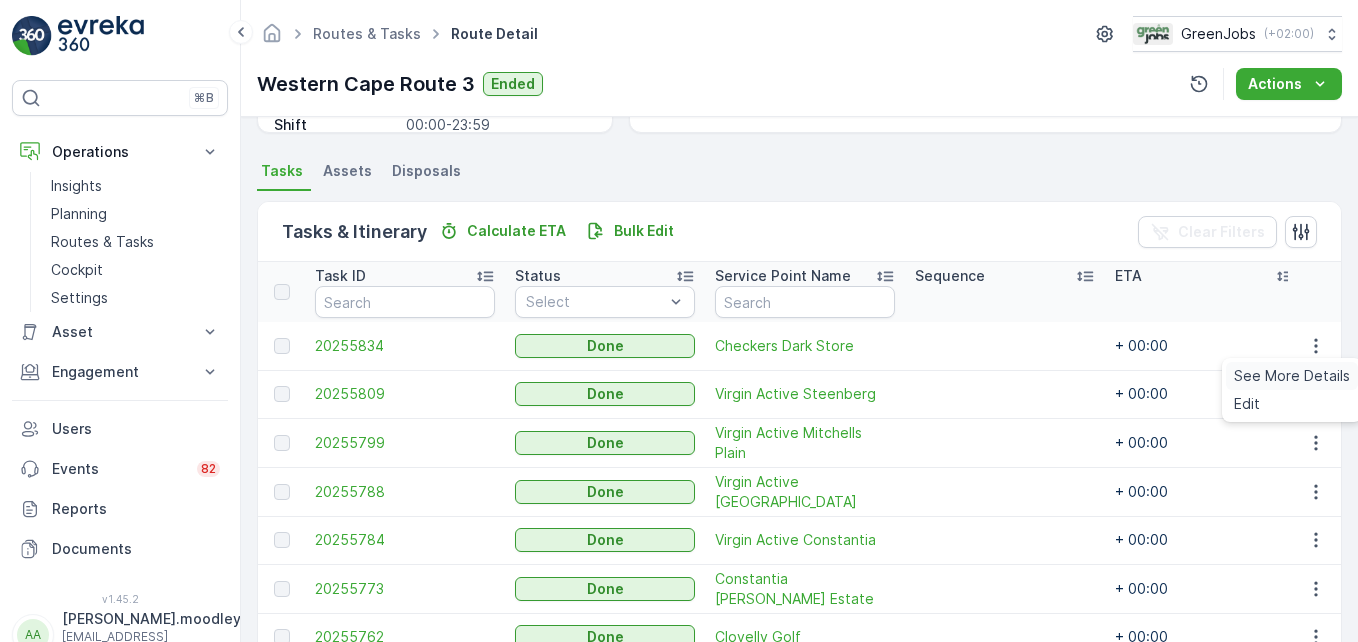 click on "See More Details" at bounding box center [1292, 376] 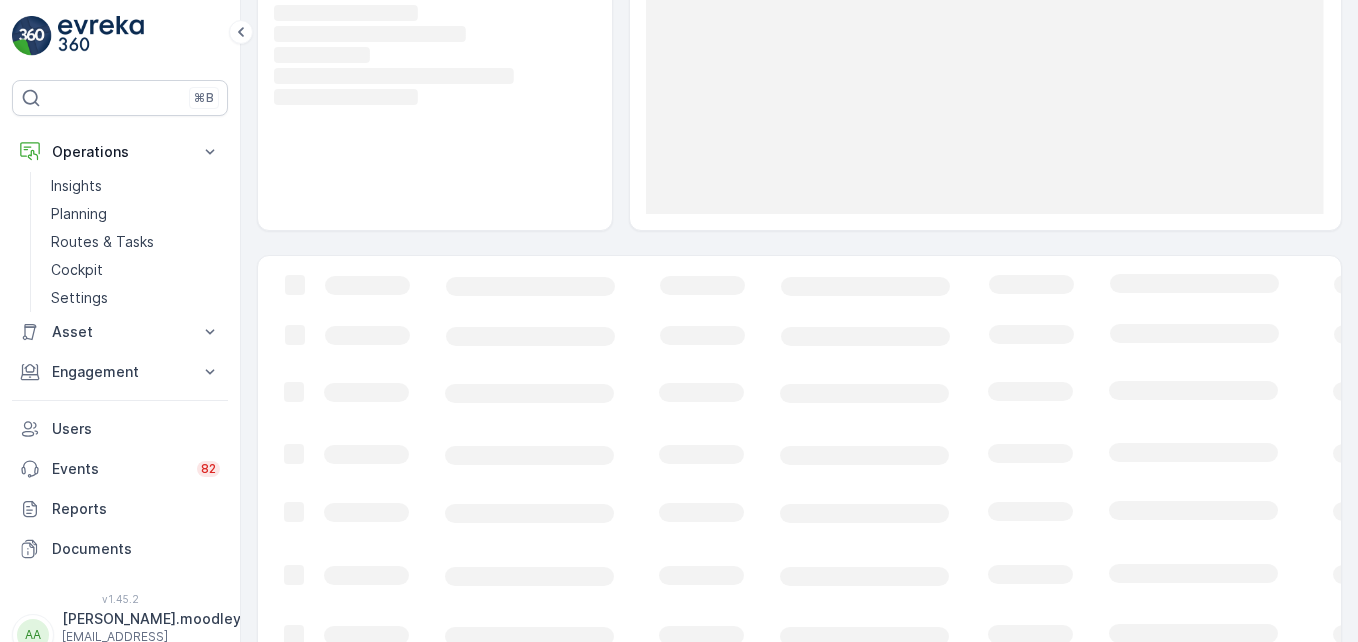 scroll, scrollTop: 0, scrollLeft: 0, axis: both 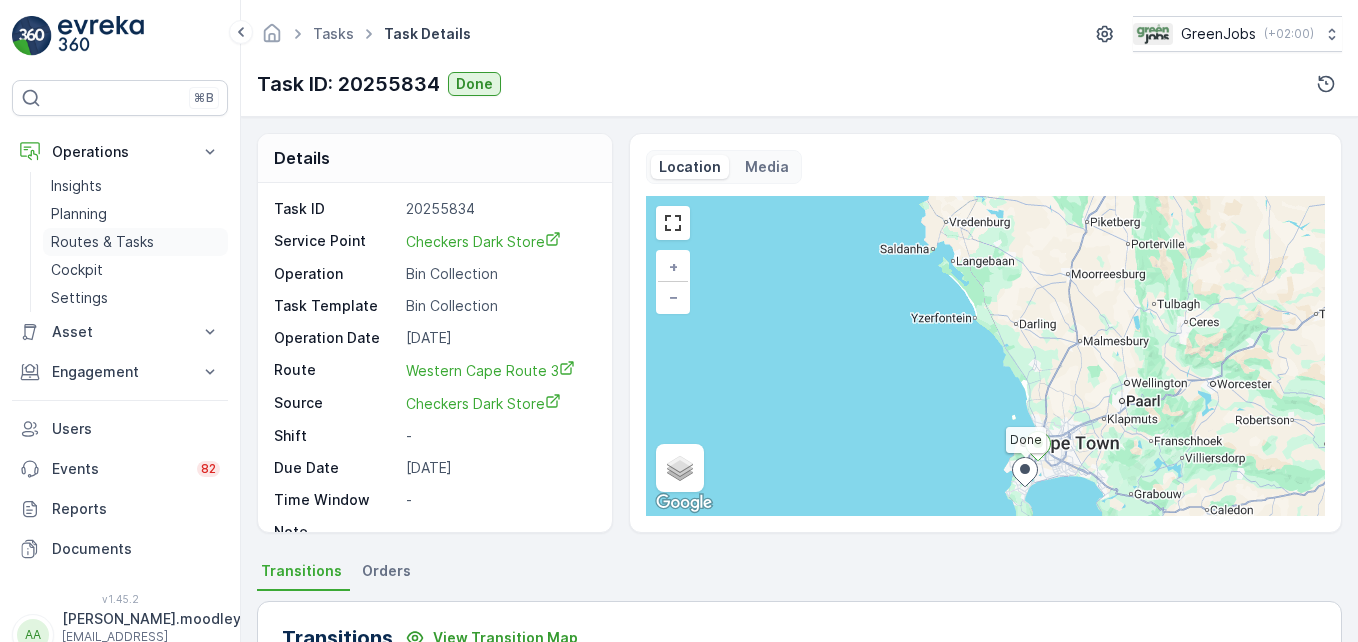 click on "Routes & Tasks" at bounding box center (102, 242) 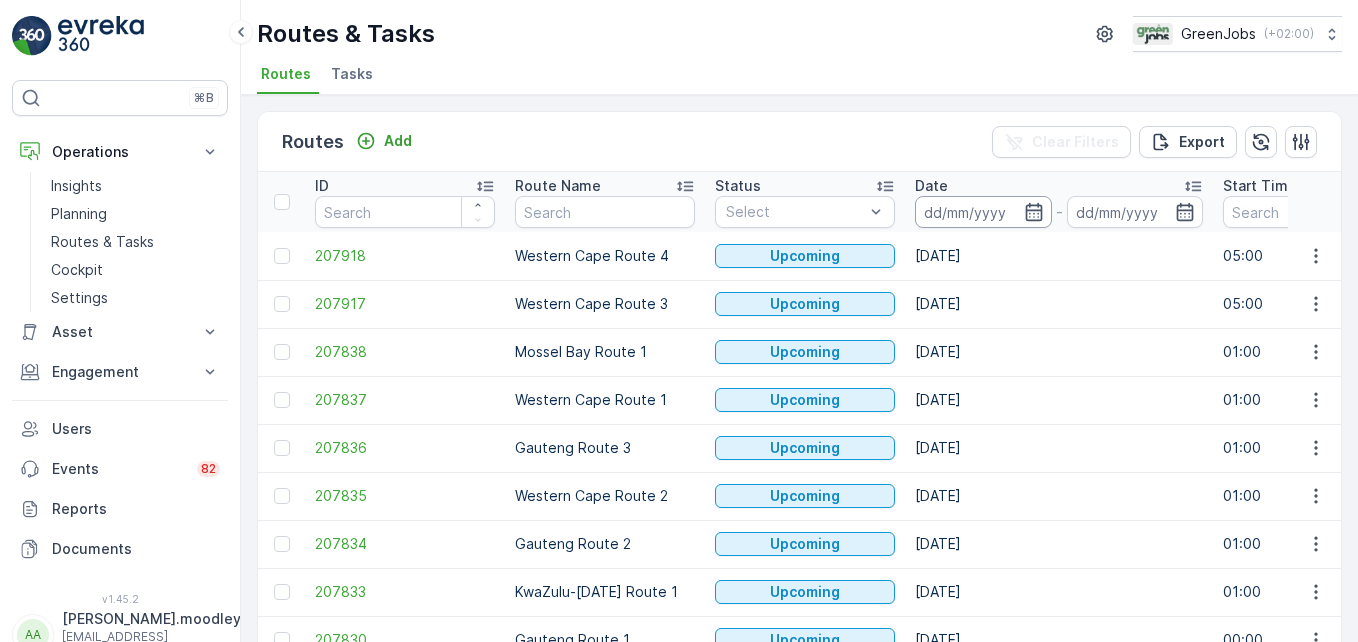 click at bounding box center (983, 212) 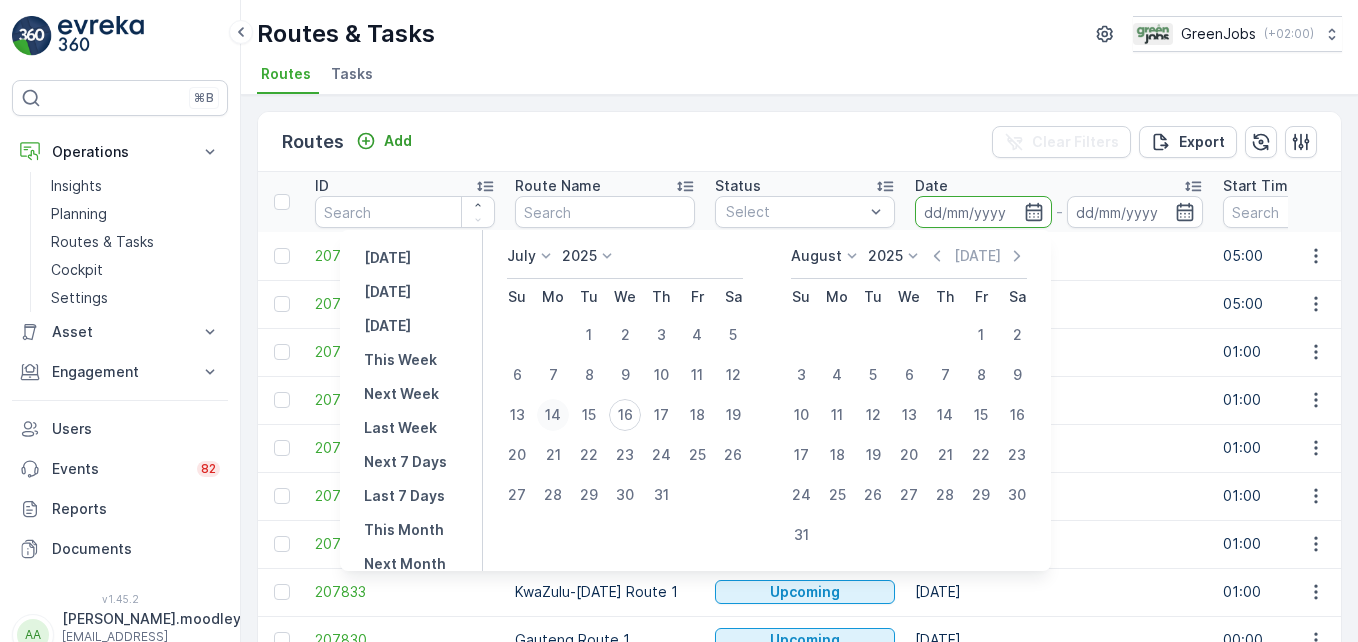 click on "14" at bounding box center [553, 415] 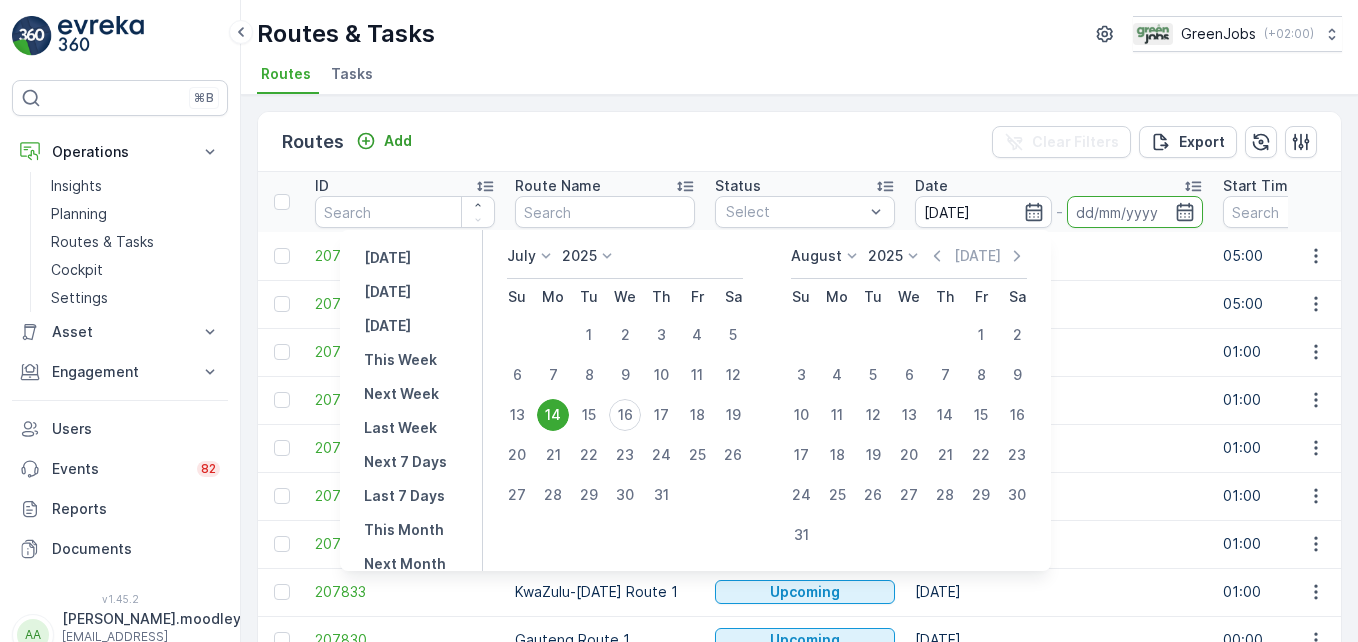 click on "14" at bounding box center (553, 415) 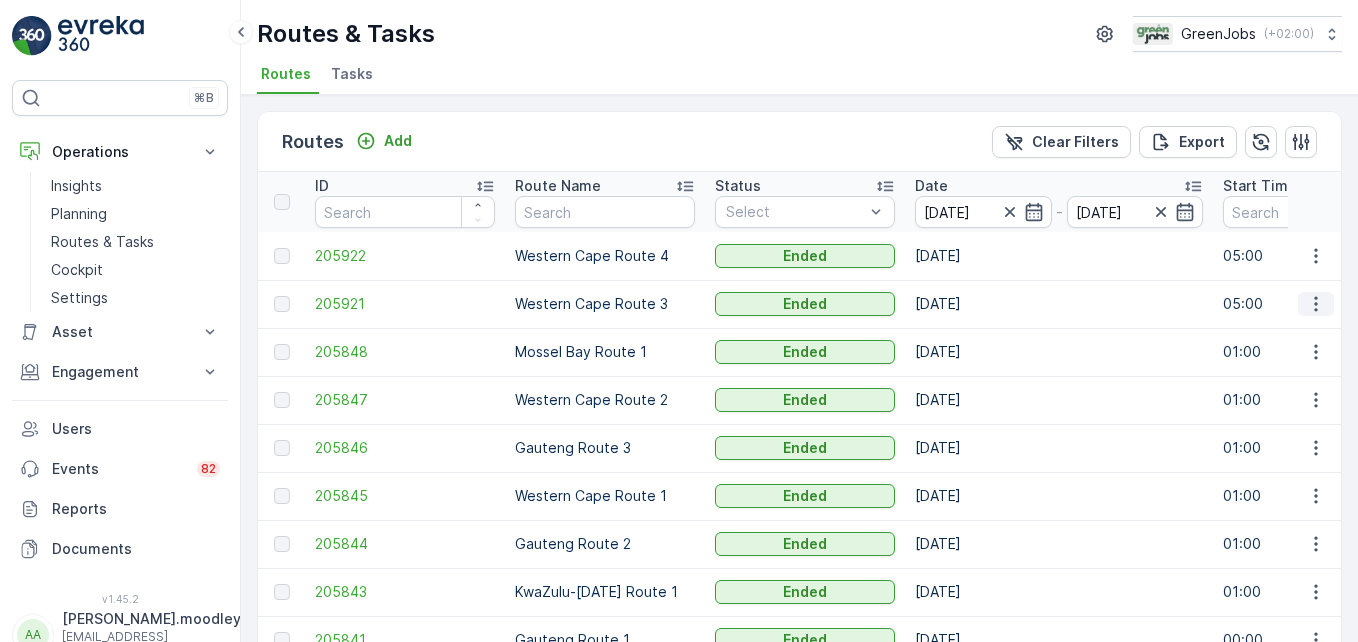 click 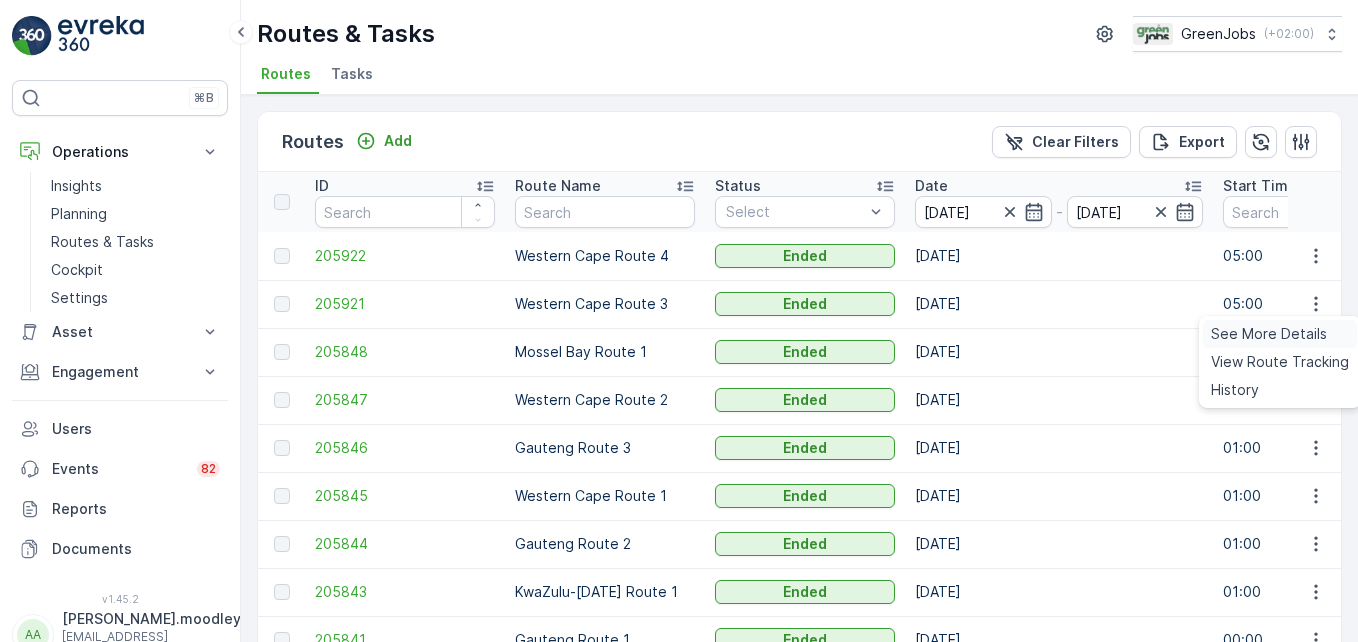click on "See More Details" at bounding box center (1269, 334) 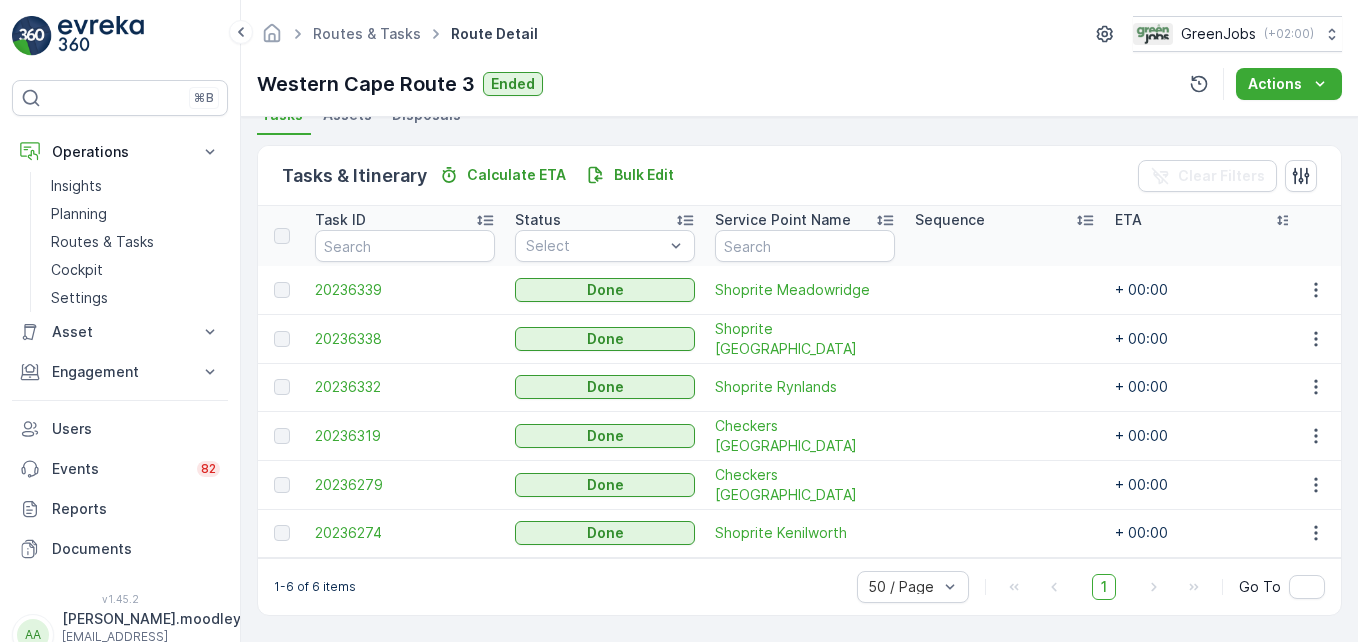 scroll, scrollTop: 464, scrollLeft: 0, axis: vertical 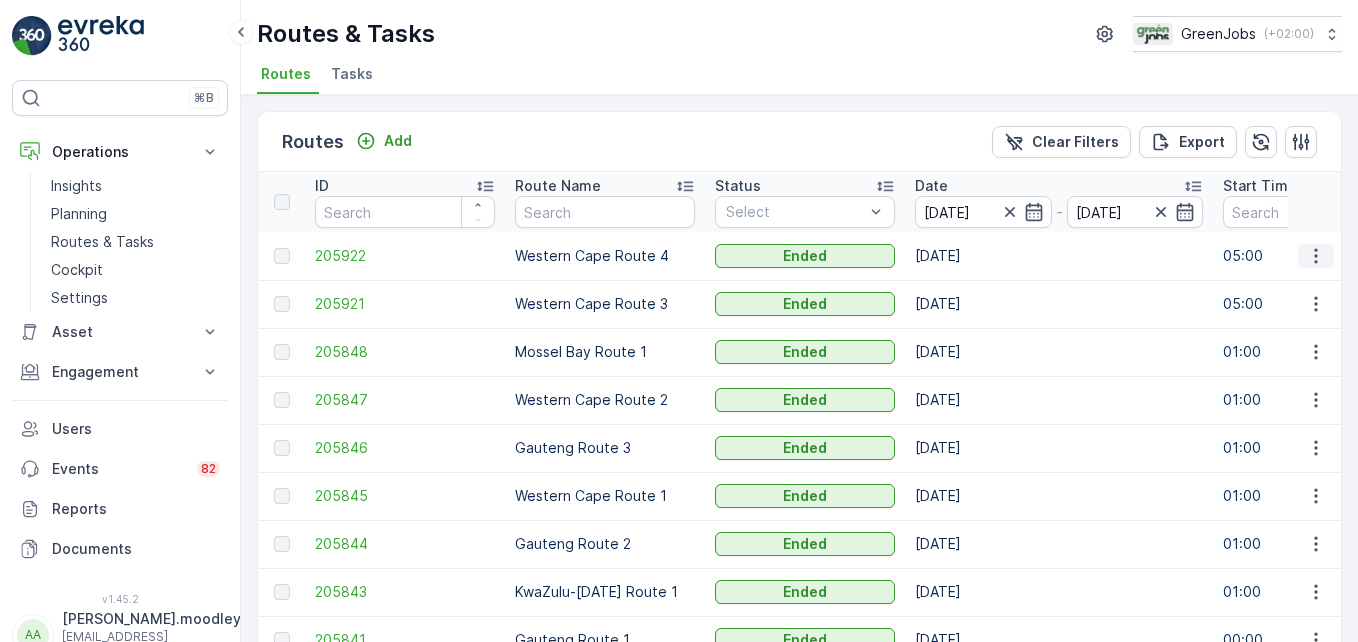 click 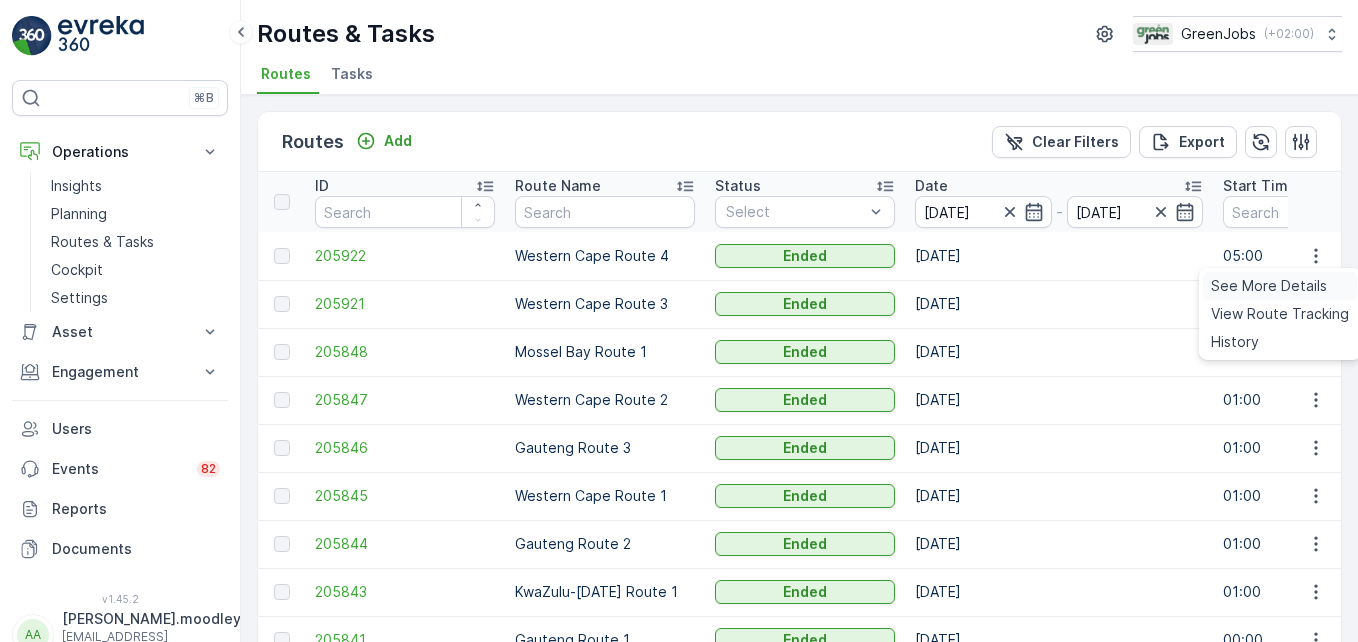 click on "See More Details" at bounding box center [1269, 286] 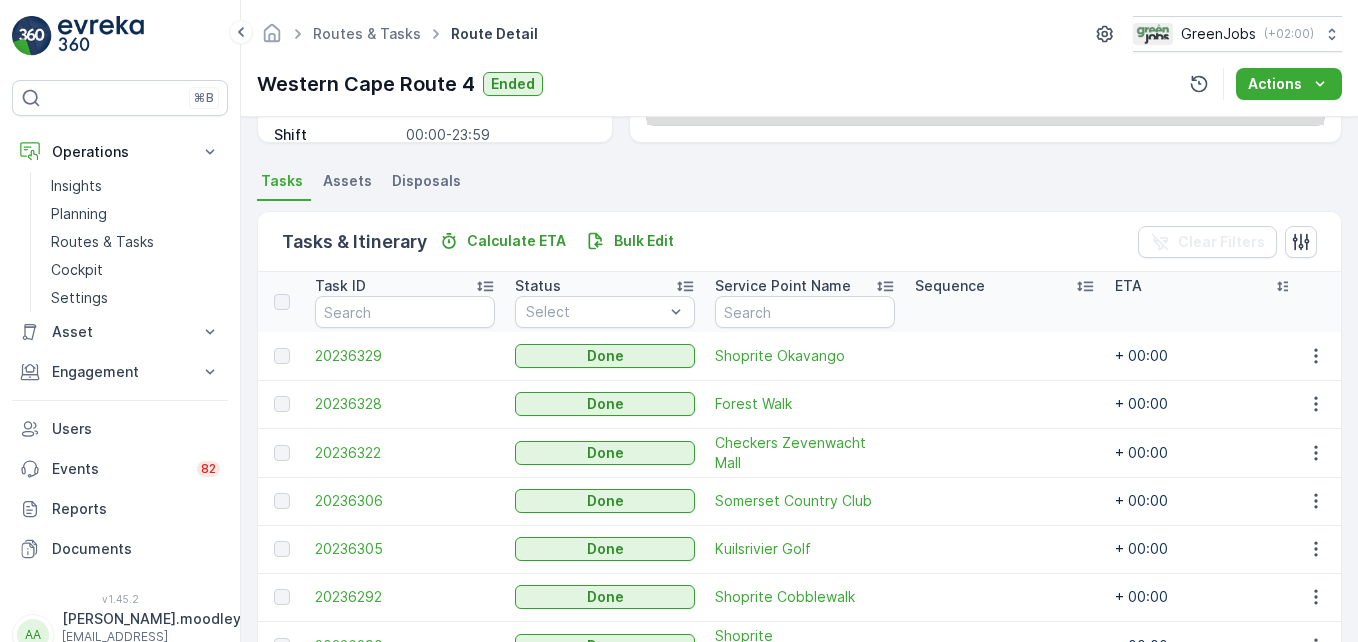 scroll, scrollTop: 607, scrollLeft: 0, axis: vertical 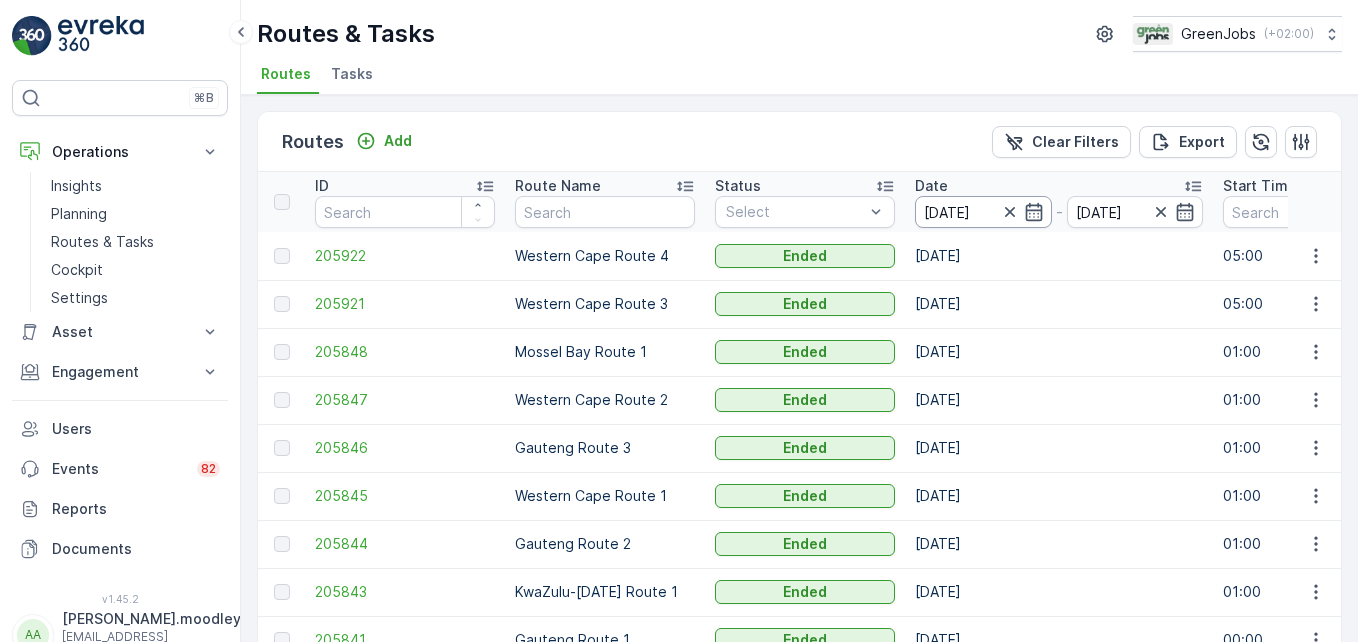 click on "[DATE]" at bounding box center [983, 212] 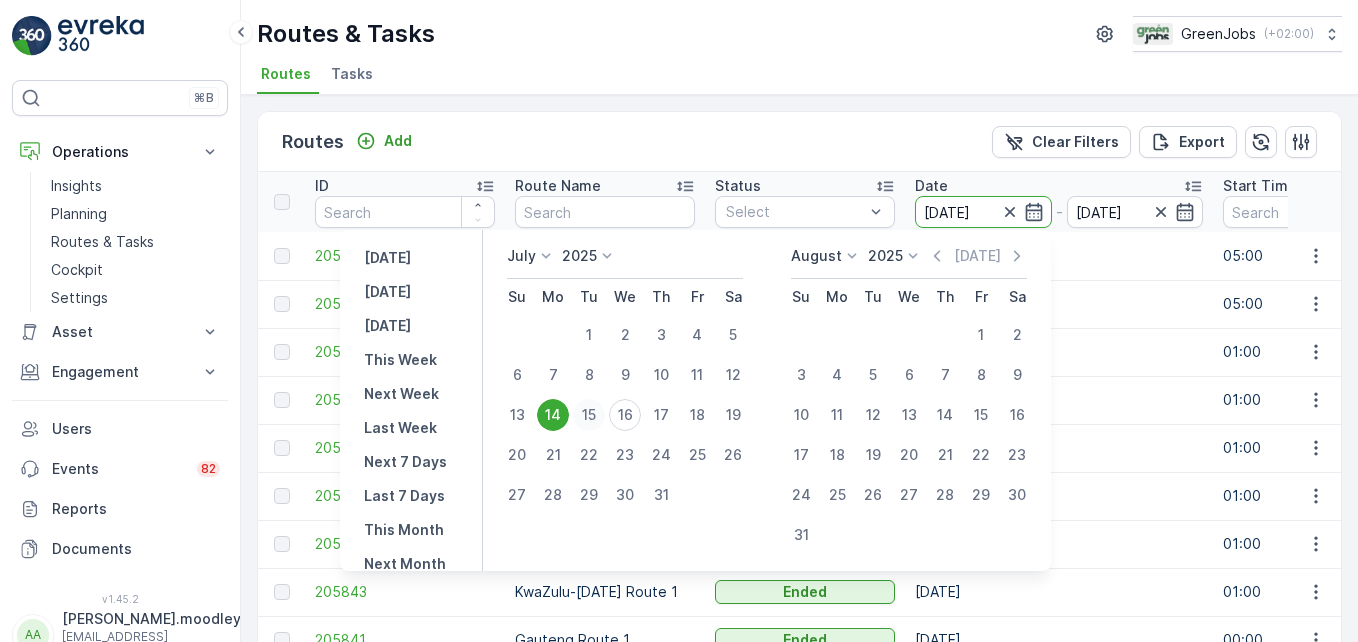 click on "15" at bounding box center (589, 415) 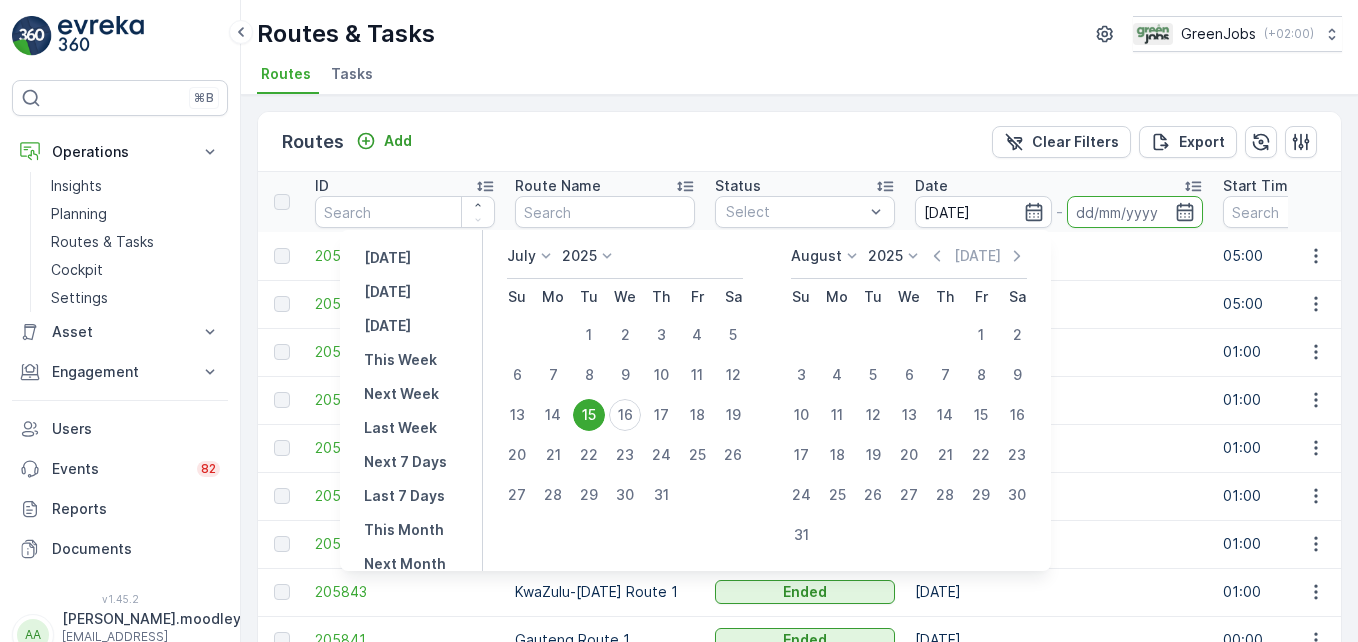 click on "15" at bounding box center [589, 415] 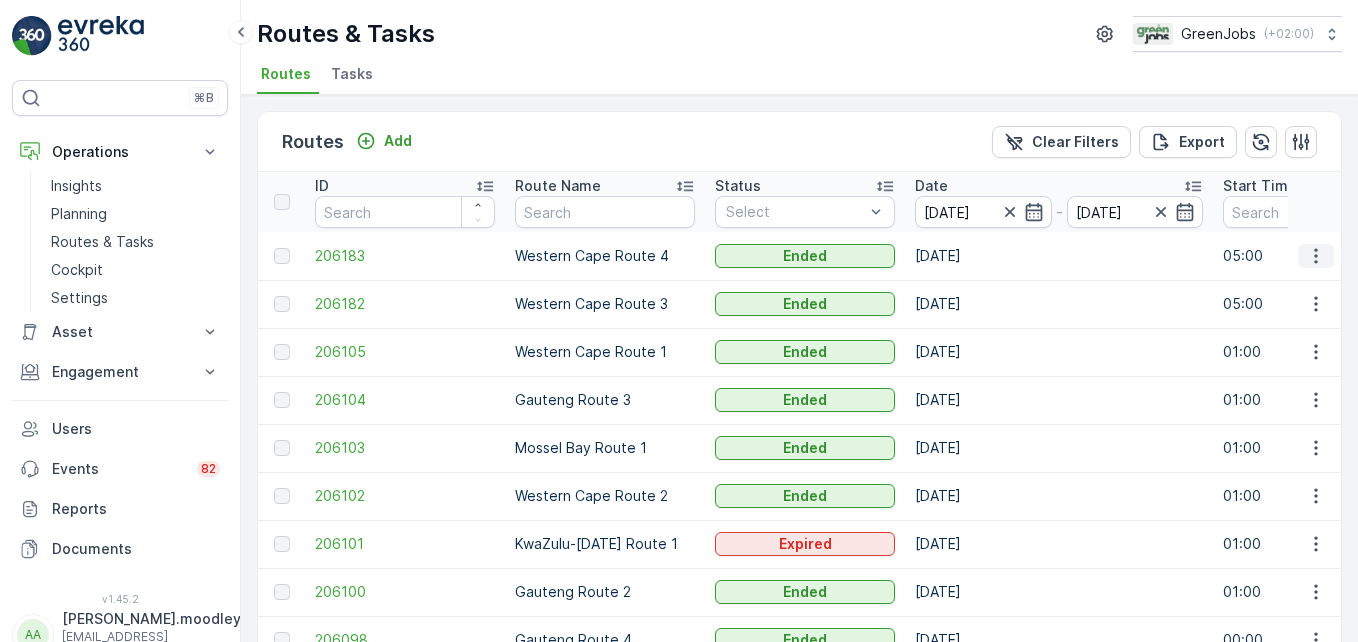 click 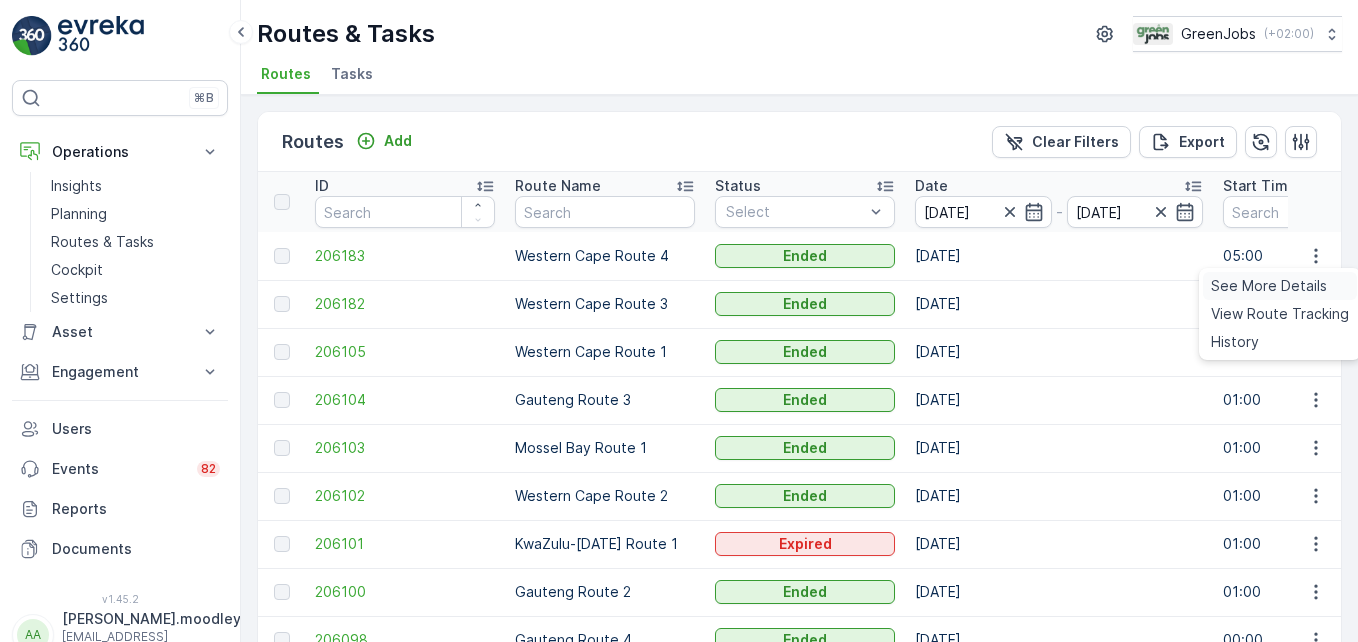 click on "See More Details" at bounding box center (1269, 286) 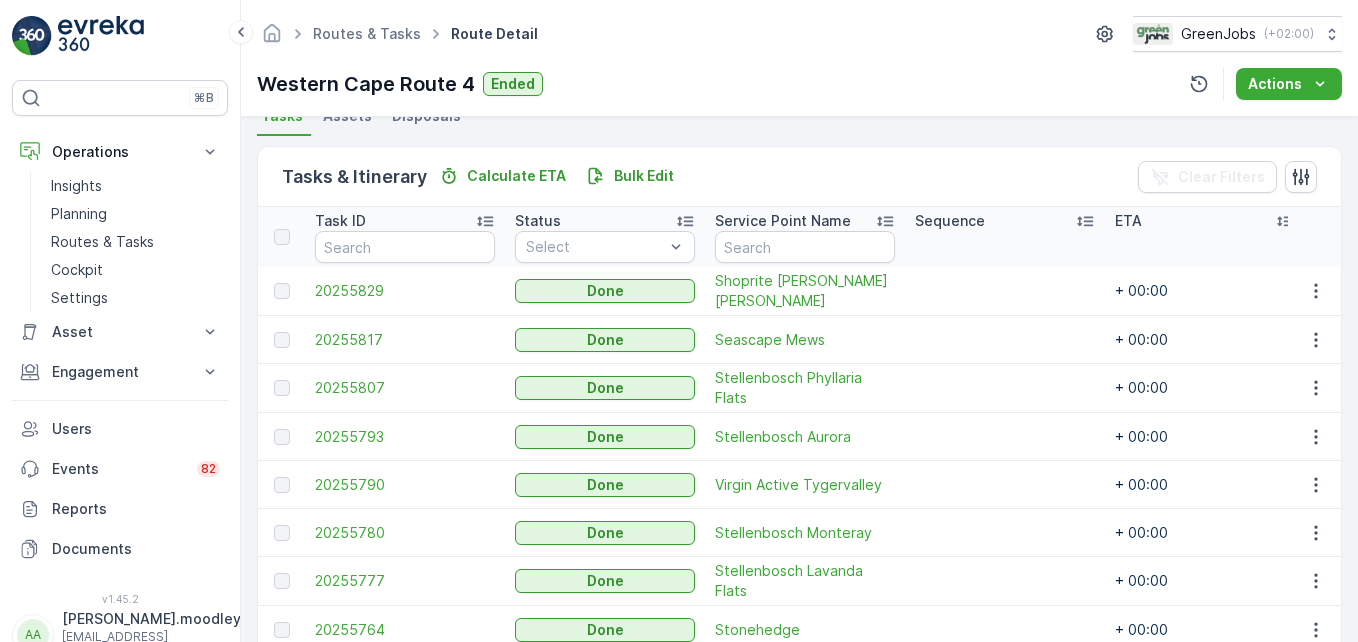 scroll, scrollTop: 500, scrollLeft: 0, axis: vertical 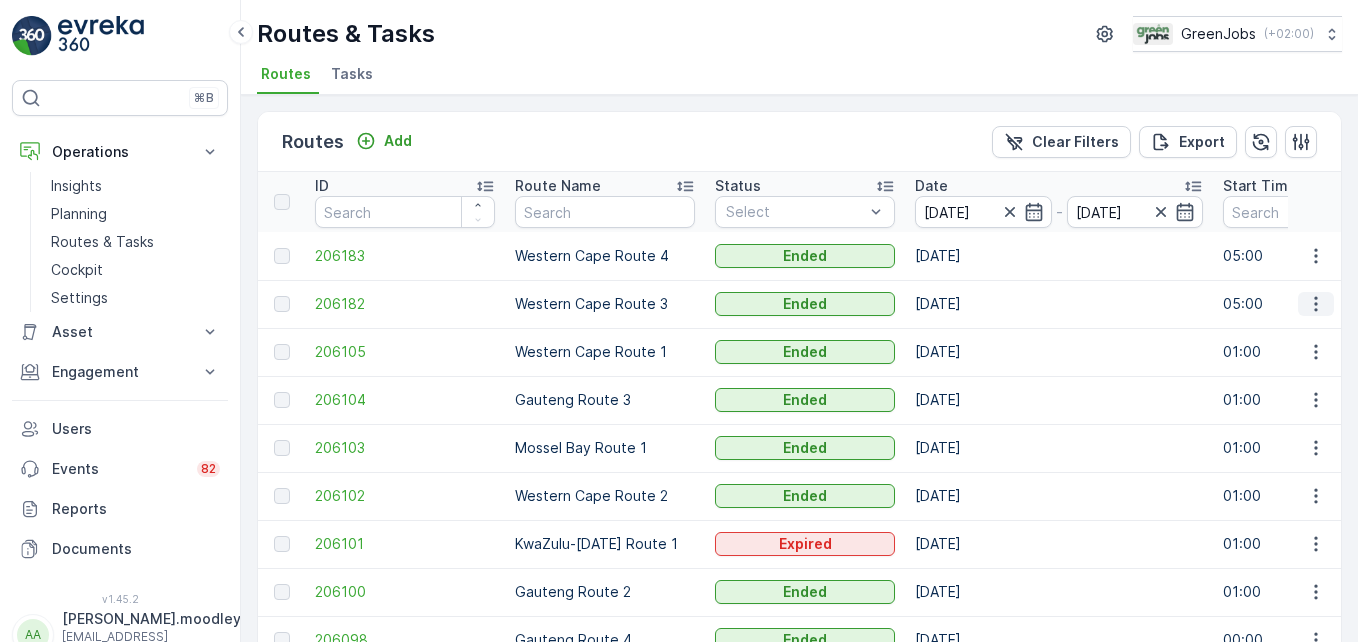 click 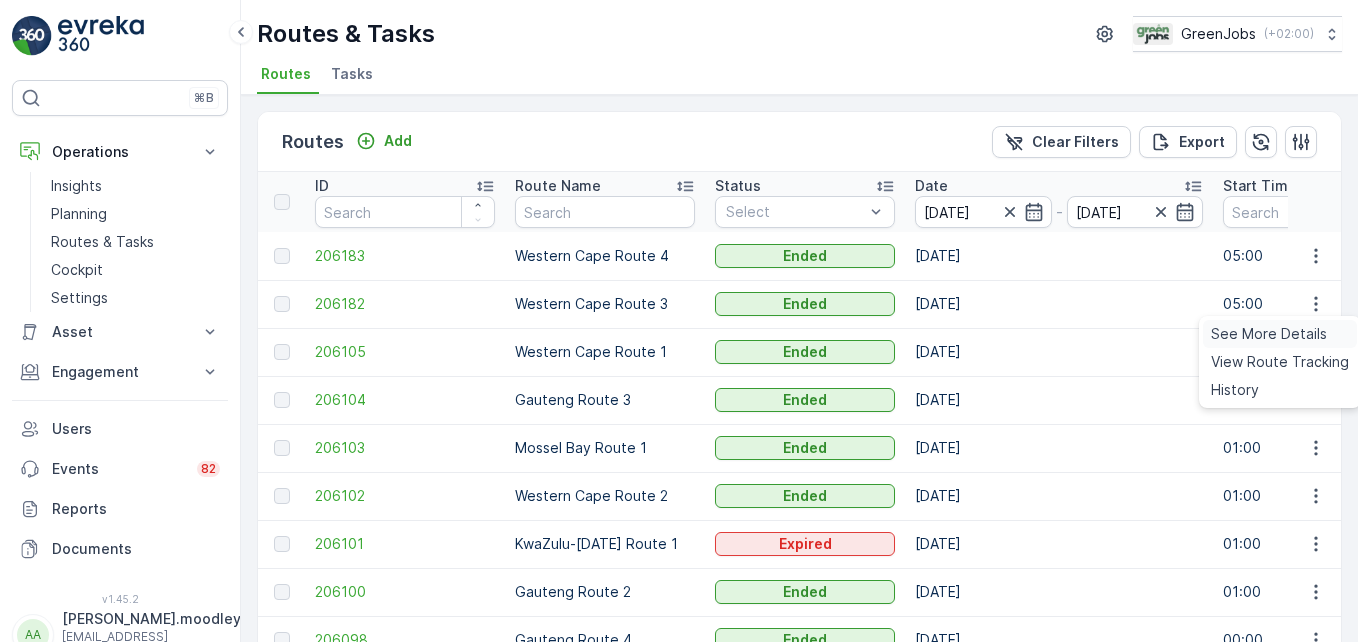 click on "See More Details" at bounding box center (1269, 334) 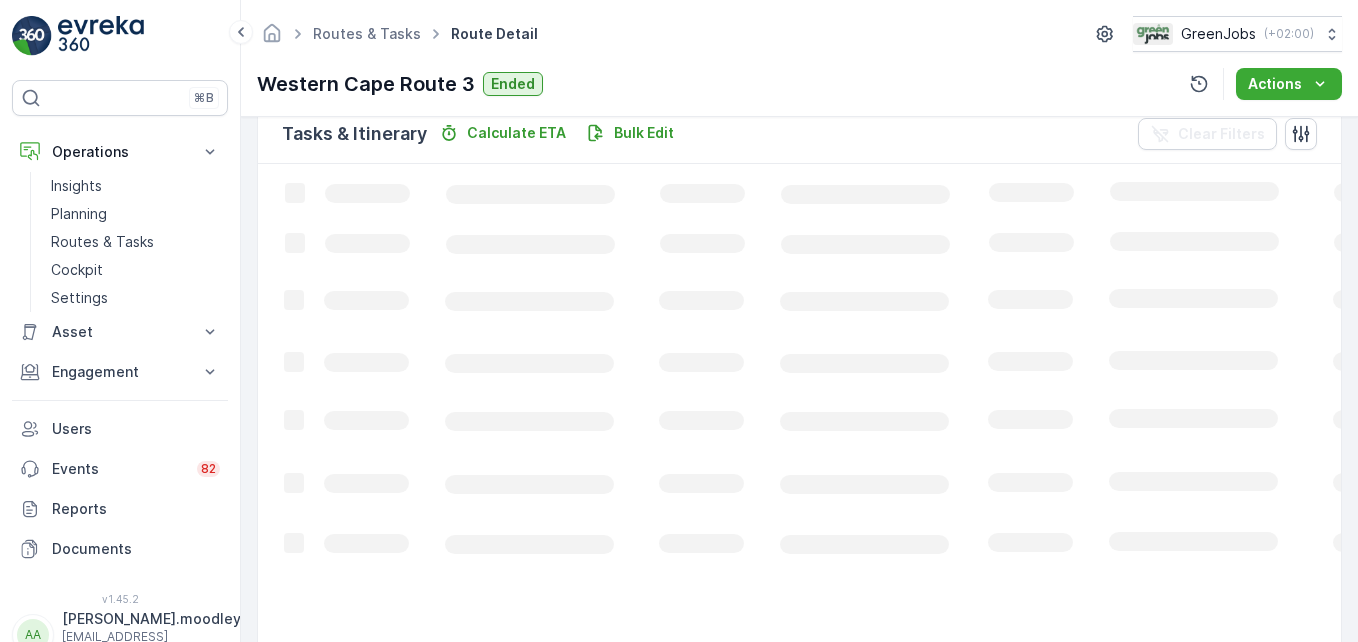 scroll, scrollTop: 500, scrollLeft: 0, axis: vertical 